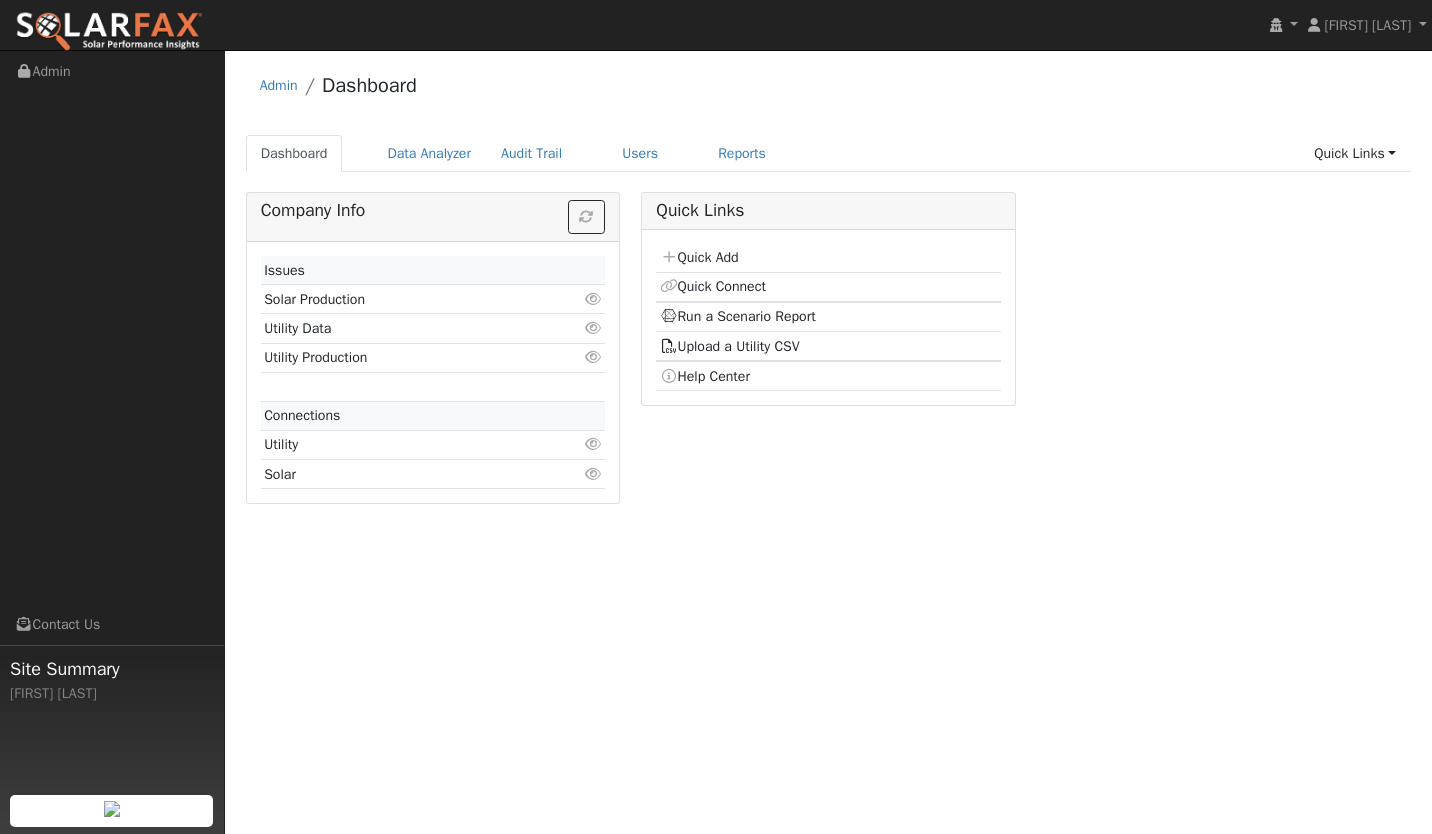 scroll, scrollTop: 0, scrollLeft: 0, axis: both 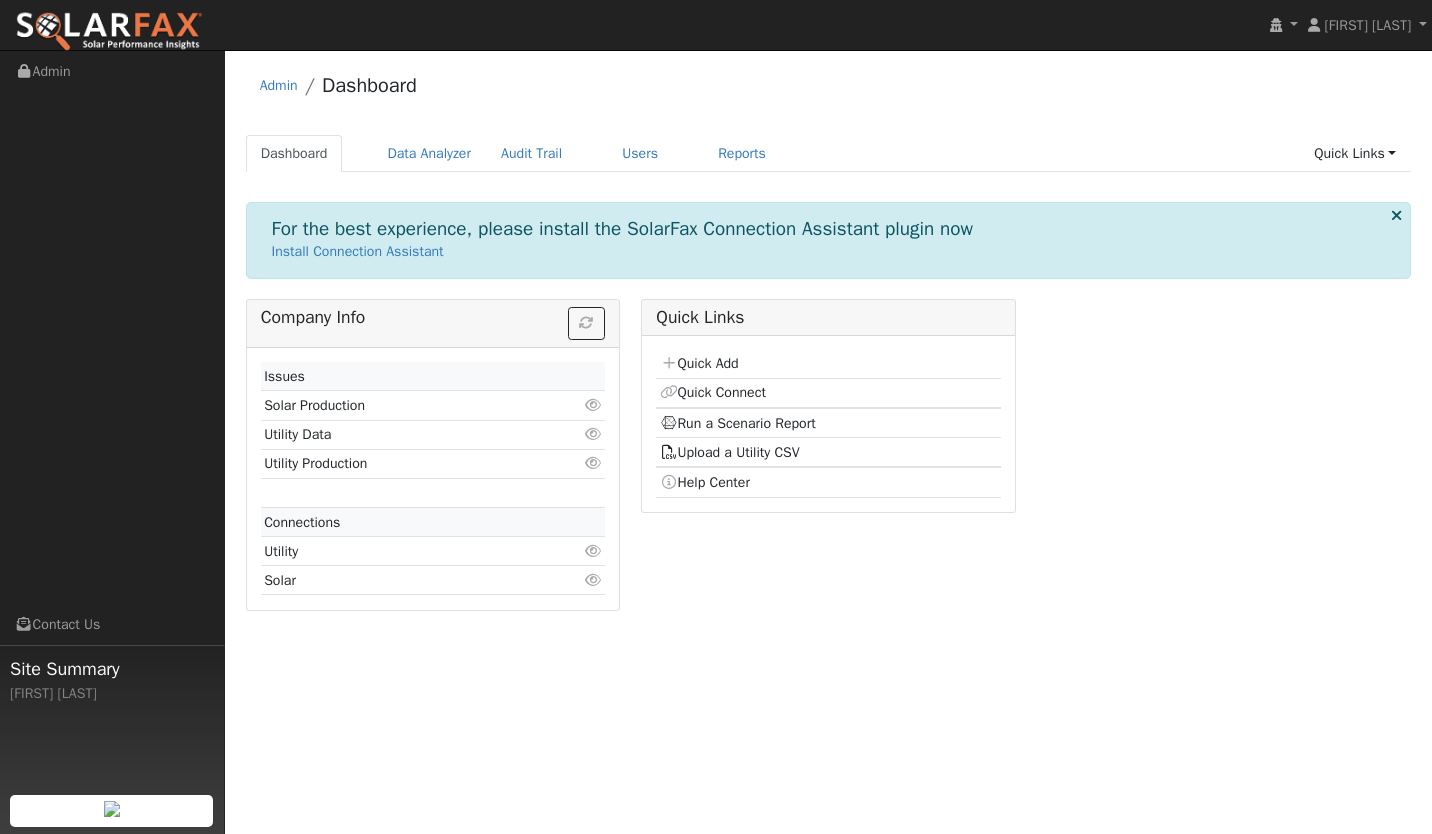 click on "Quick Add" at bounding box center (828, 364) 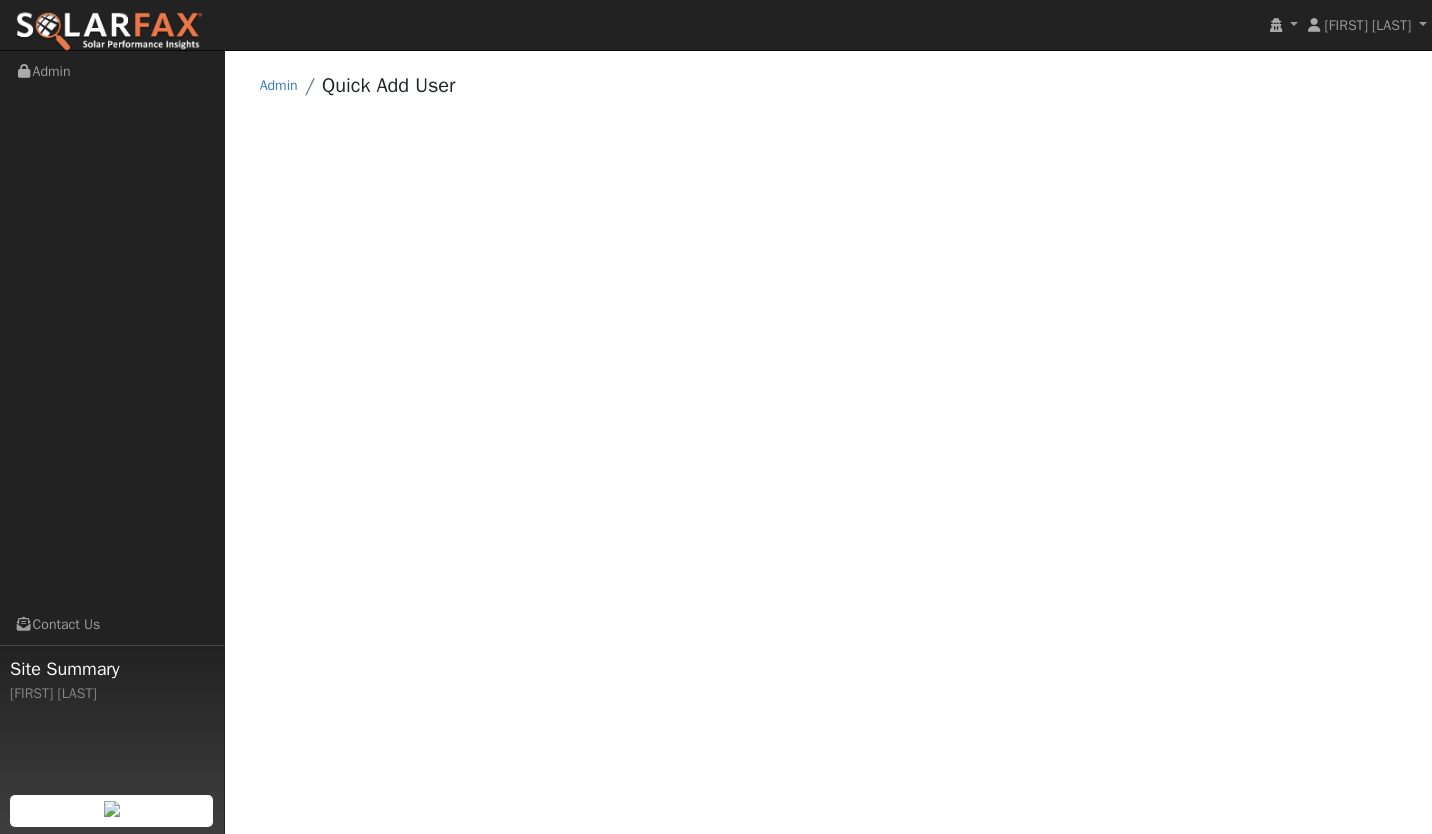 scroll, scrollTop: 0, scrollLeft: 0, axis: both 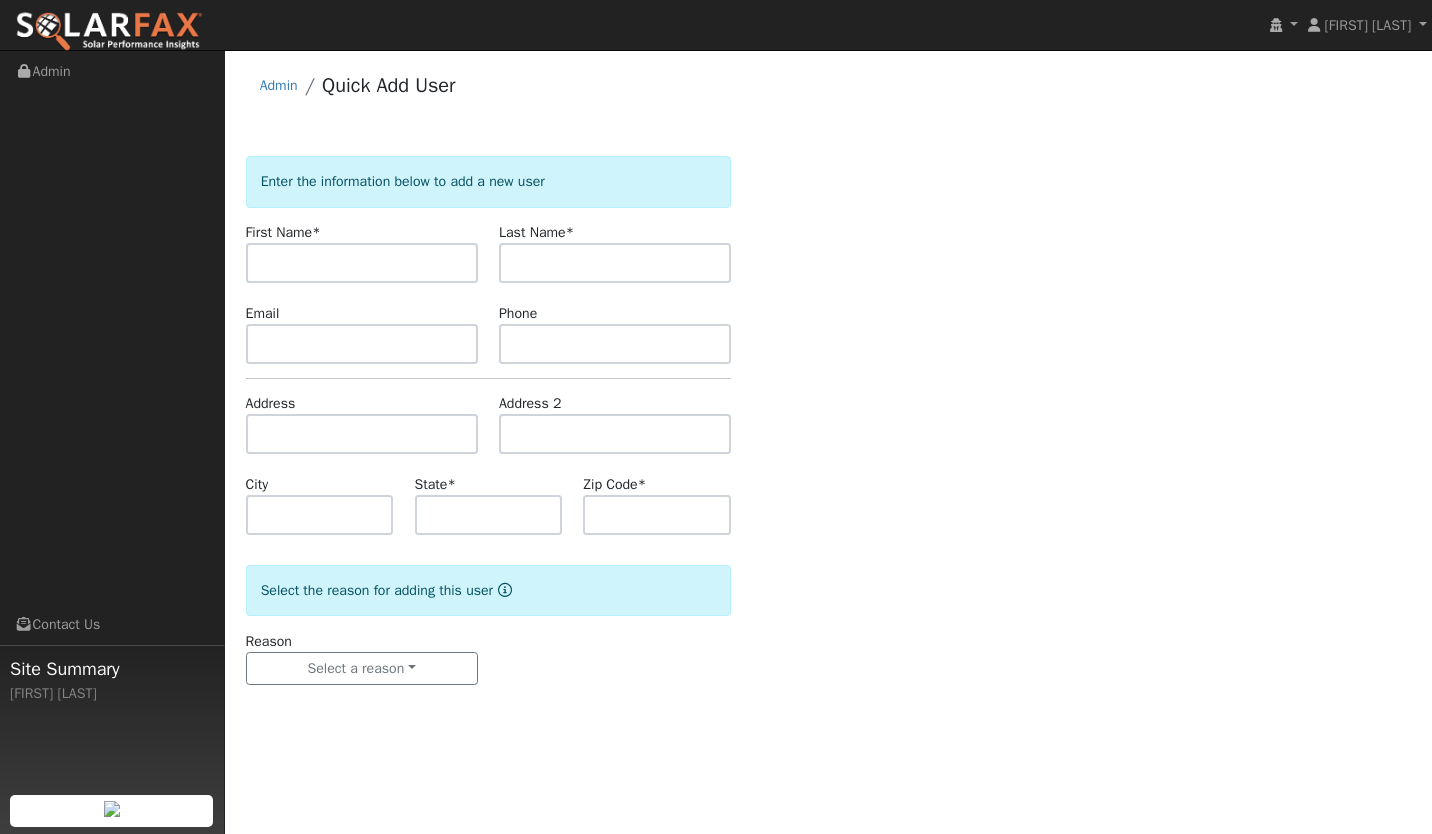 type on "B" 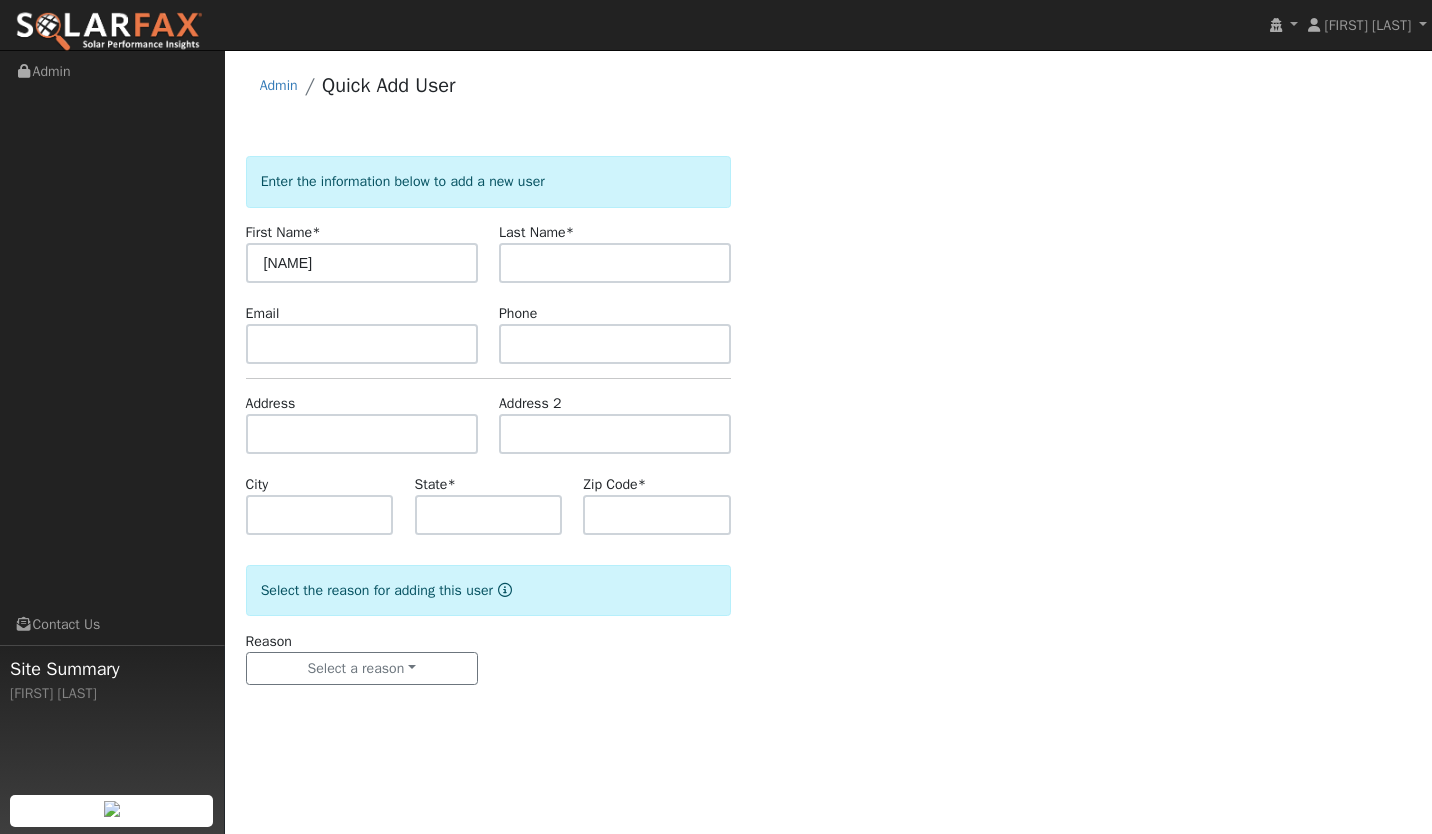 type on "[NAME]" 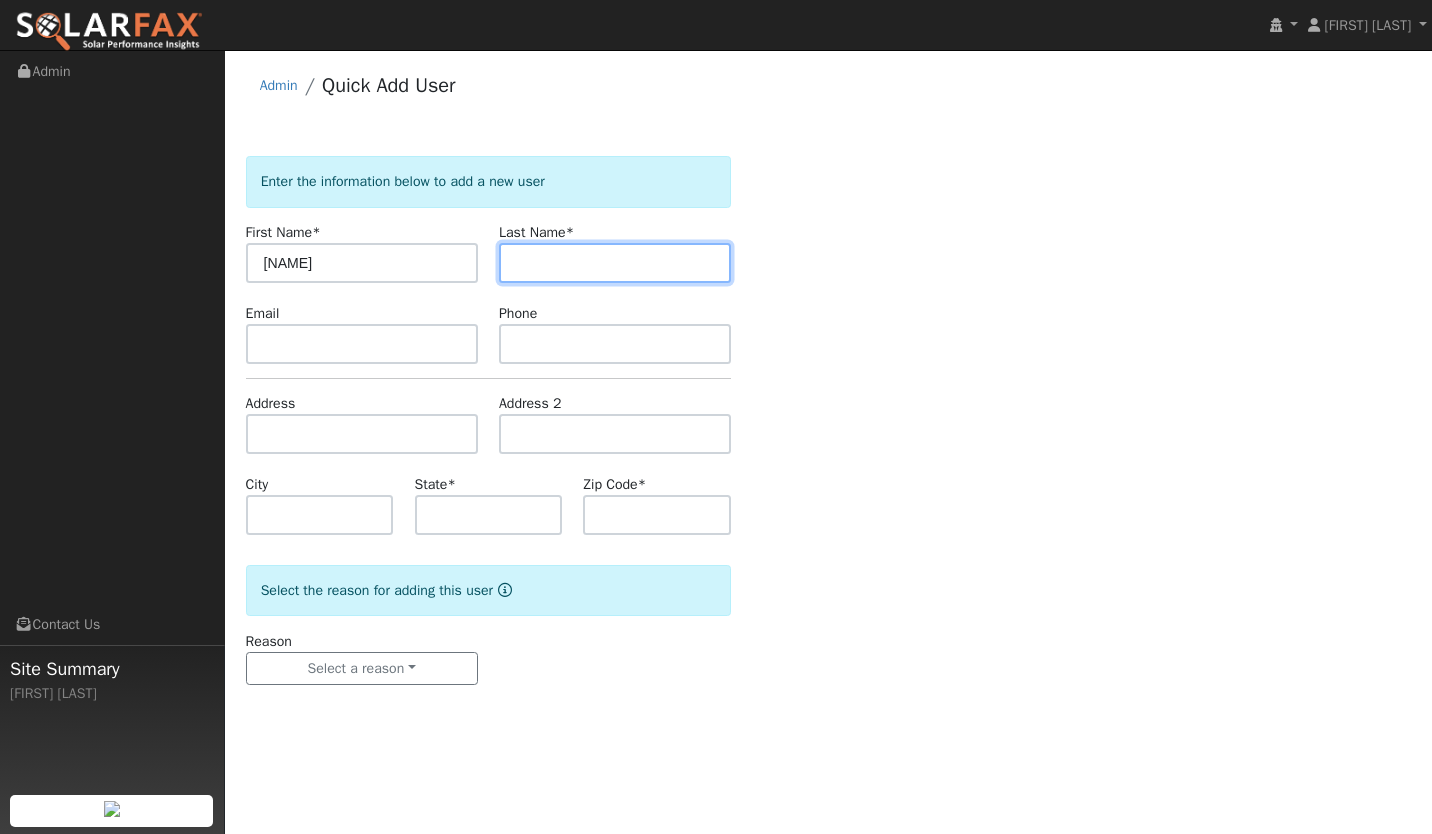 click at bounding box center [615, 263] 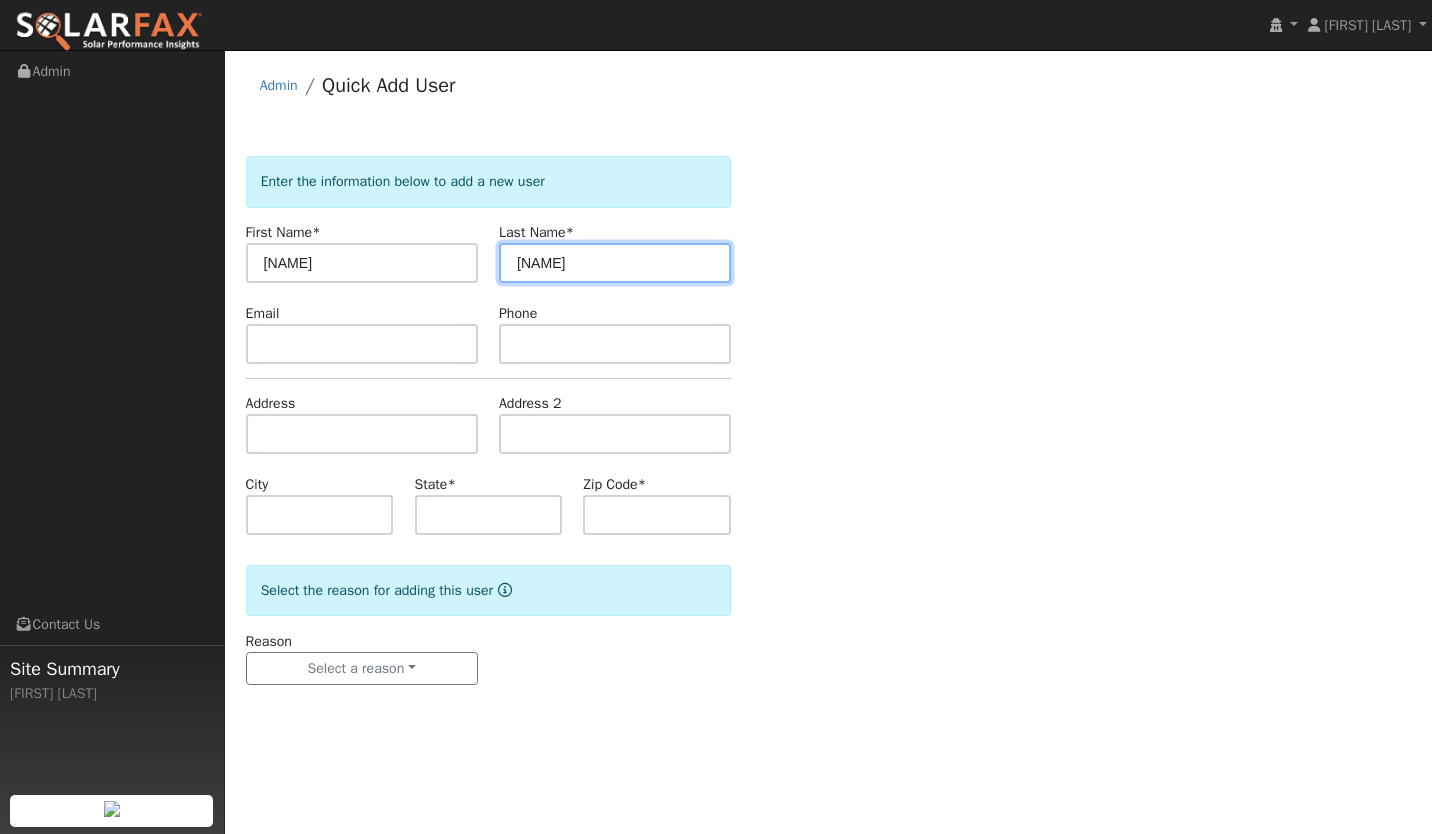 type on "[NAME]" 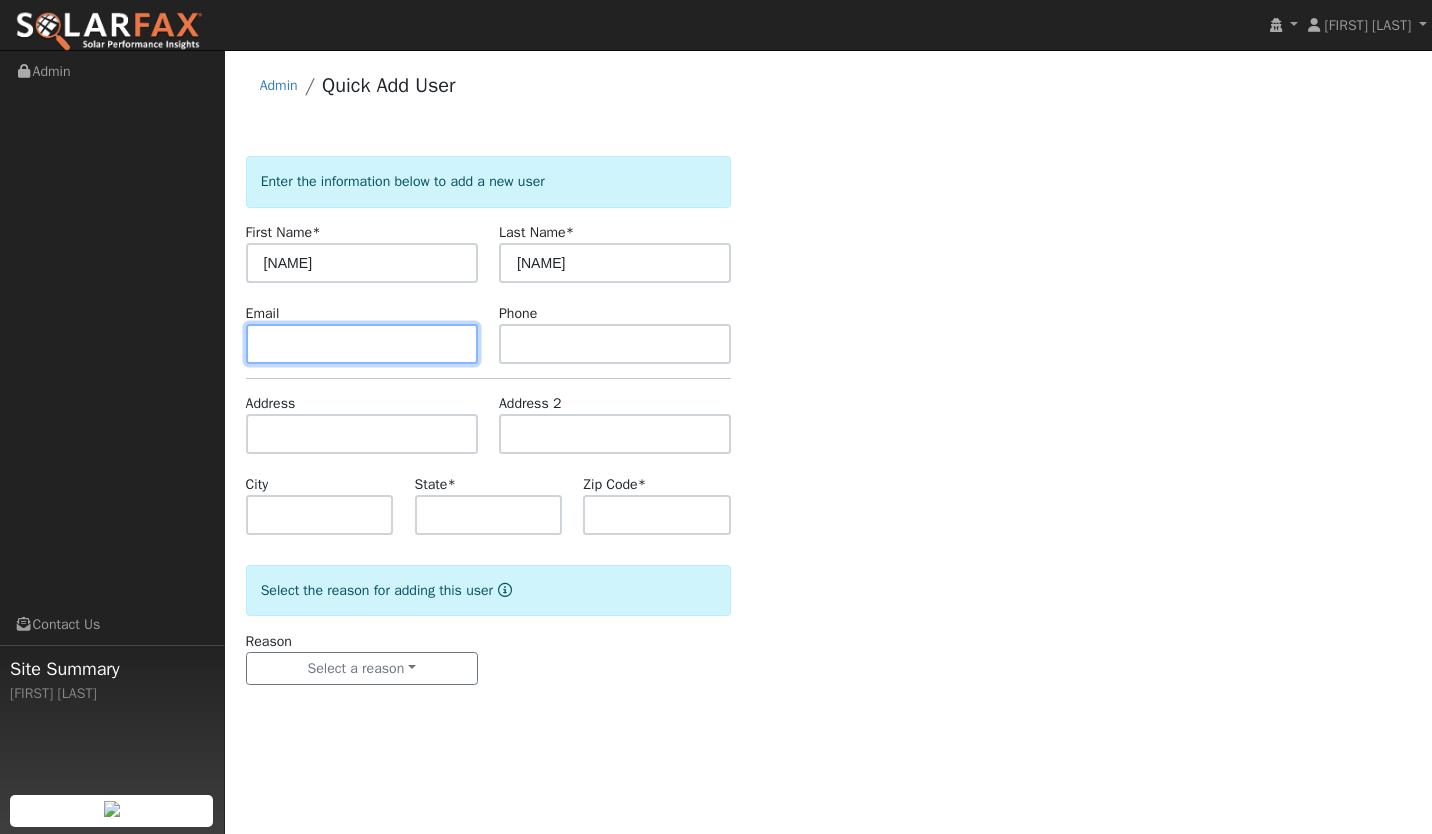 click at bounding box center (362, 344) 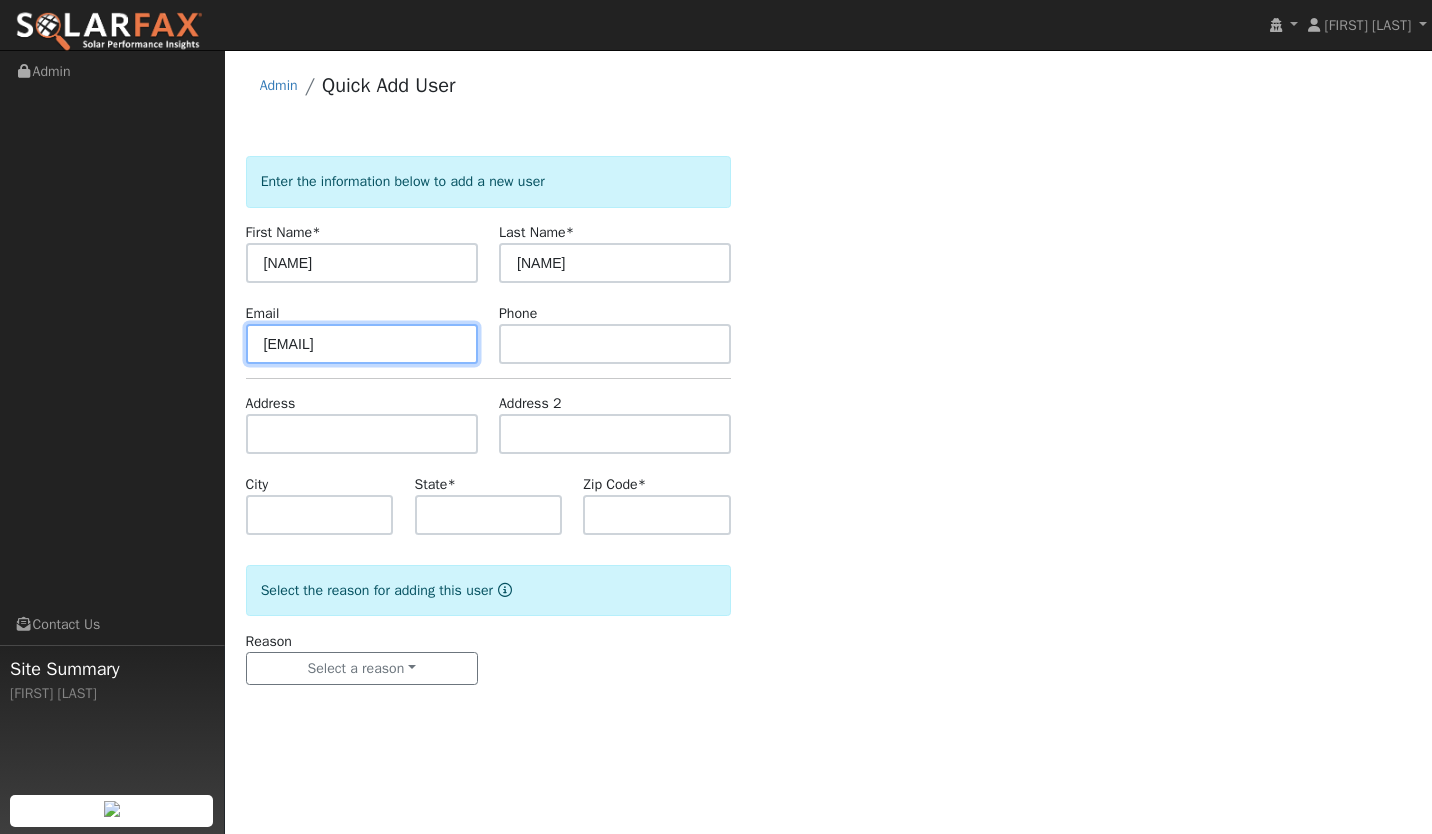 type on "deborahsbarber@gmail.com" 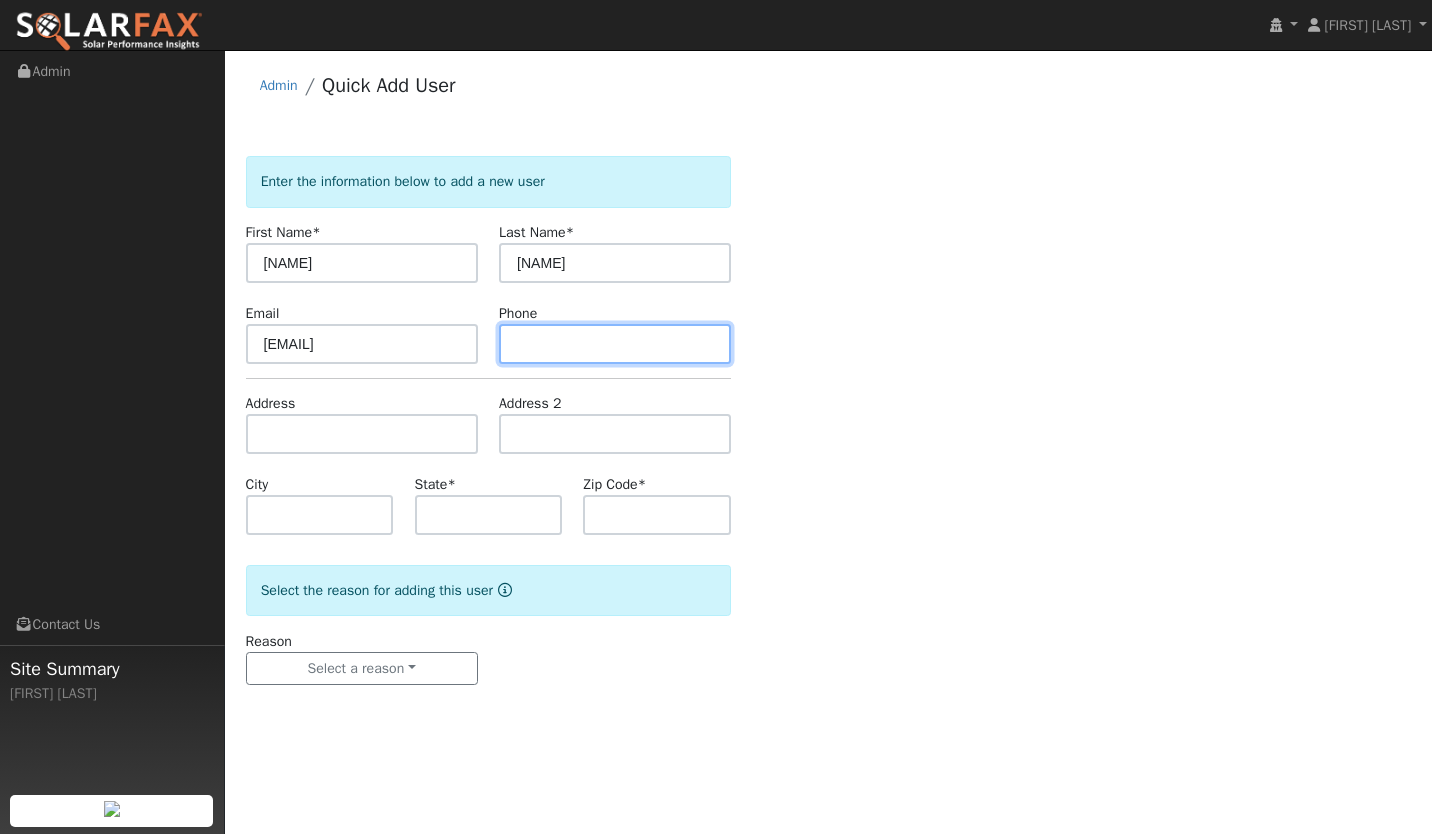 click at bounding box center (615, 344) 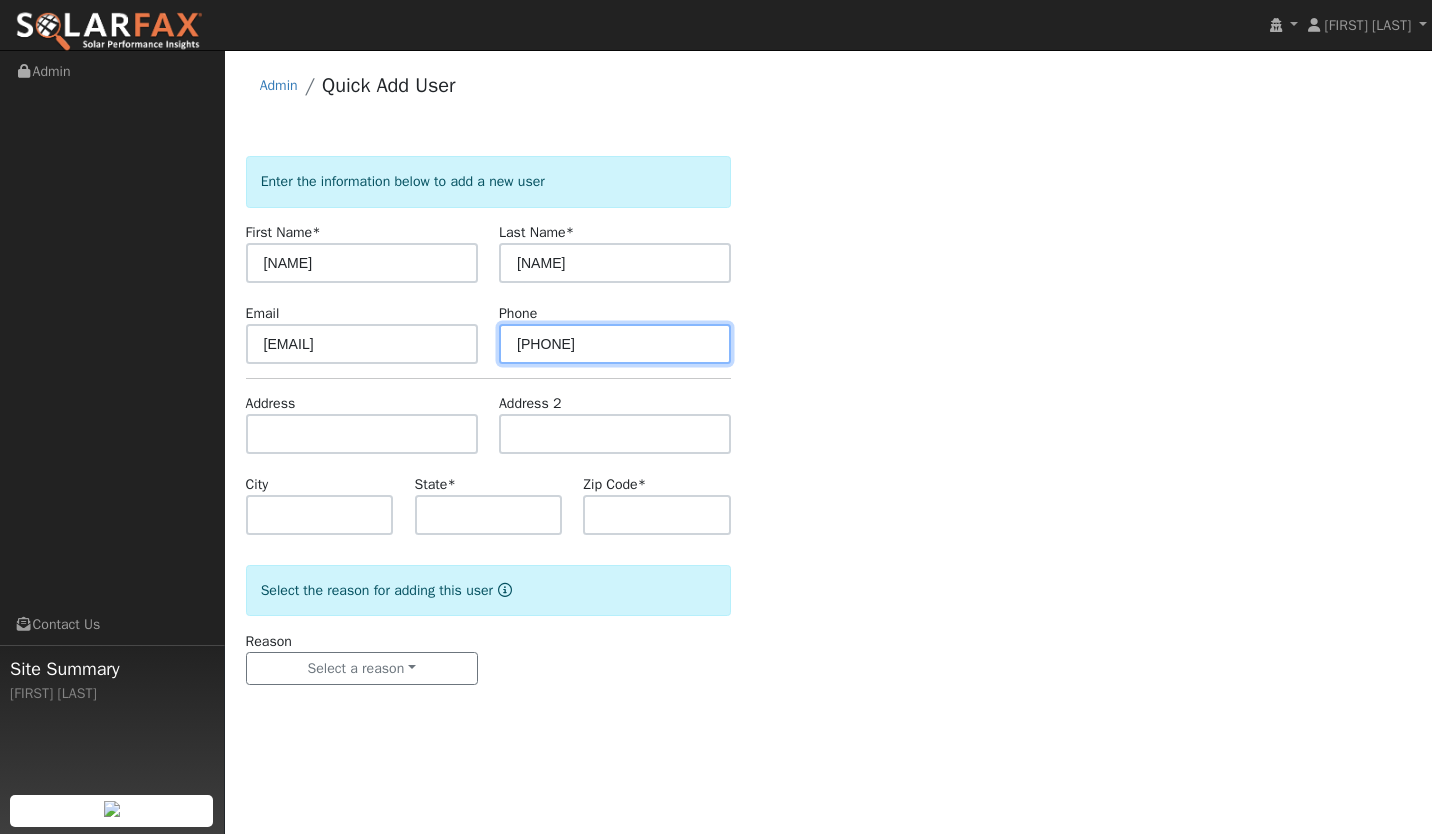 type on "8185127923" 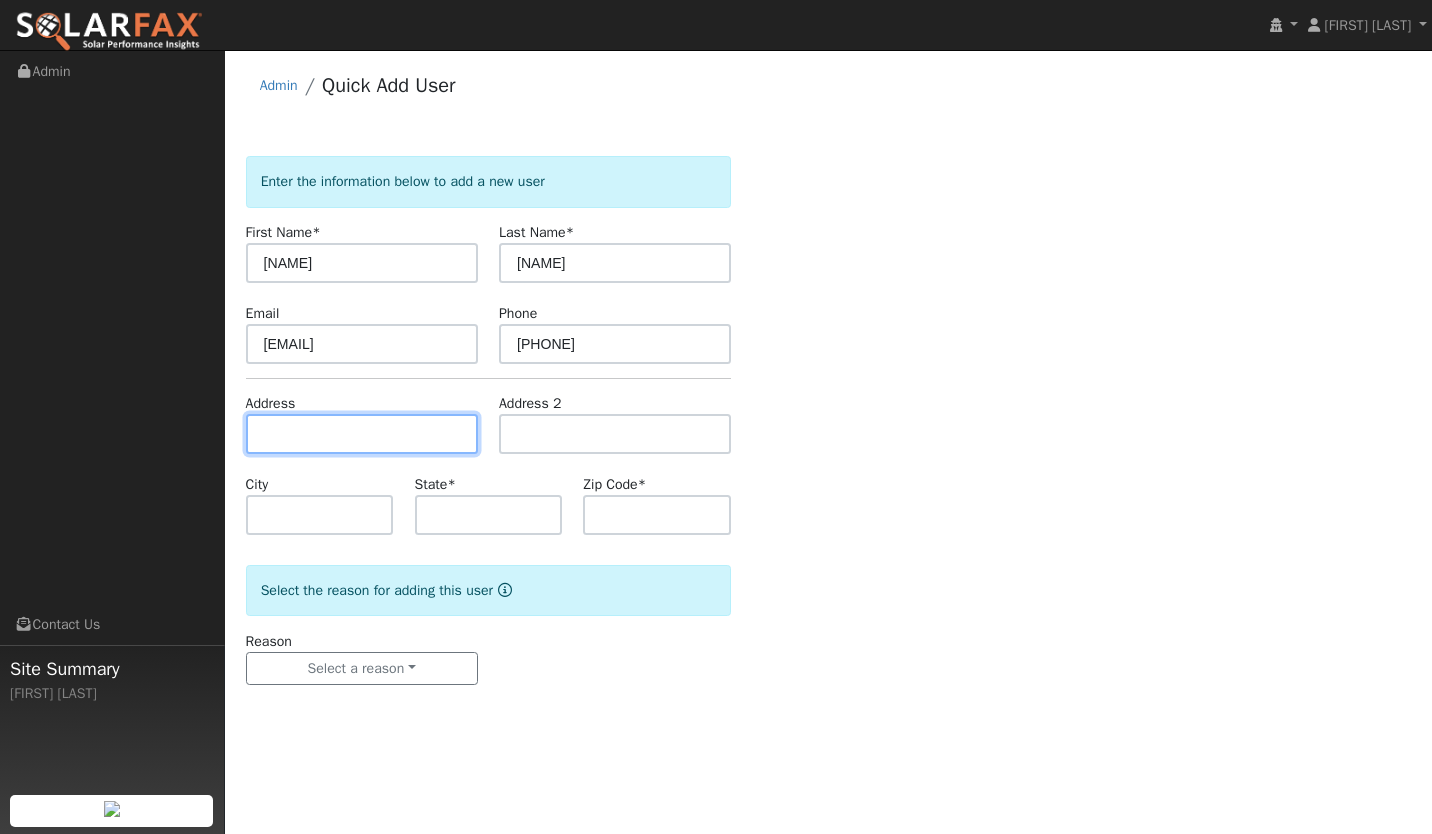 click at bounding box center [362, 434] 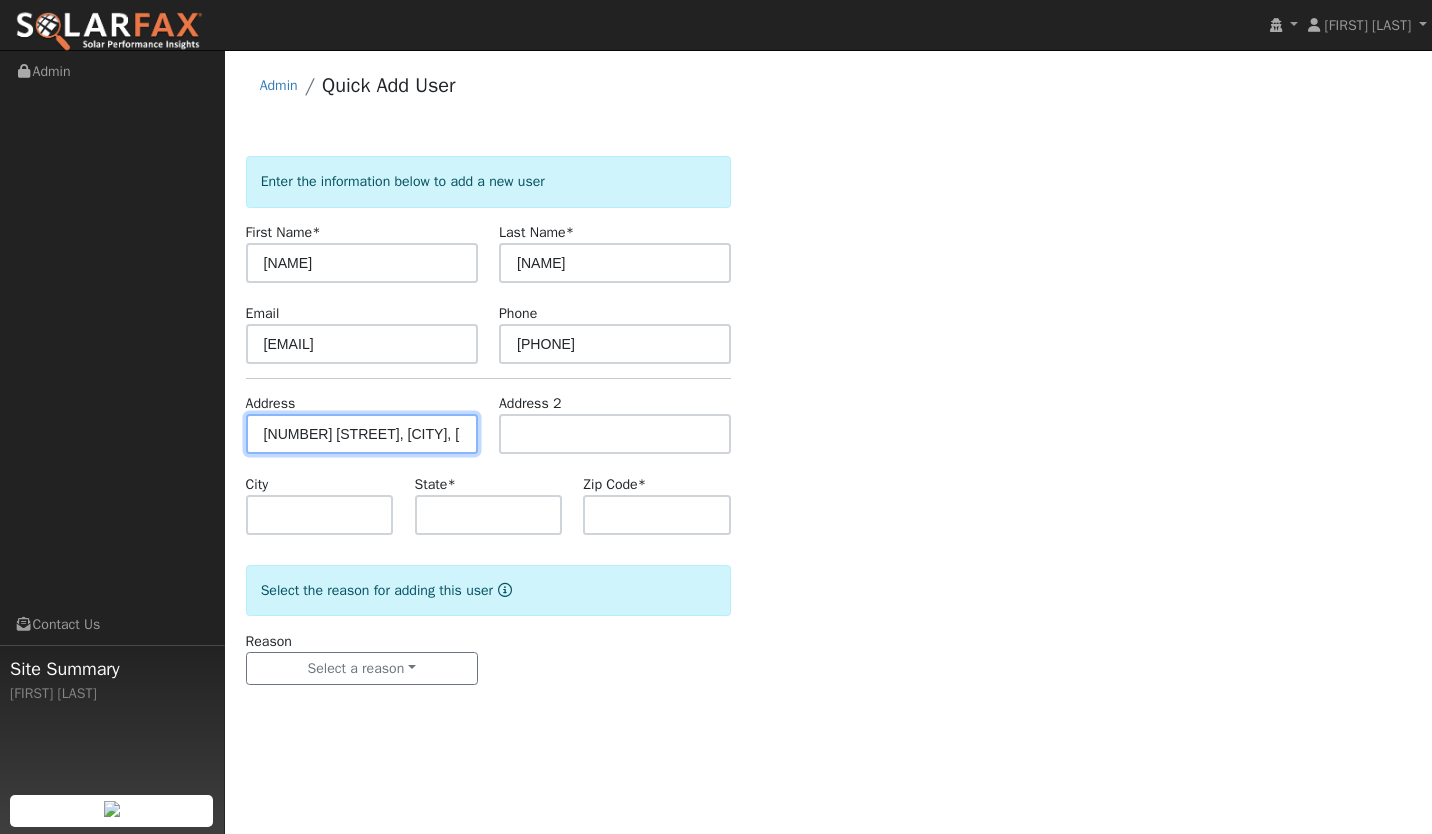 scroll, scrollTop: 0, scrollLeft: 57, axis: horizontal 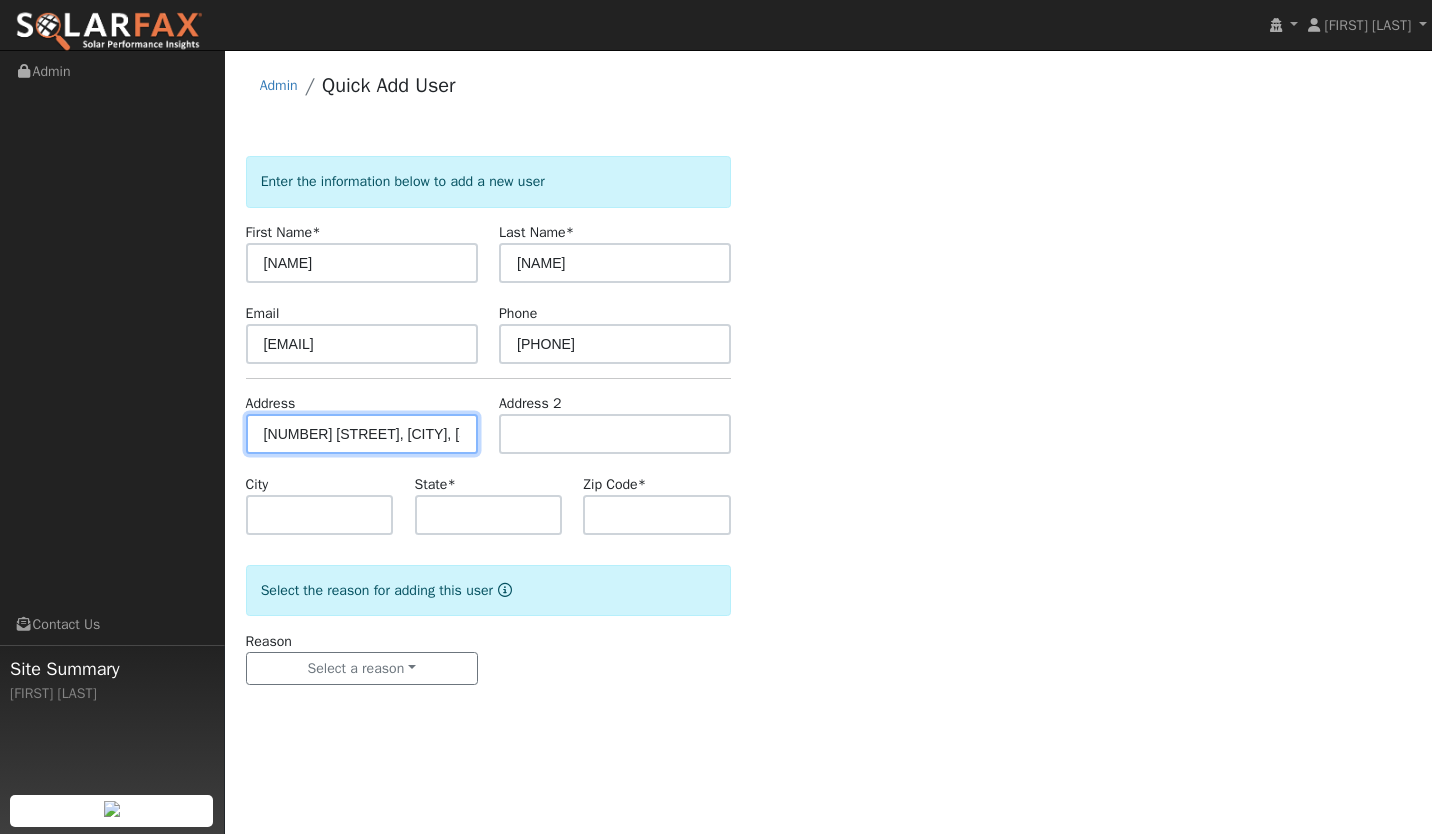type on "129 Palisade Avenue" 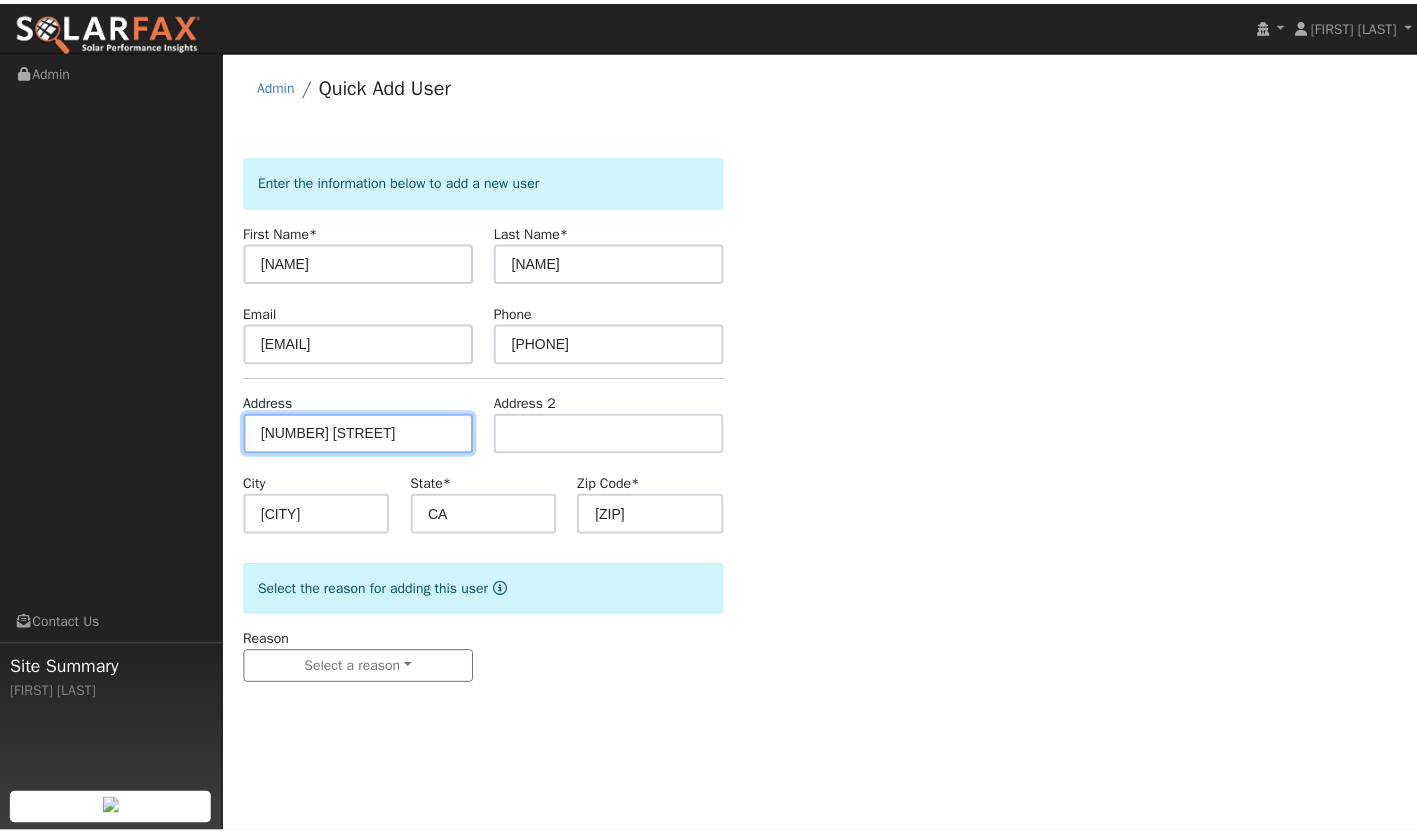 scroll, scrollTop: 0, scrollLeft: 0, axis: both 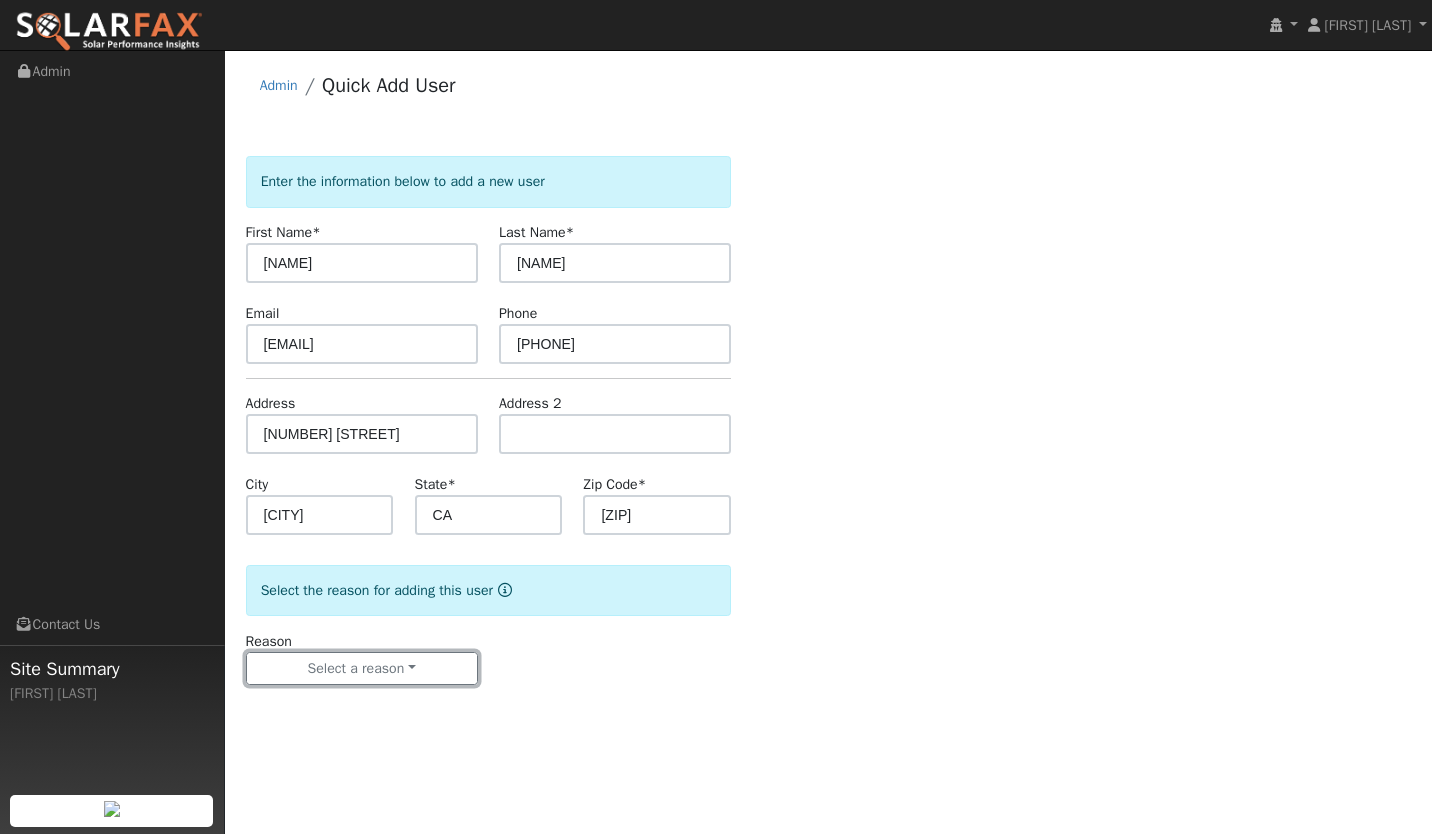 click on "Select a reason" at bounding box center (362, 669) 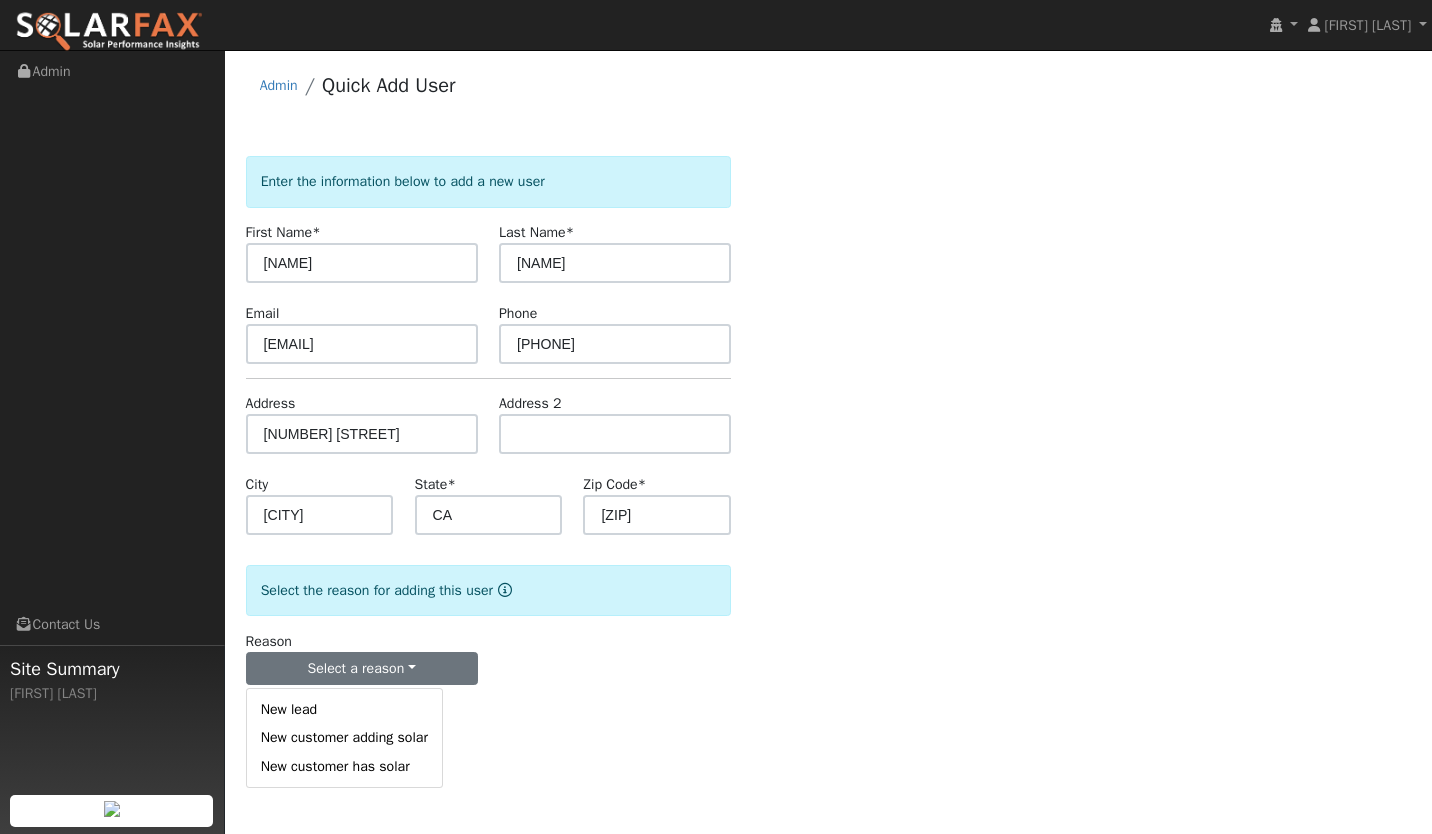 click on "New lead" at bounding box center [344, 710] 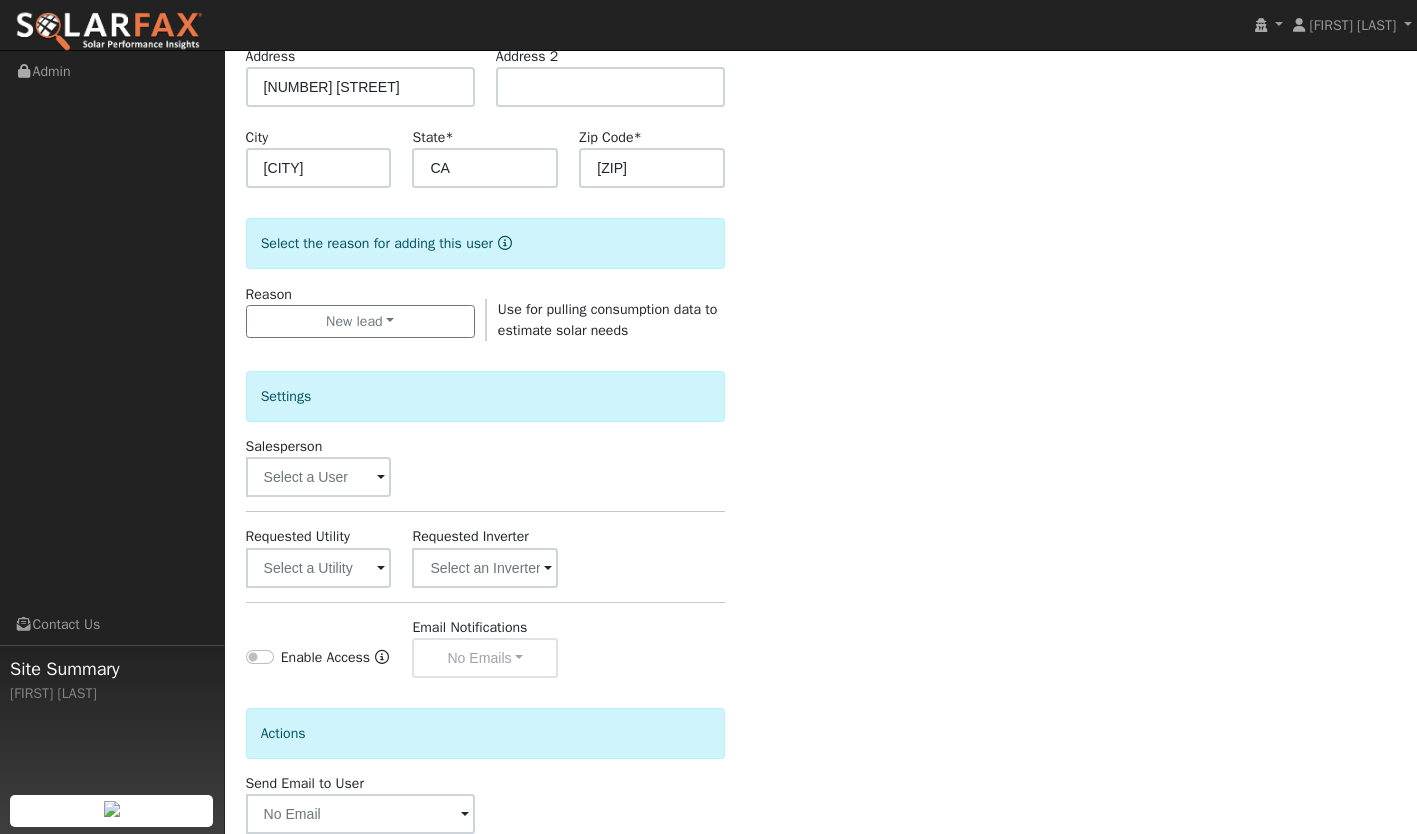 scroll, scrollTop: 361, scrollLeft: 0, axis: vertical 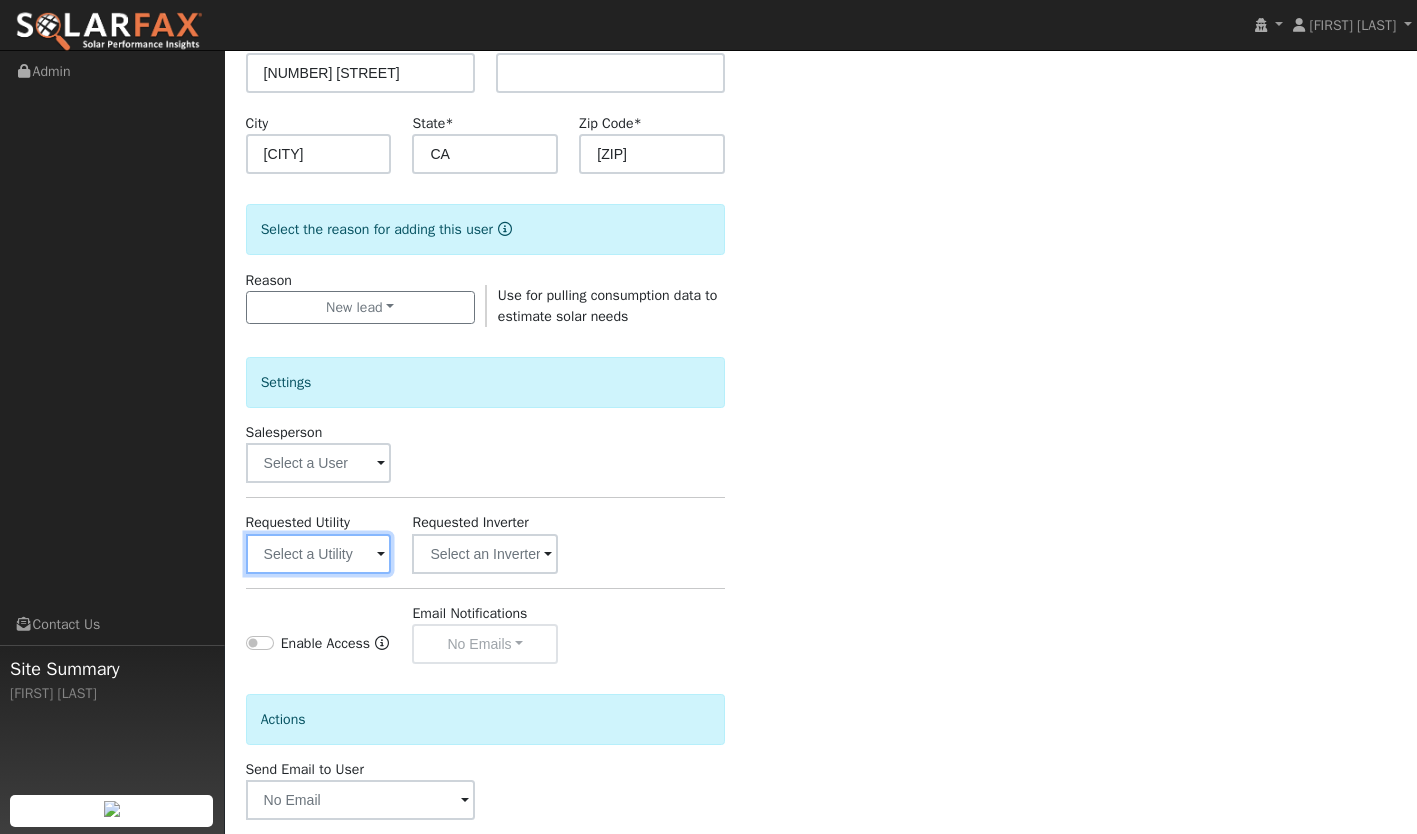 click at bounding box center [319, 554] 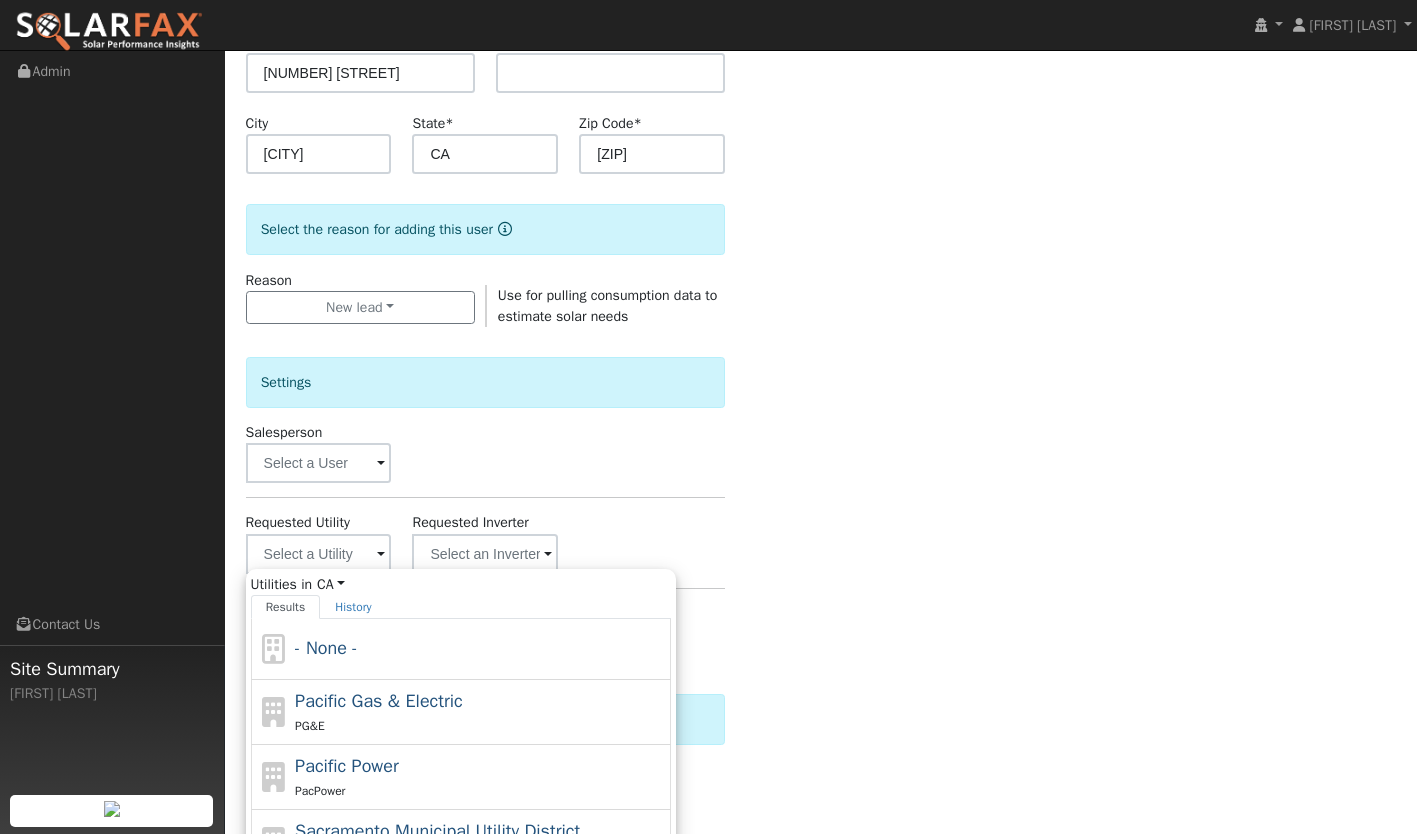 click on "Pacific Gas & Electric" at bounding box center (379, 701) 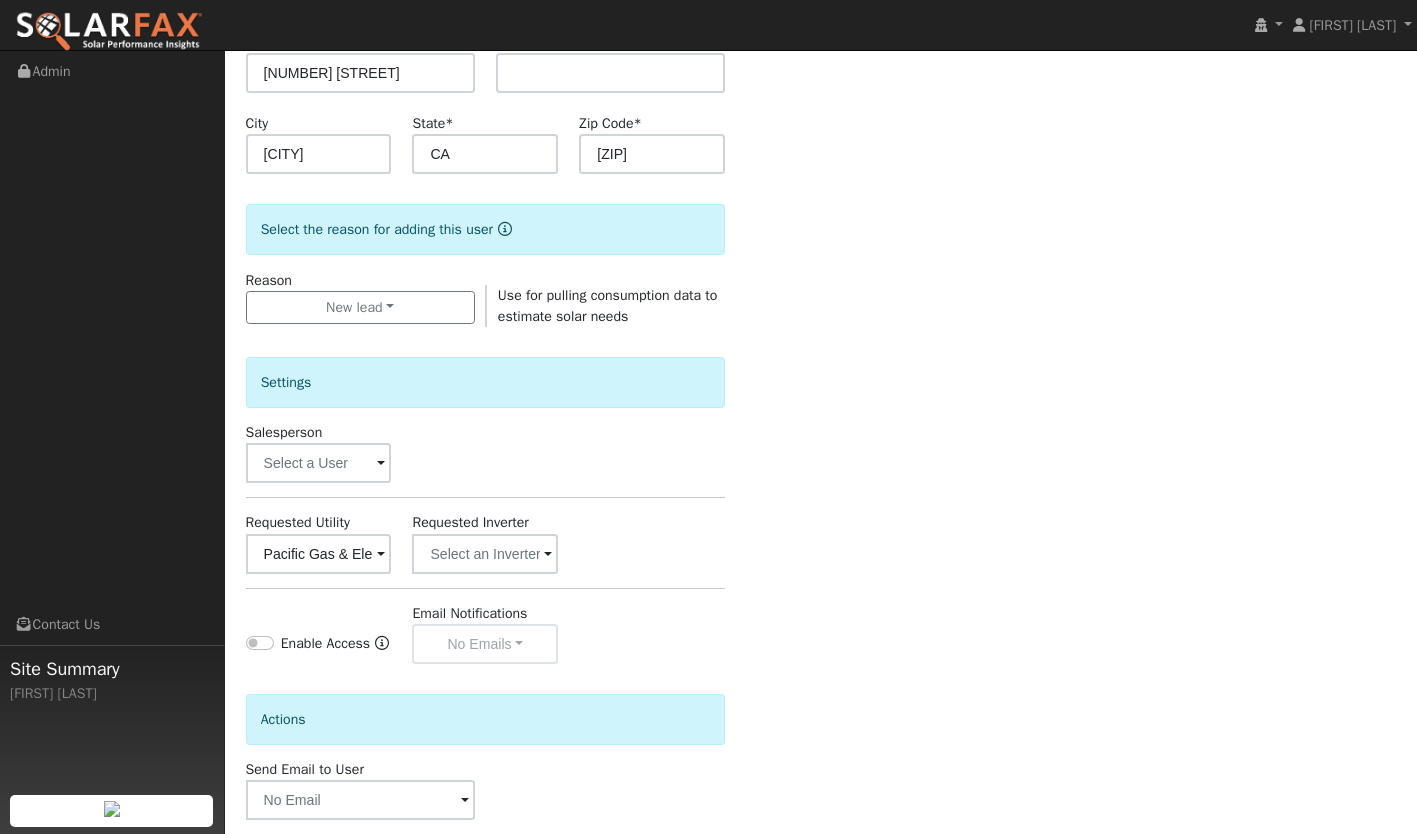 scroll, scrollTop: 461, scrollLeft: 0, axis: vertical 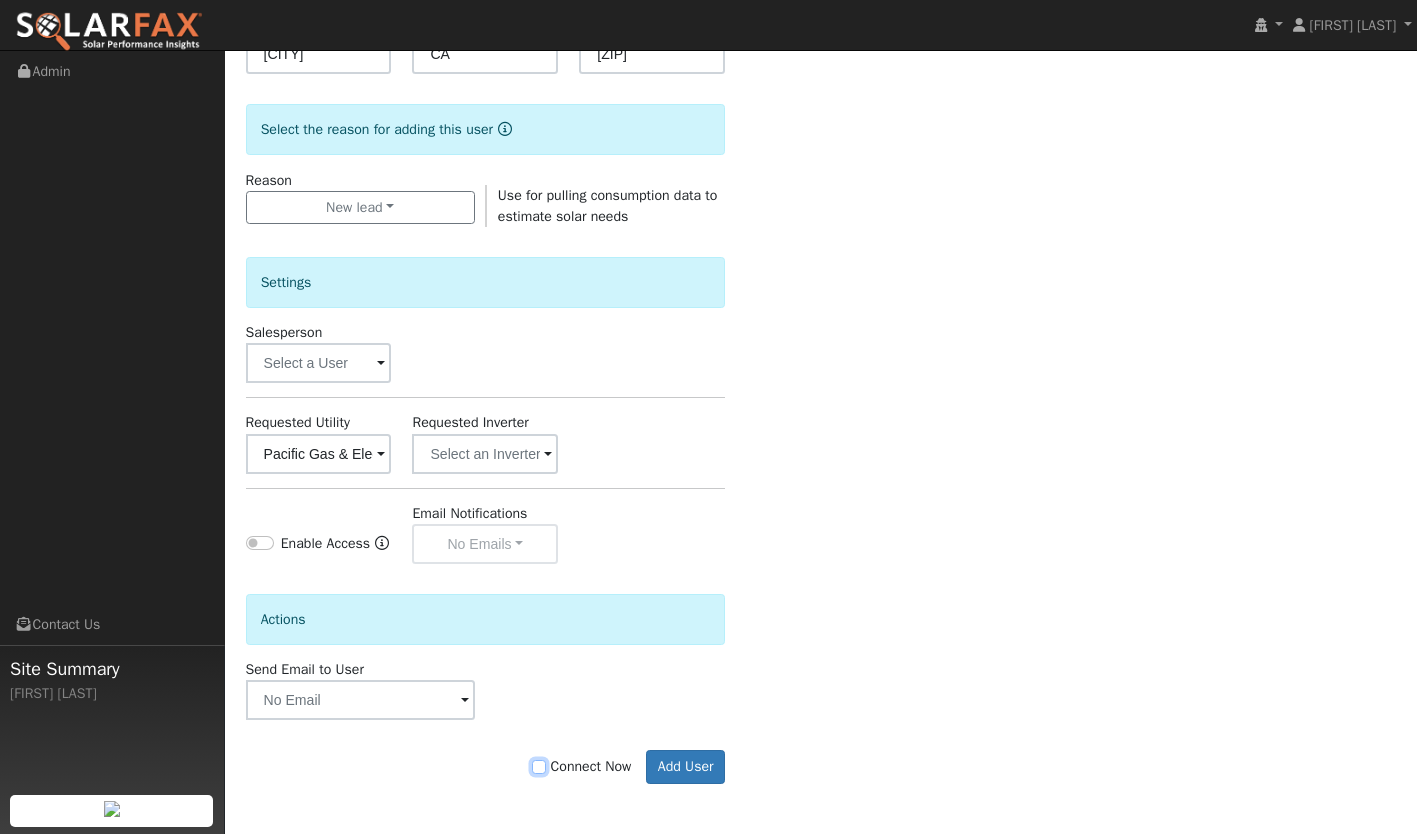 click on "Connect Now" at bounding box center (539, 767) 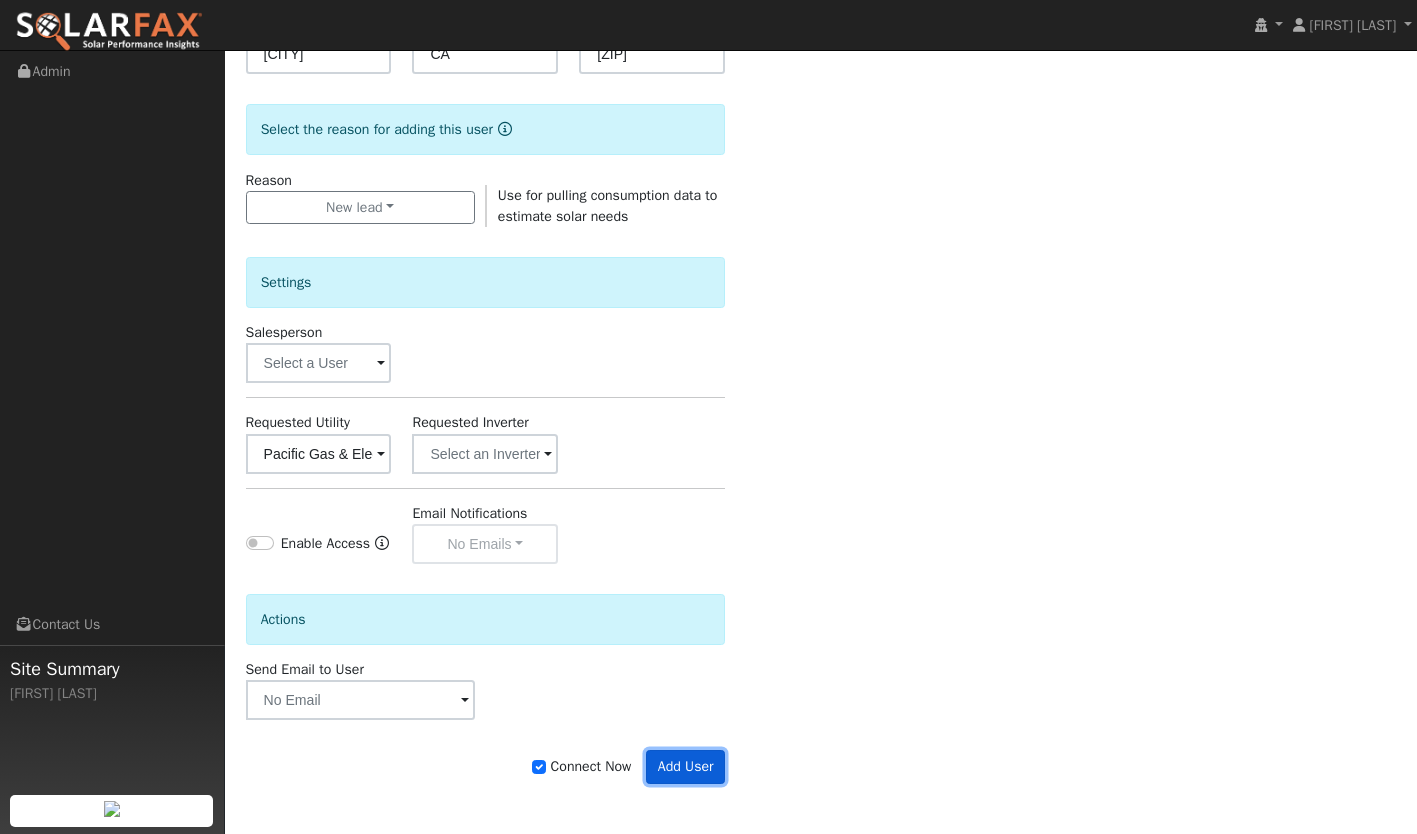 click on "Add User" at bounding box center [685, 767] 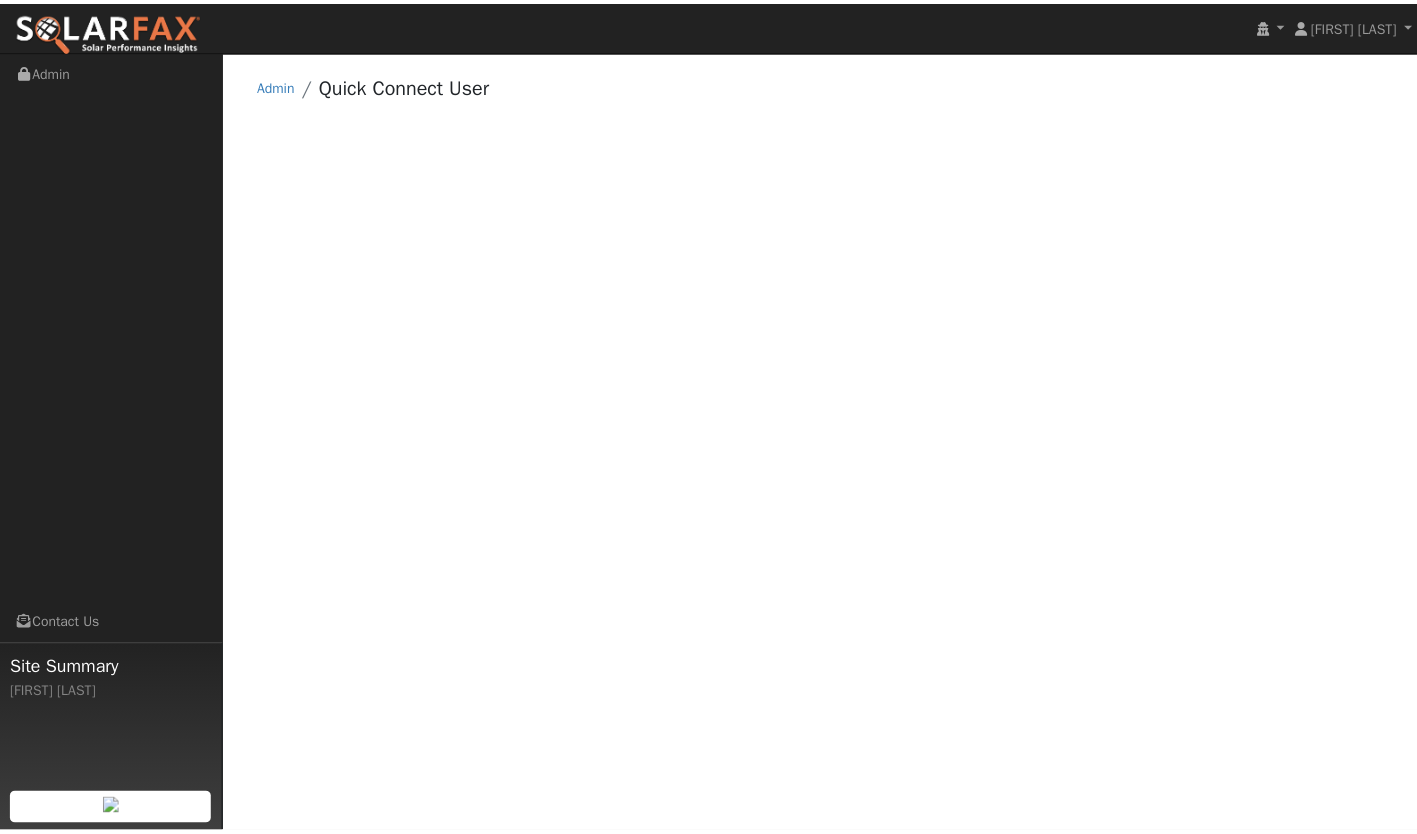 scroll, scrollTop: 0, scrollLeft: 0, axis: both 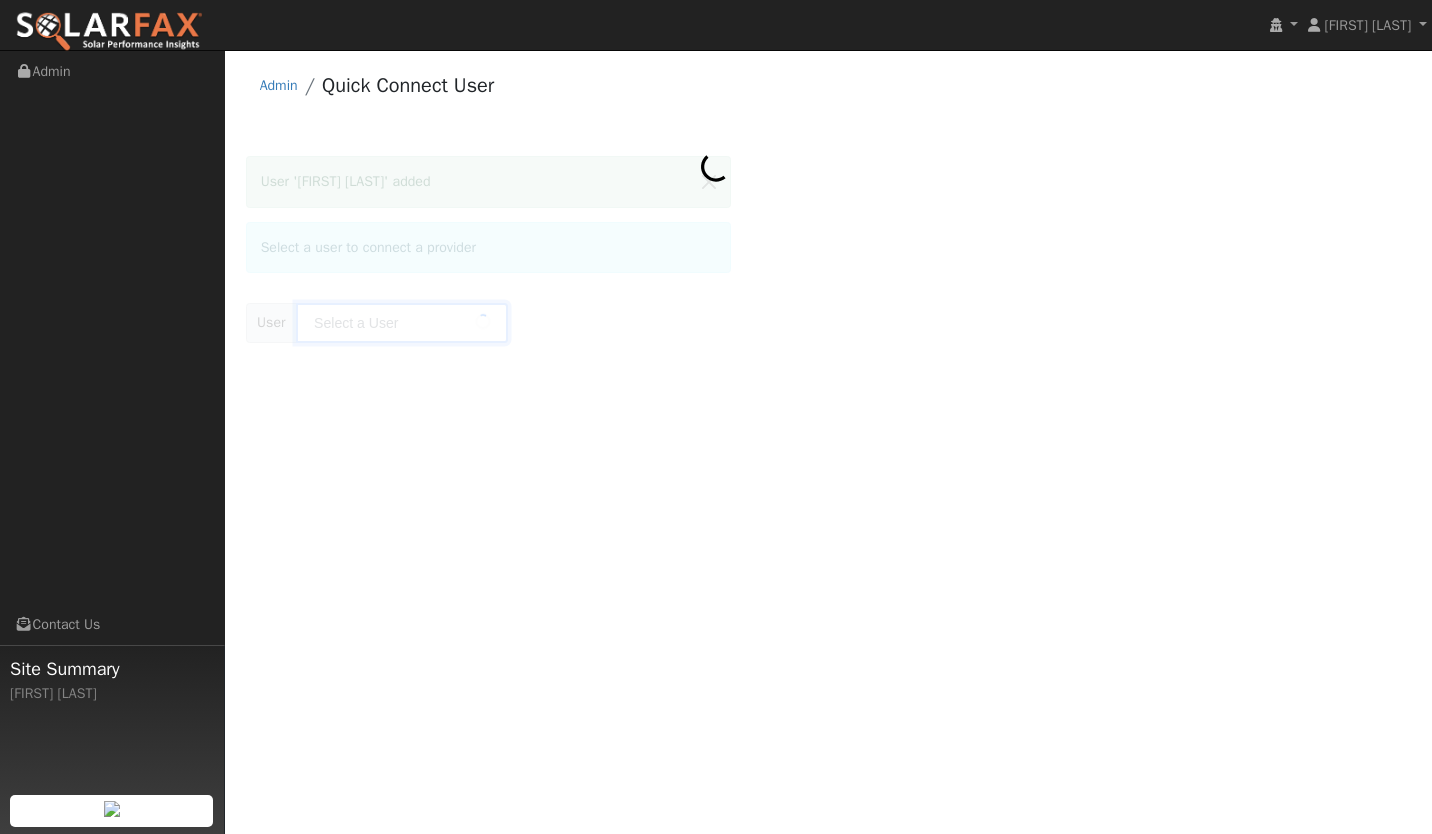 type on "[FIRST] [LAST]" 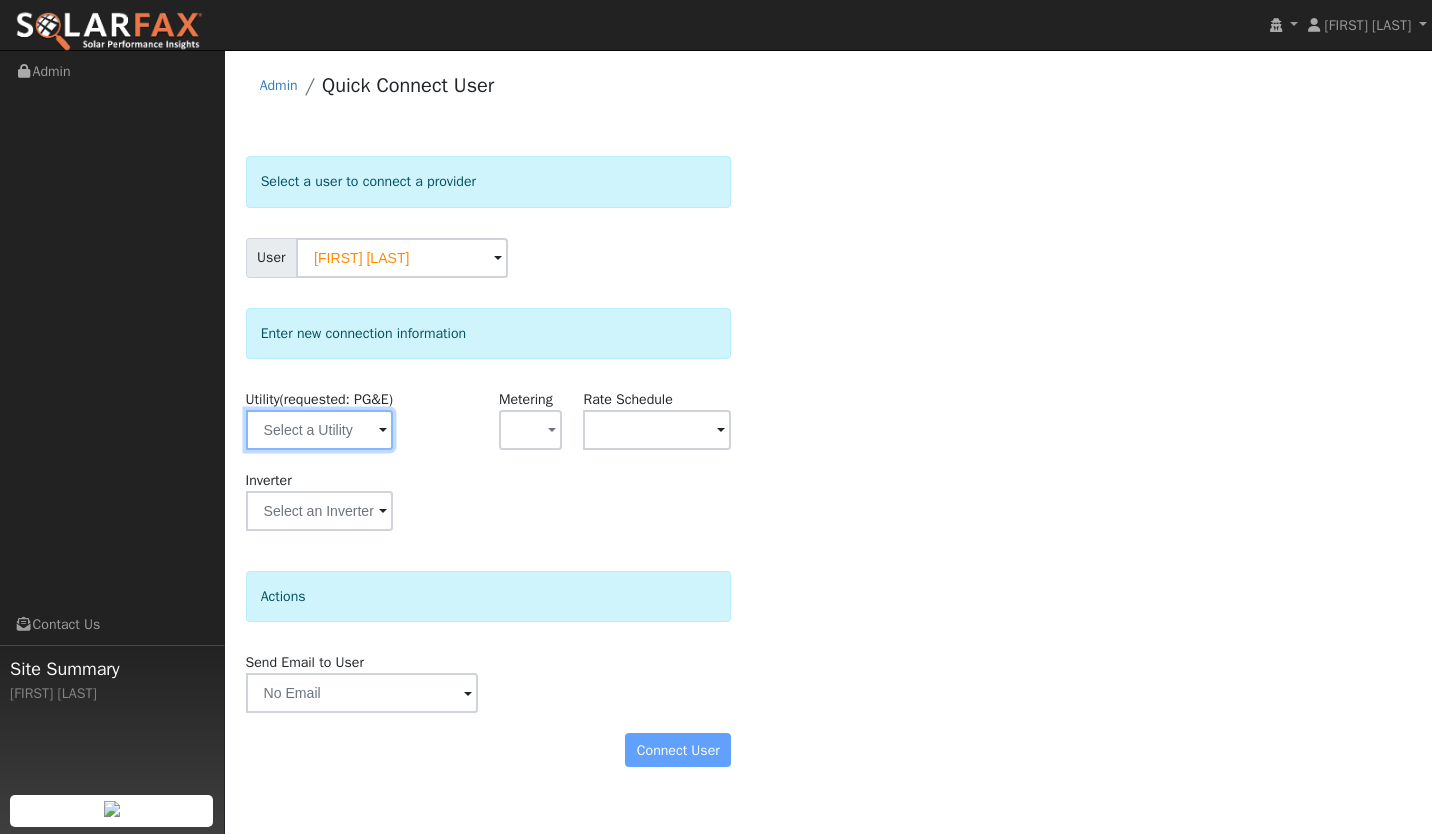 click at bounding box center [320, 430] 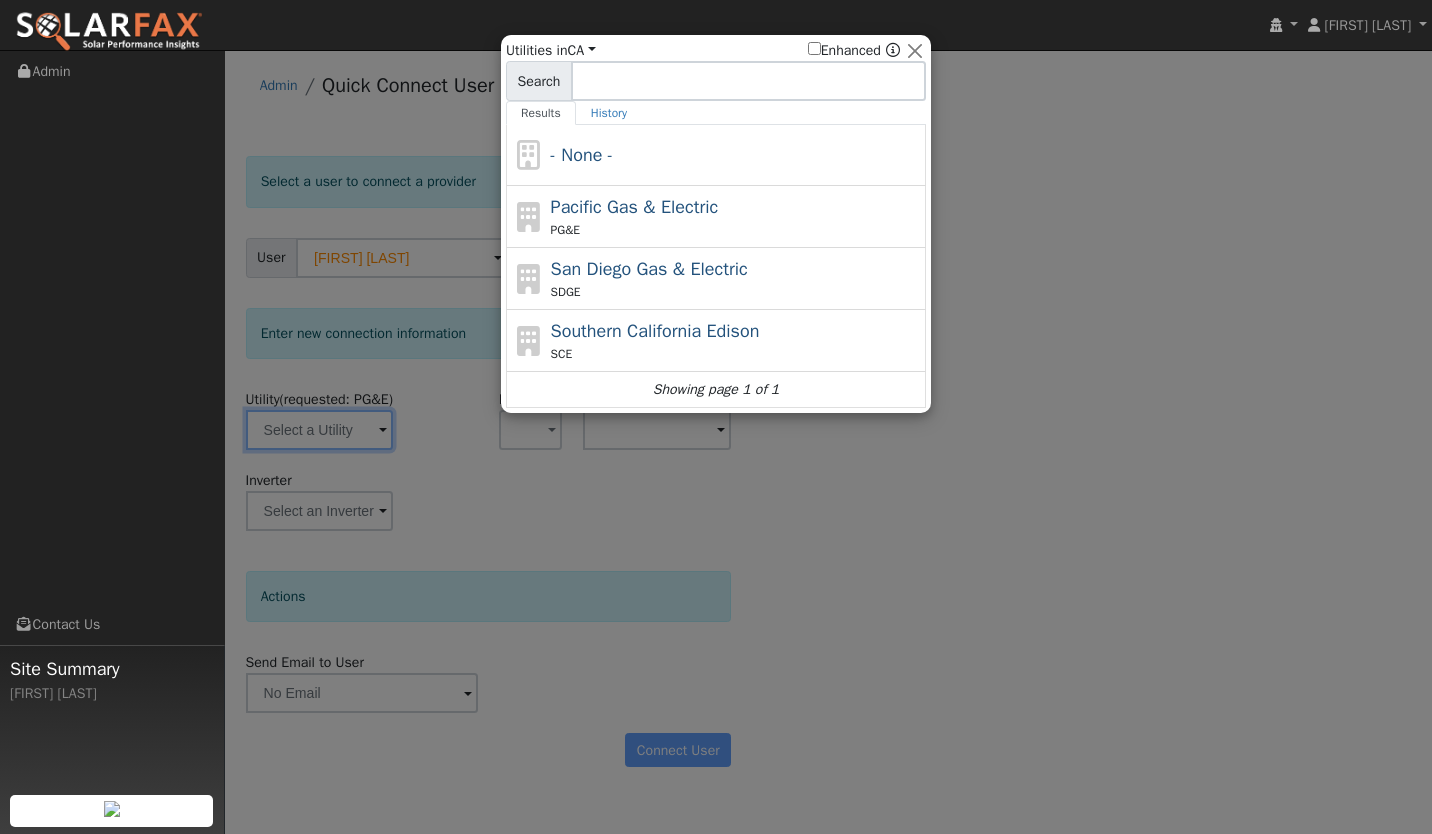 click on "Pacific Gas & Electric" at bounding box center (635, 207) 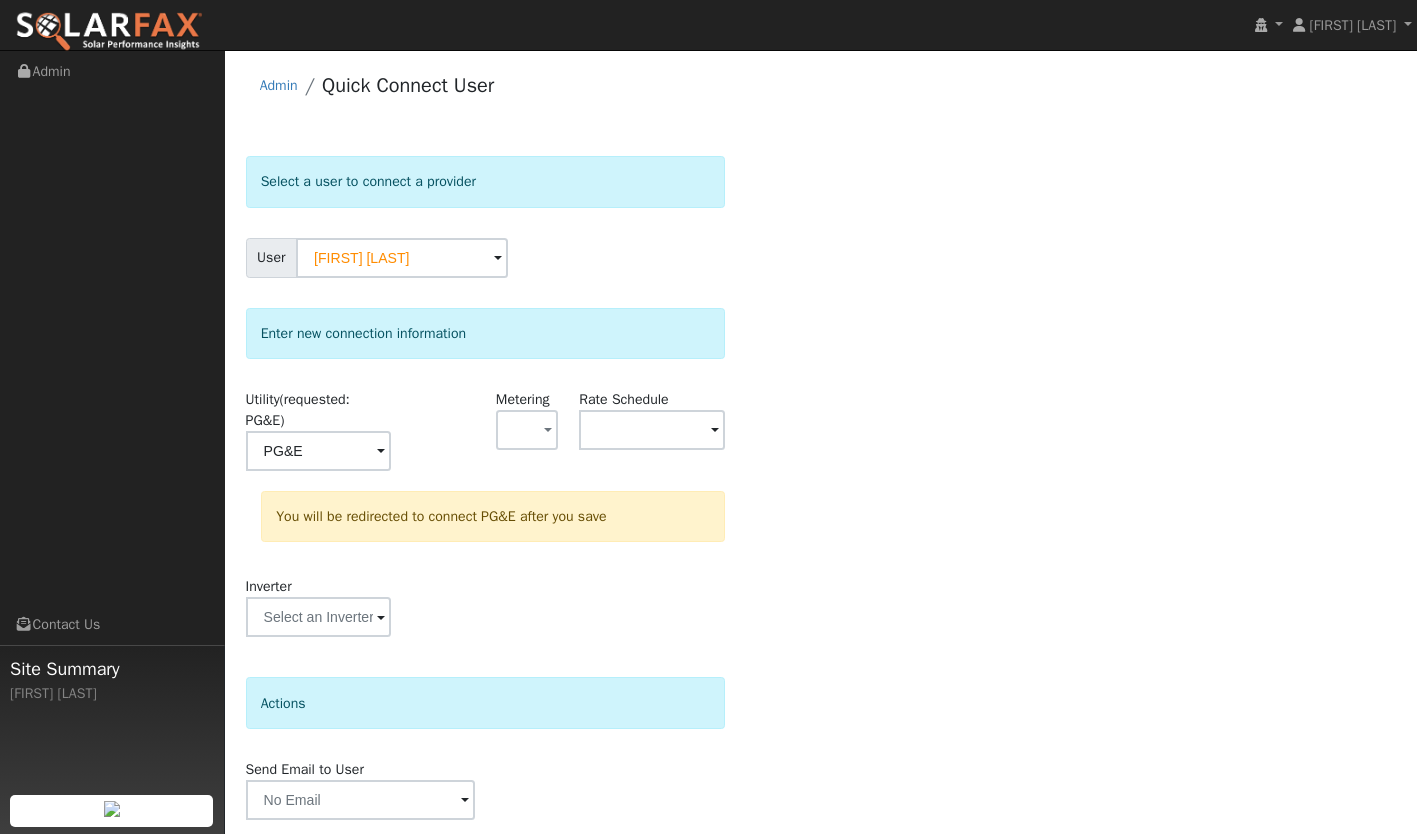 scroll, scrollTop: 69, scrollLeft: 0, axis: vertical 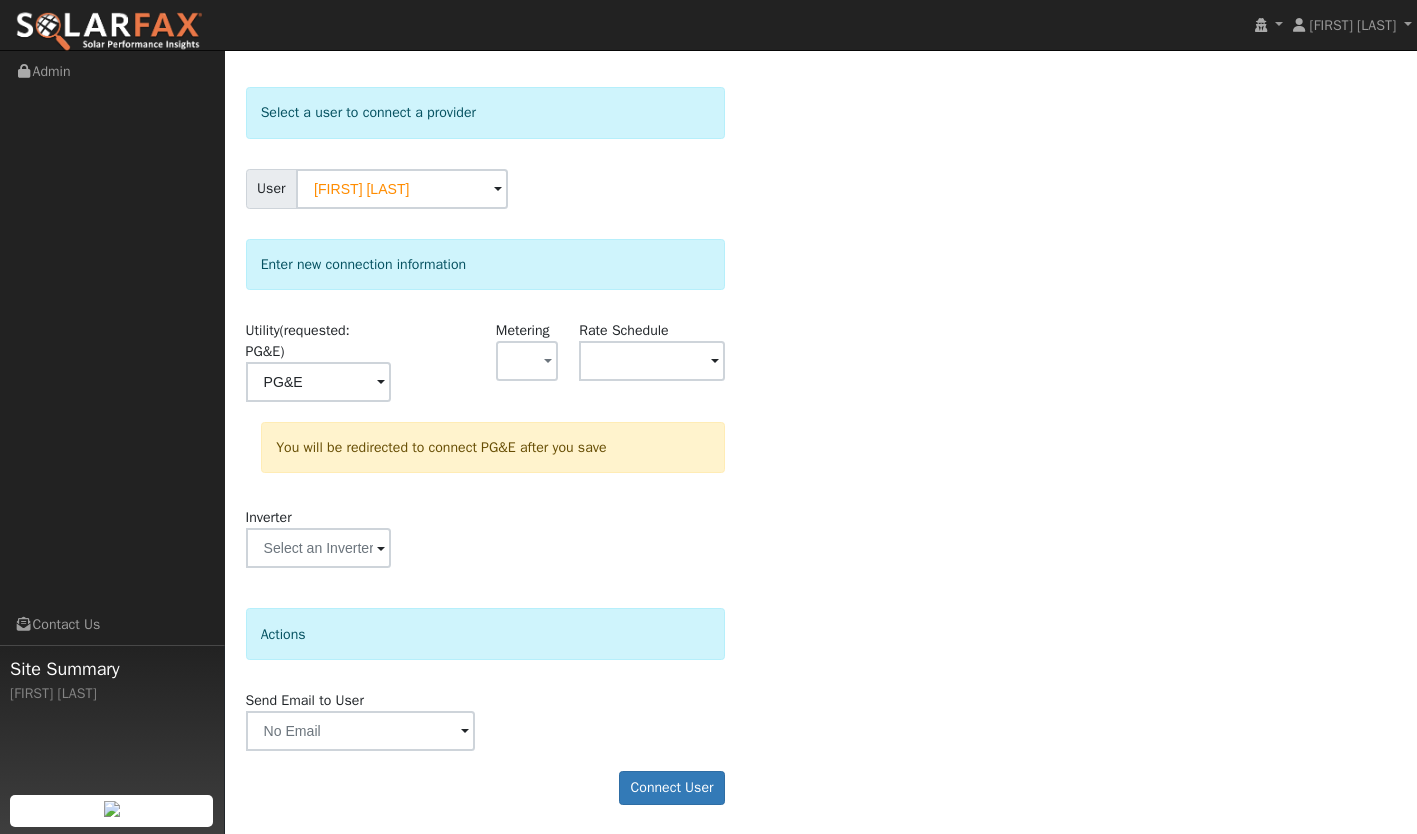 click on "Inverter" at bounding box center [485, 547] 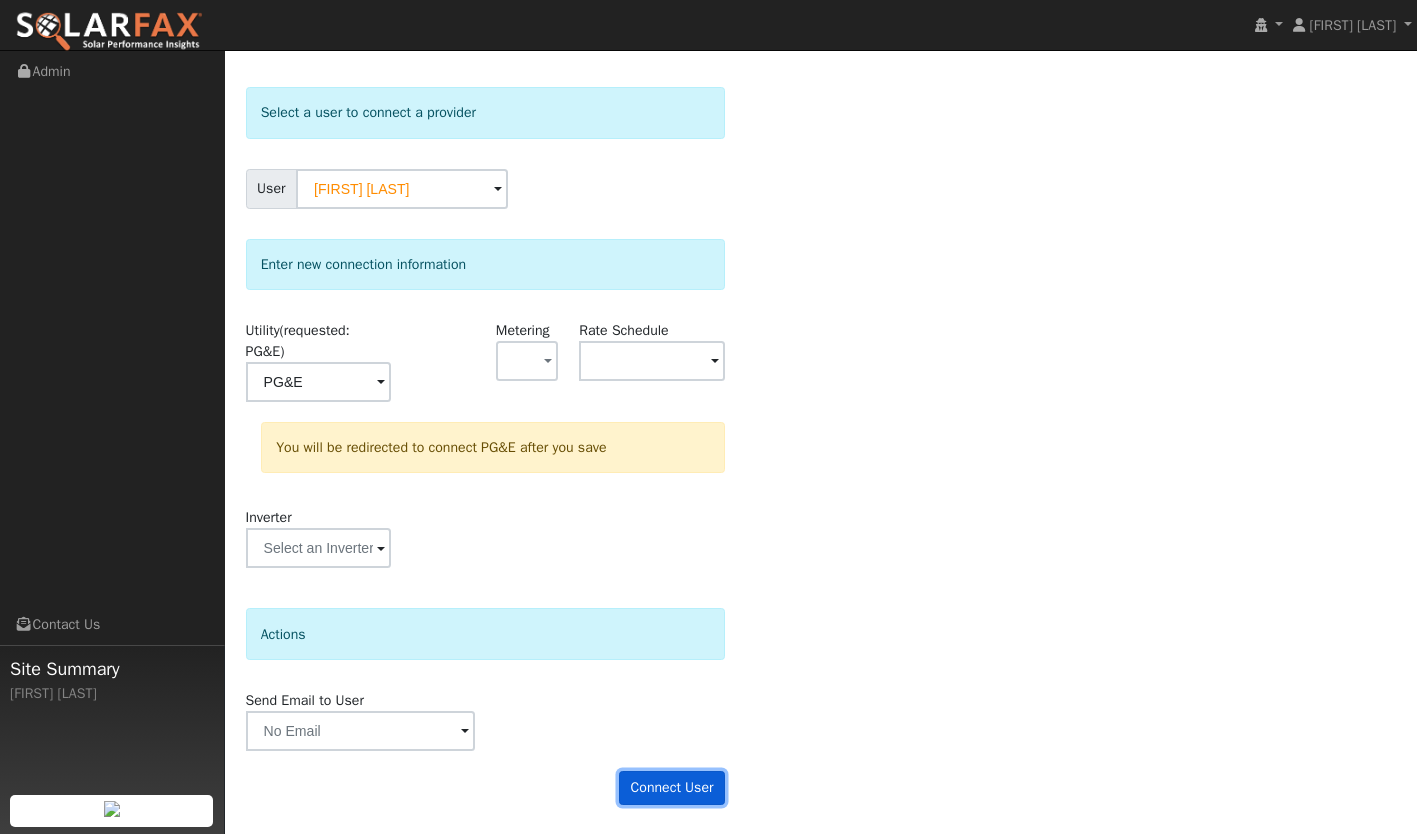 click on "Connect User" at bounding box center [672, 788] 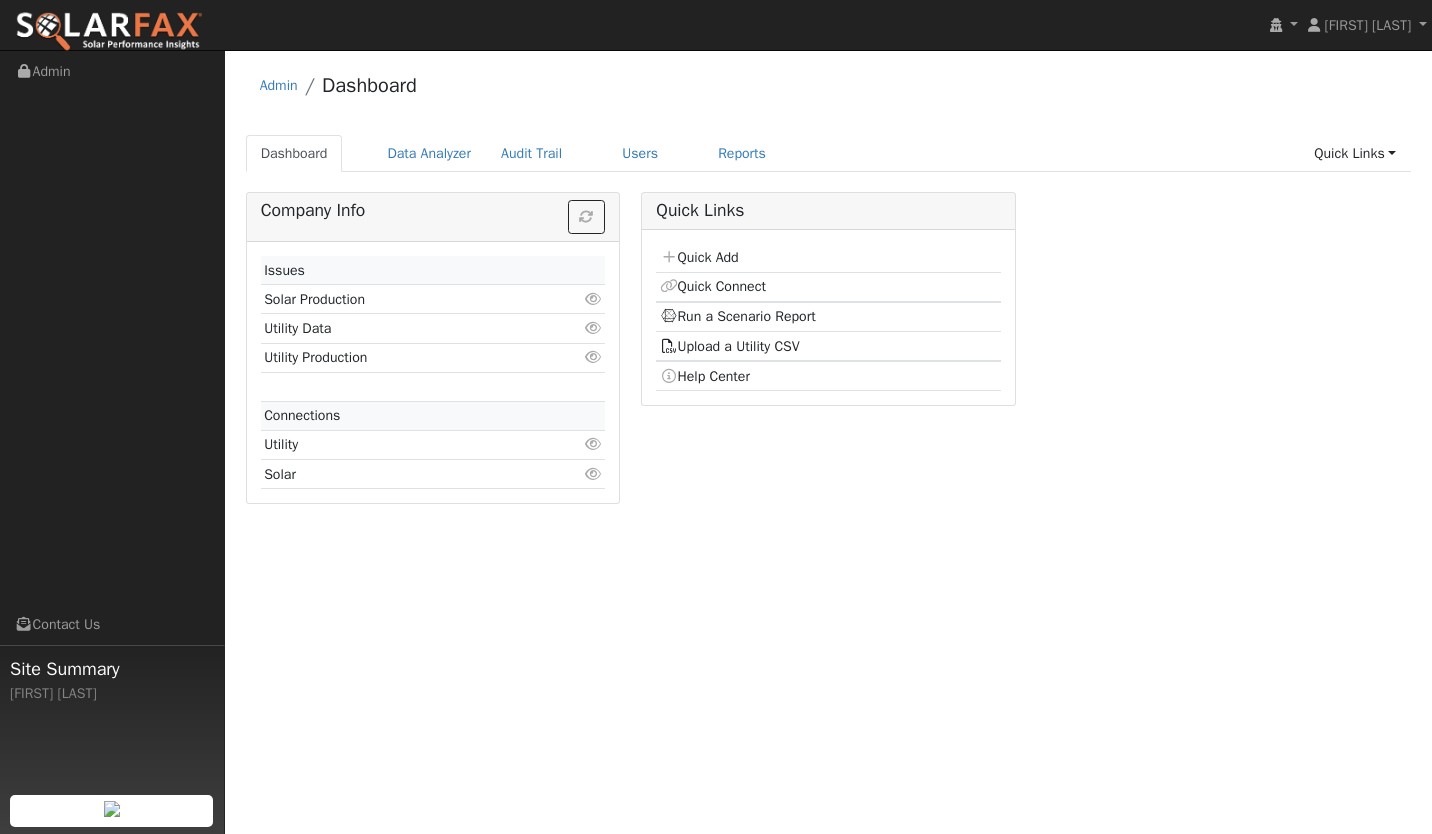 scroll, scrollTop: 0, scrollLeft: 0, axis: both 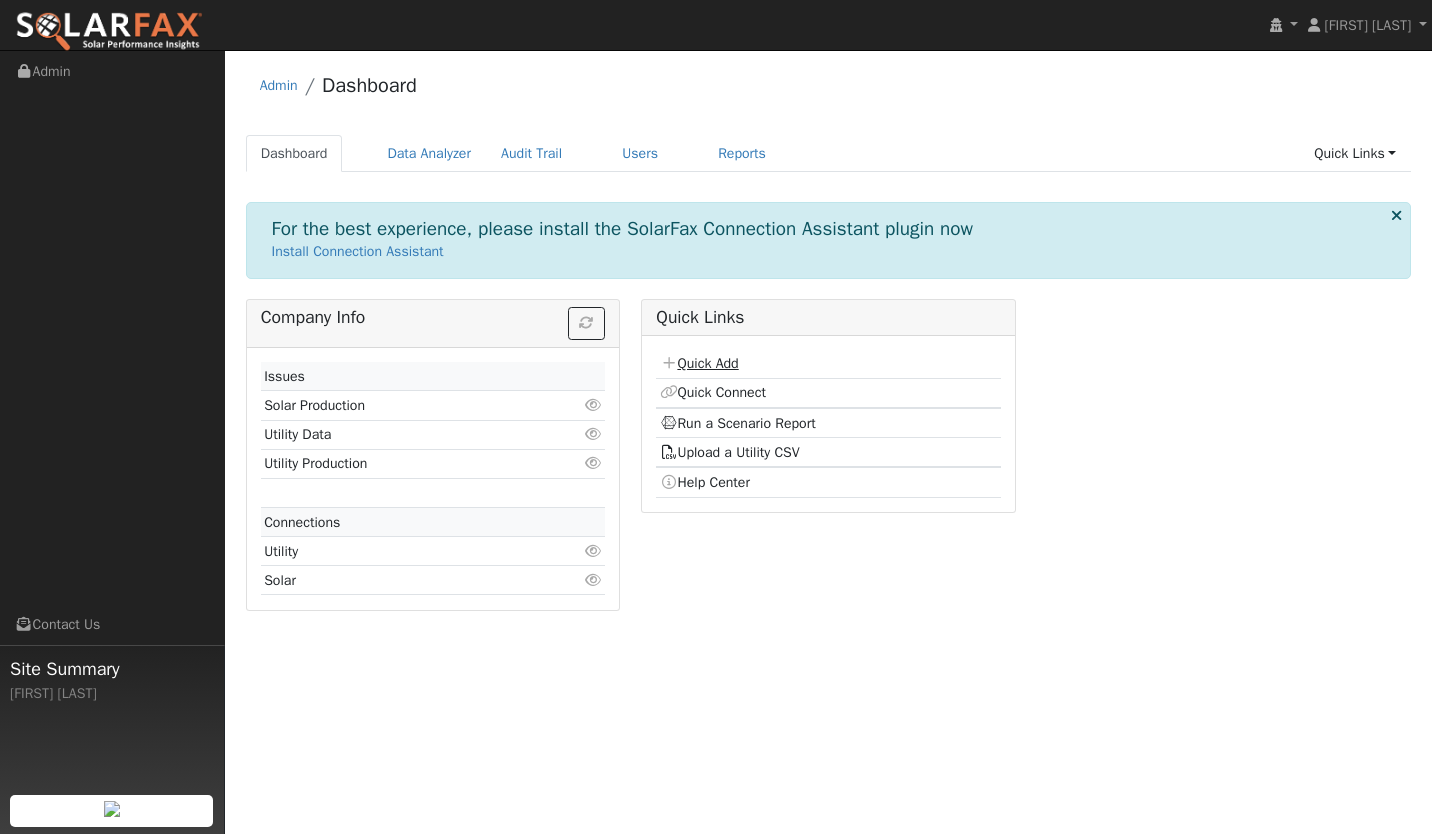 click on "Quick Add" at bounding box center (699, 363) 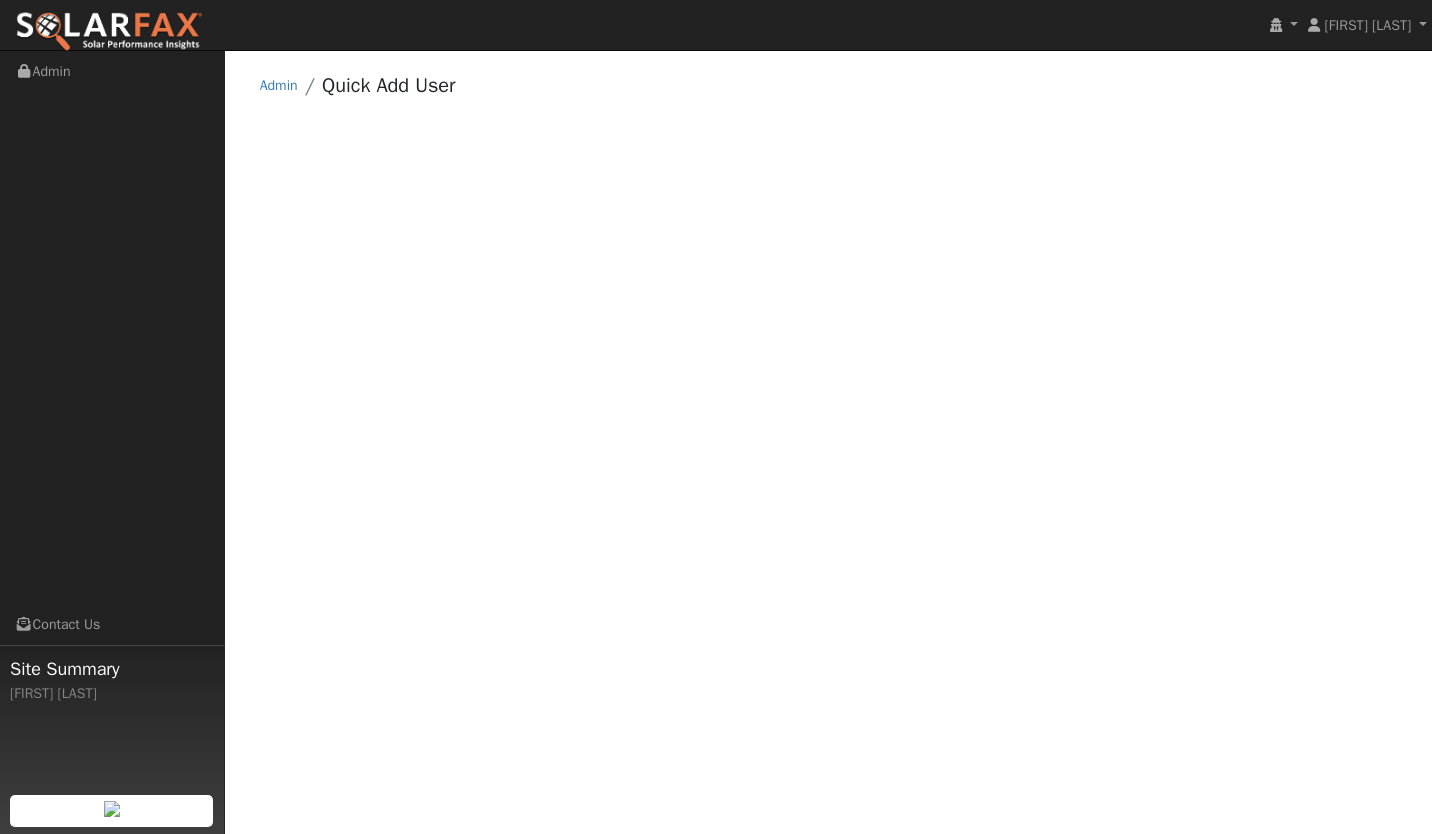 scroll, scrollTop: 0, scrollLeft: 0, axis: both 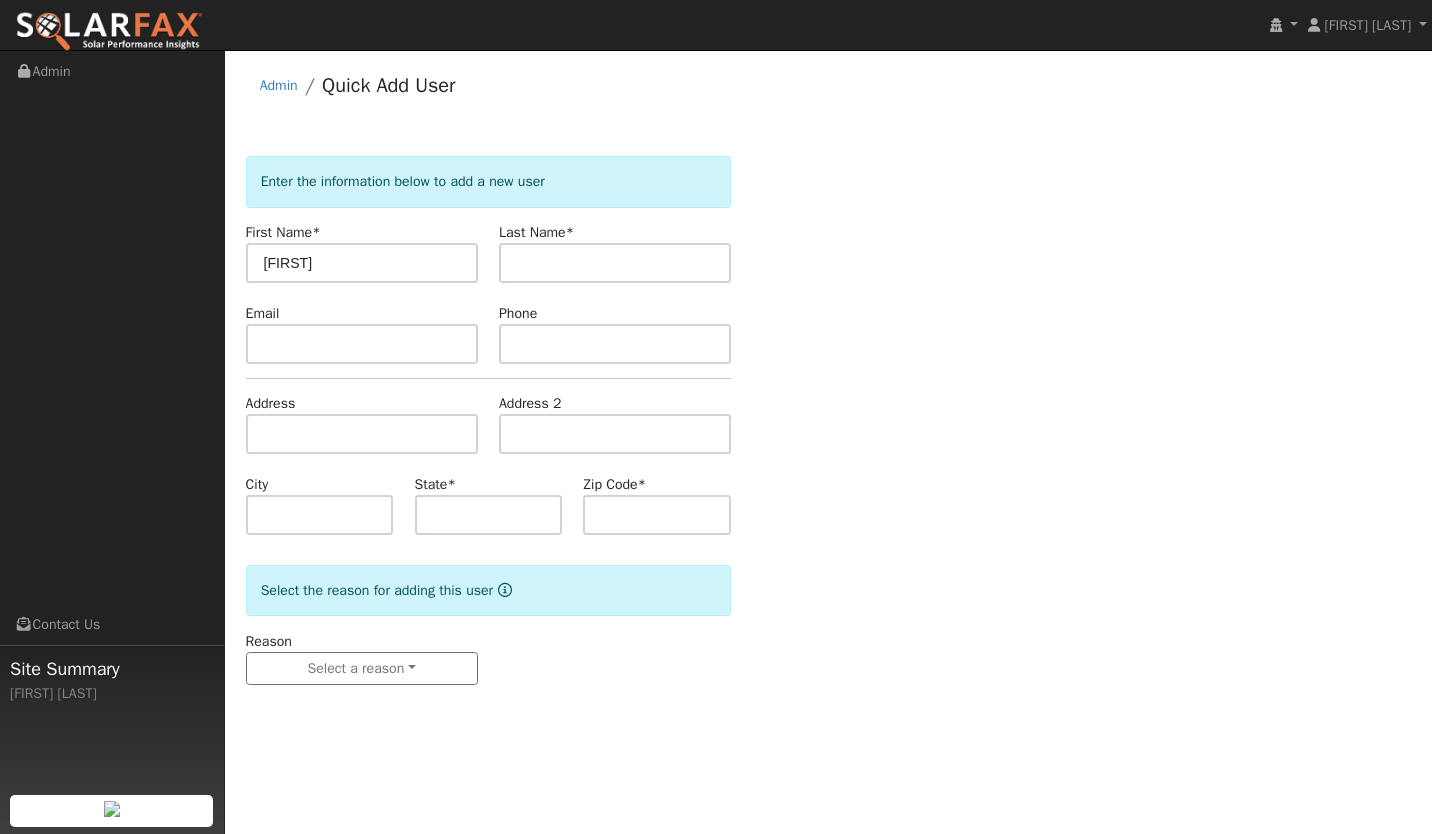 type on "Chet" 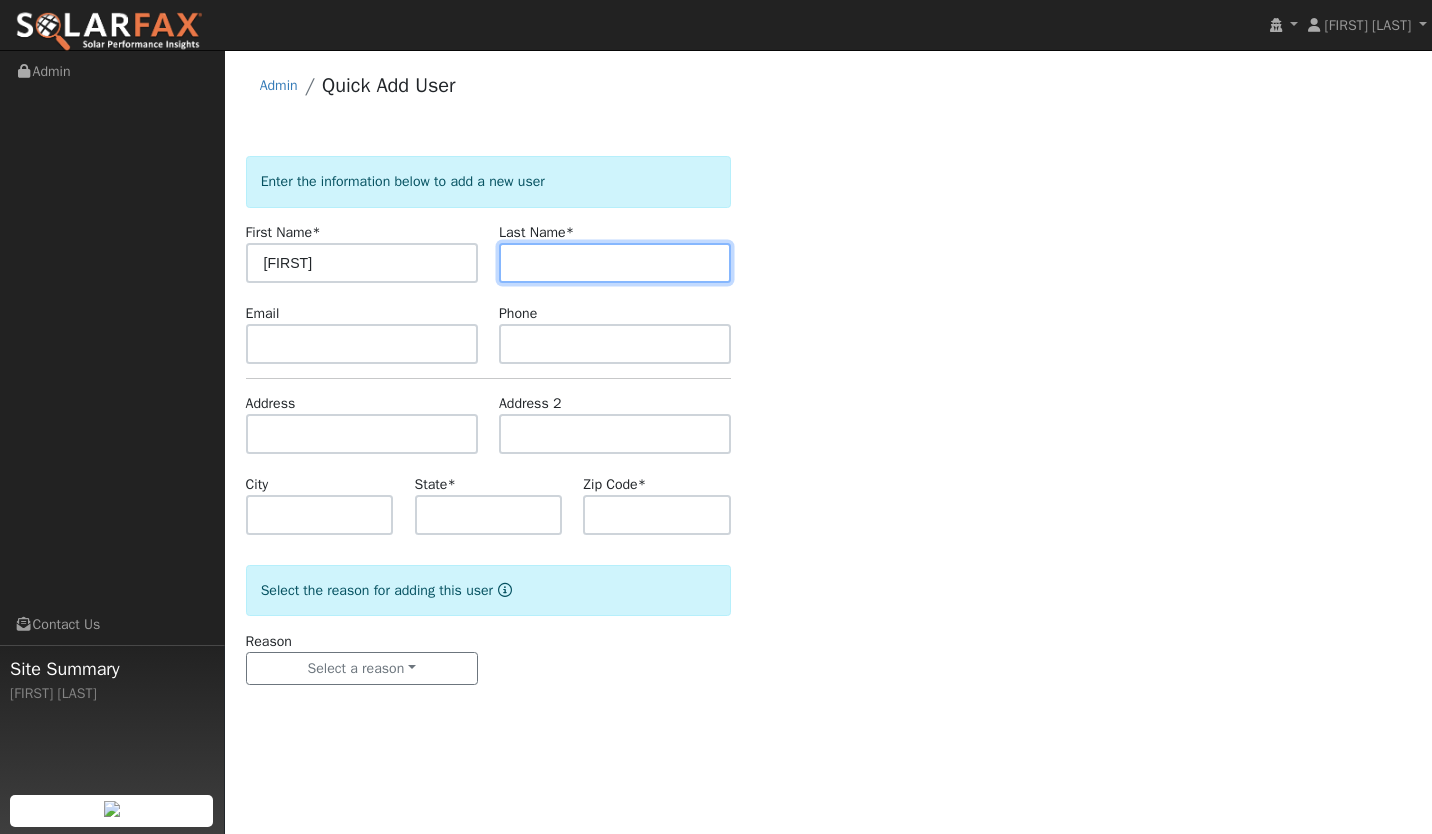 click at bounding box center (615, 263) 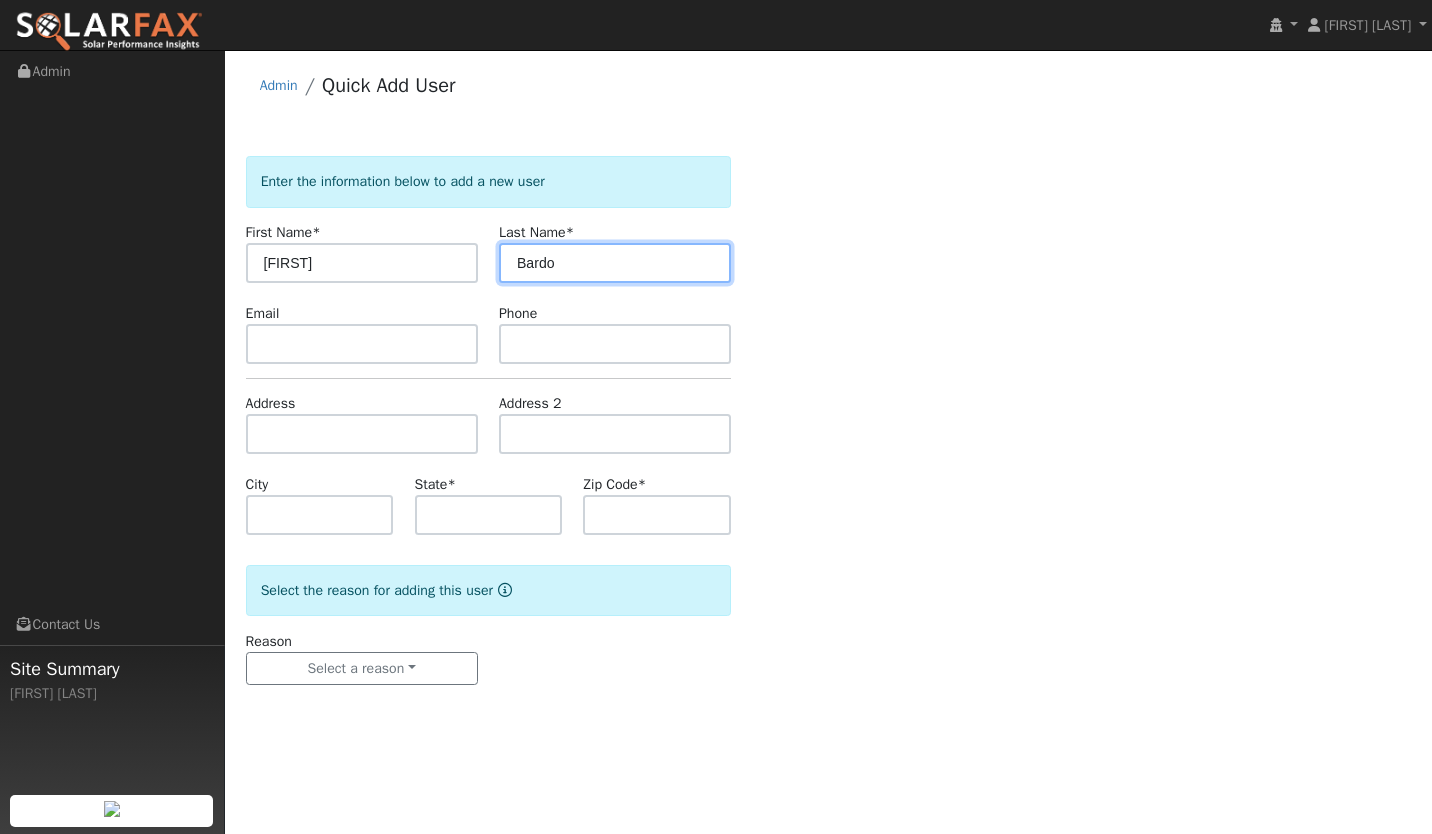 type on "Bardo" 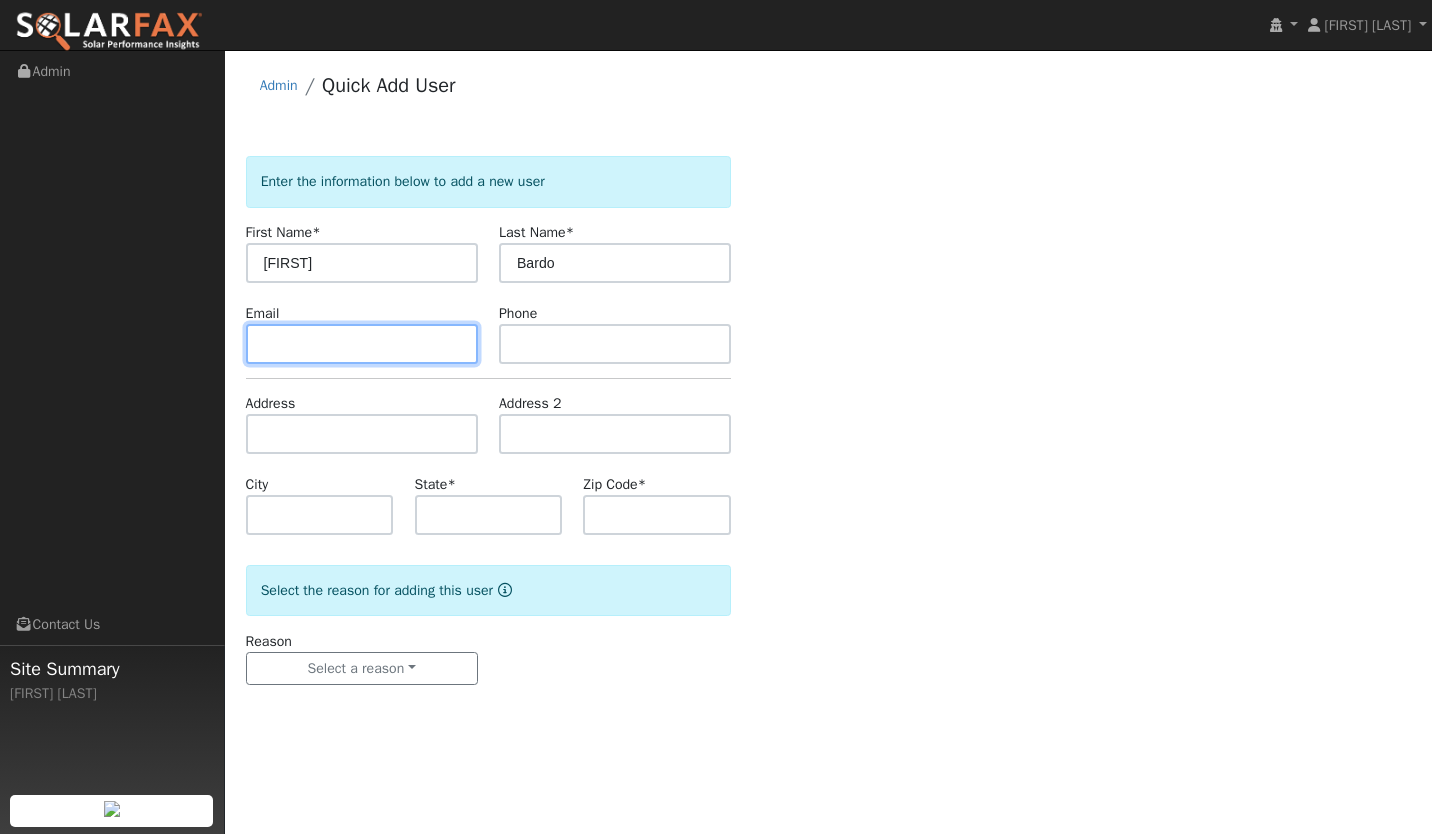 click at bounding box center [362, 344] 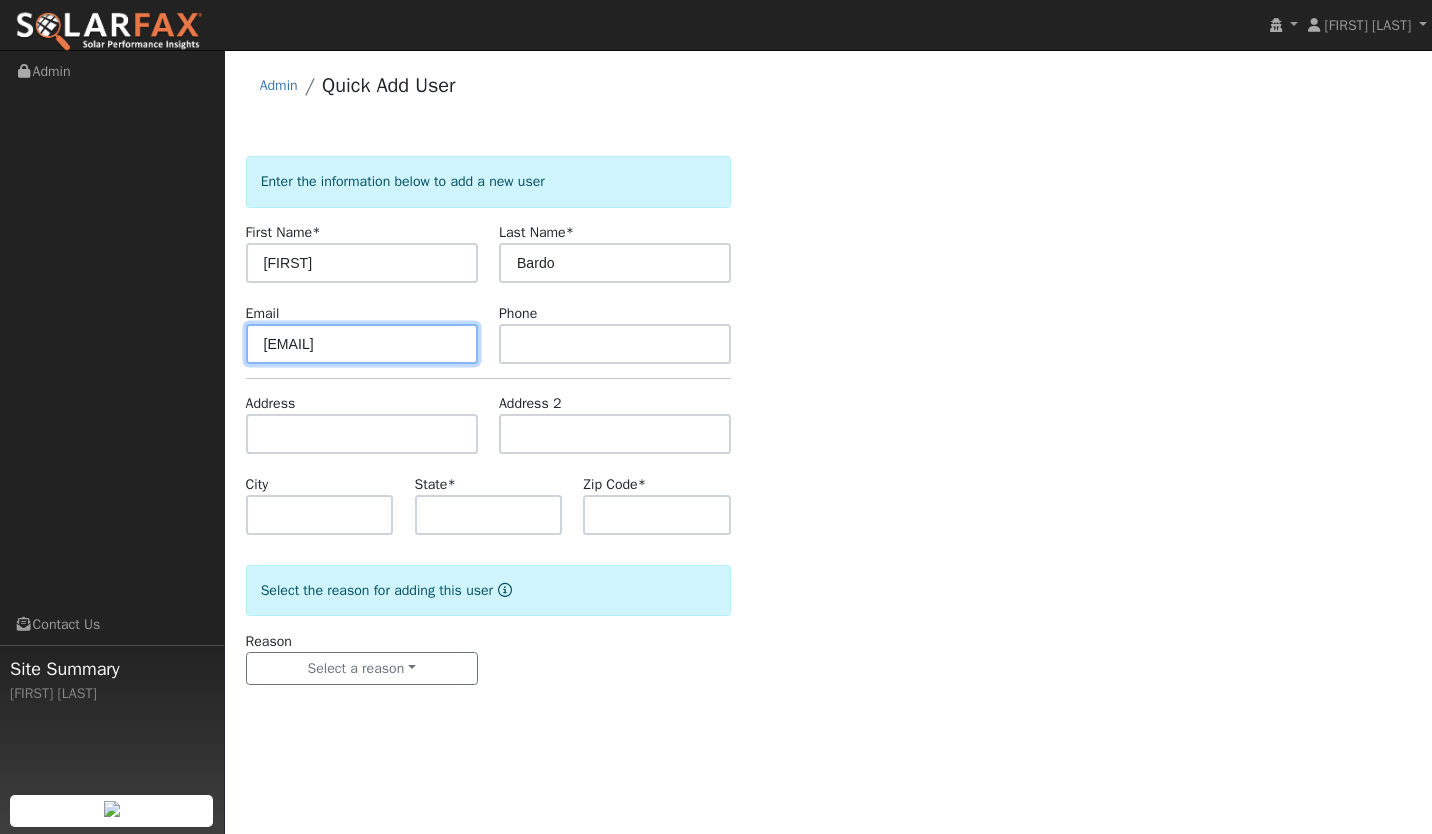 type on "[EMAIL]" 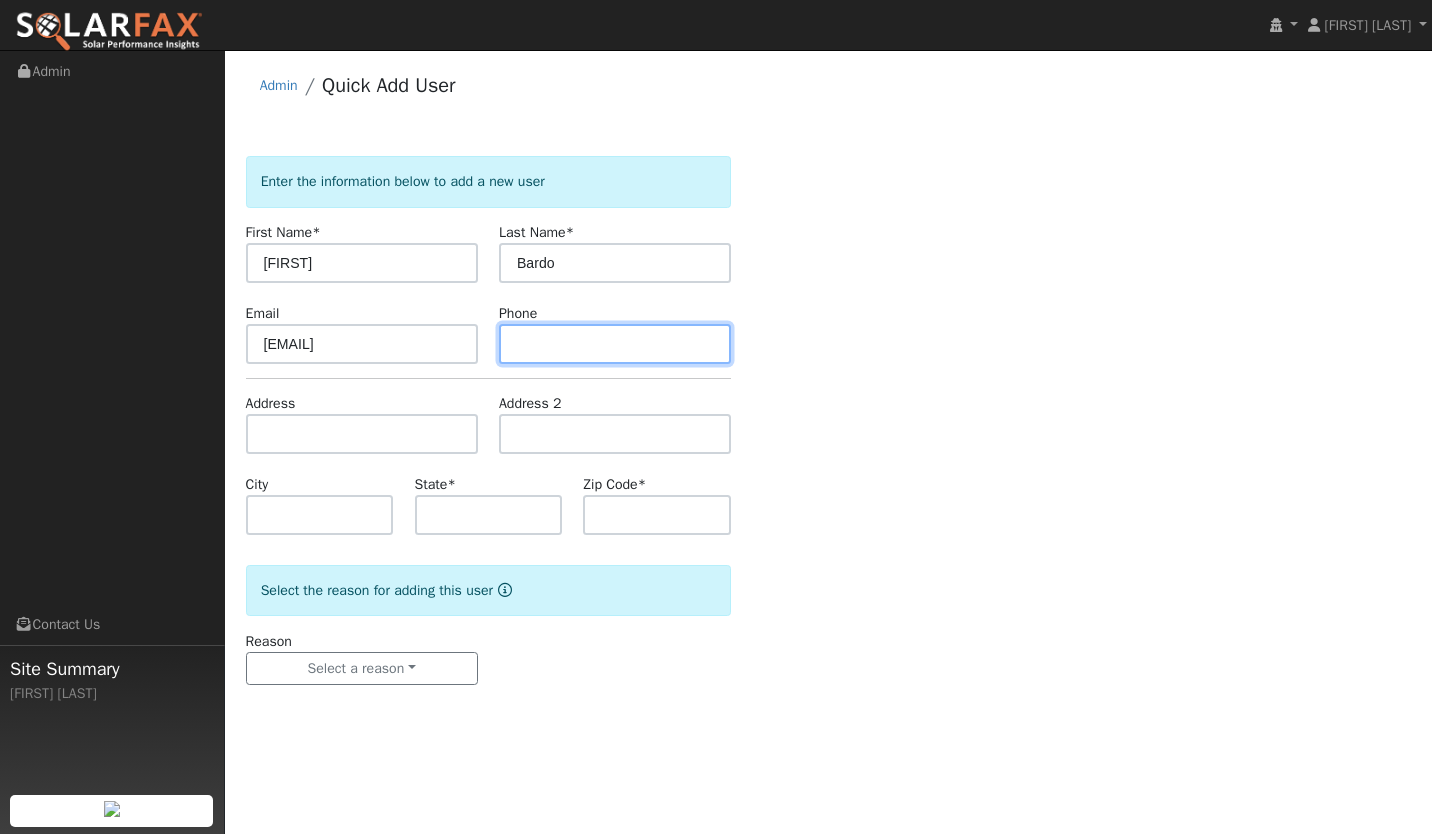 click at bounding box center (615, 344) 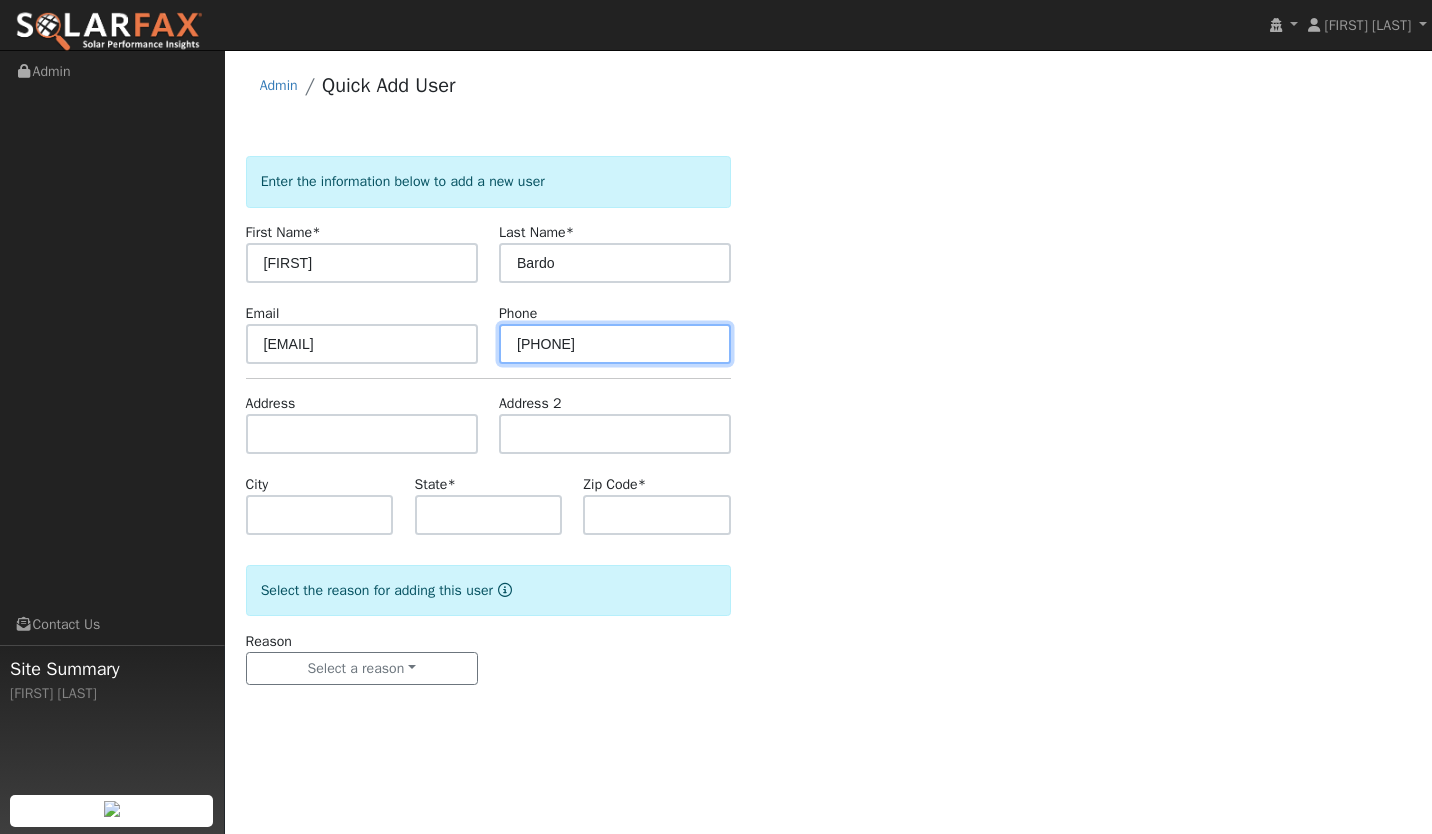 type on "(650) 726-3753" 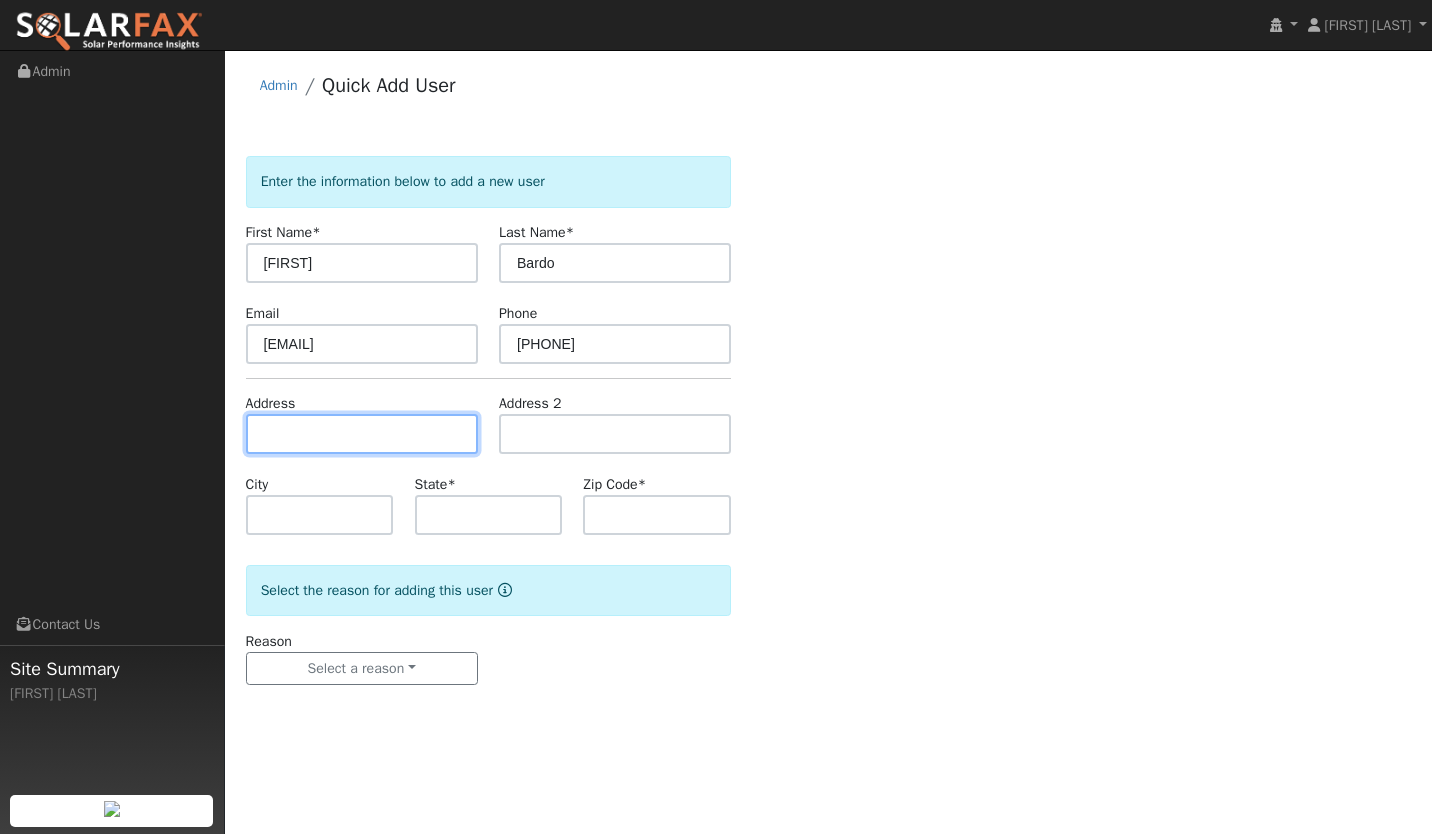 click at bounding box center [362, 434] 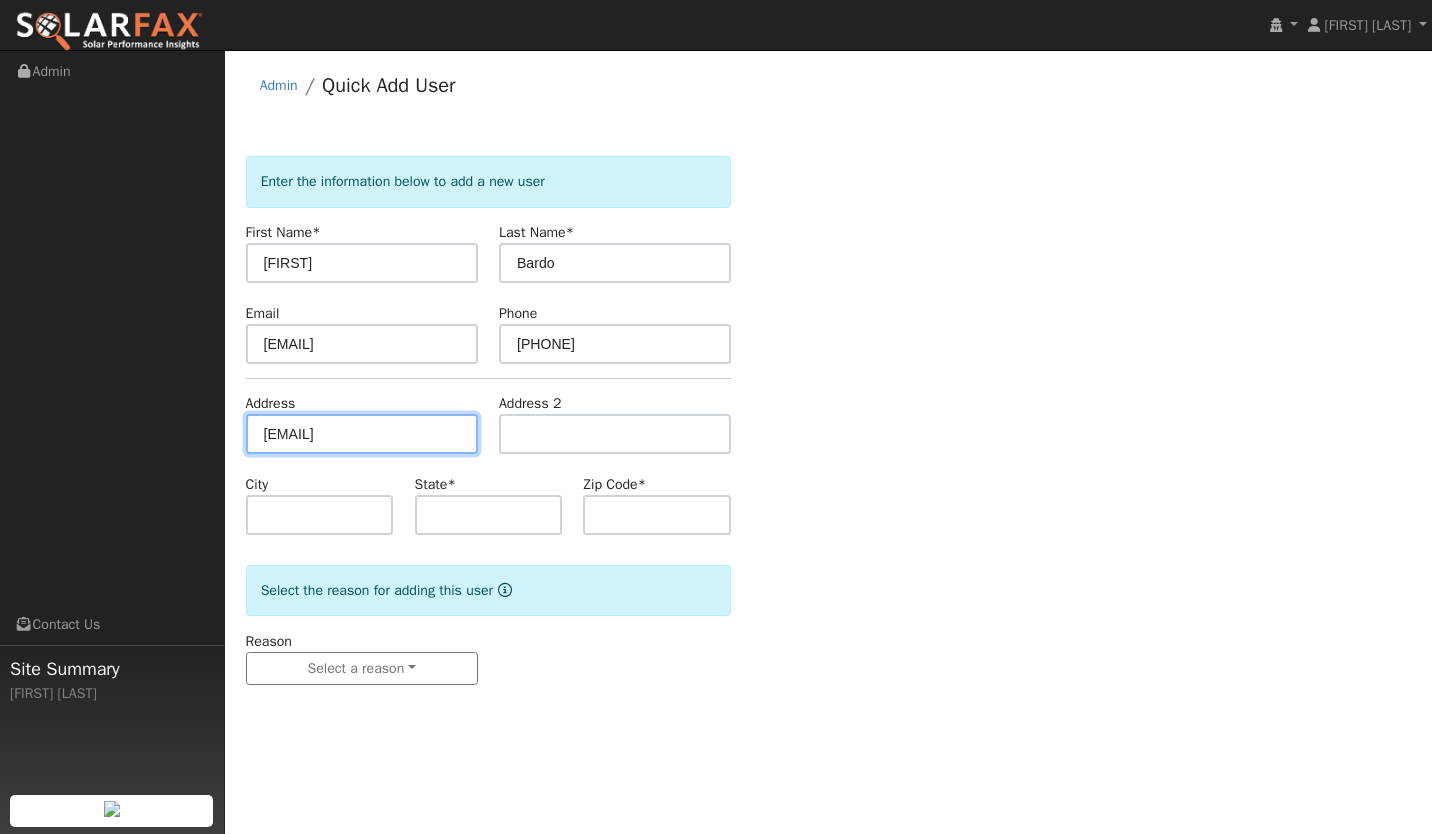 drag, startPoint x: 426, startPoint y: 436, endPoint x: 167, endPoint y: 476, distance: 262.0706 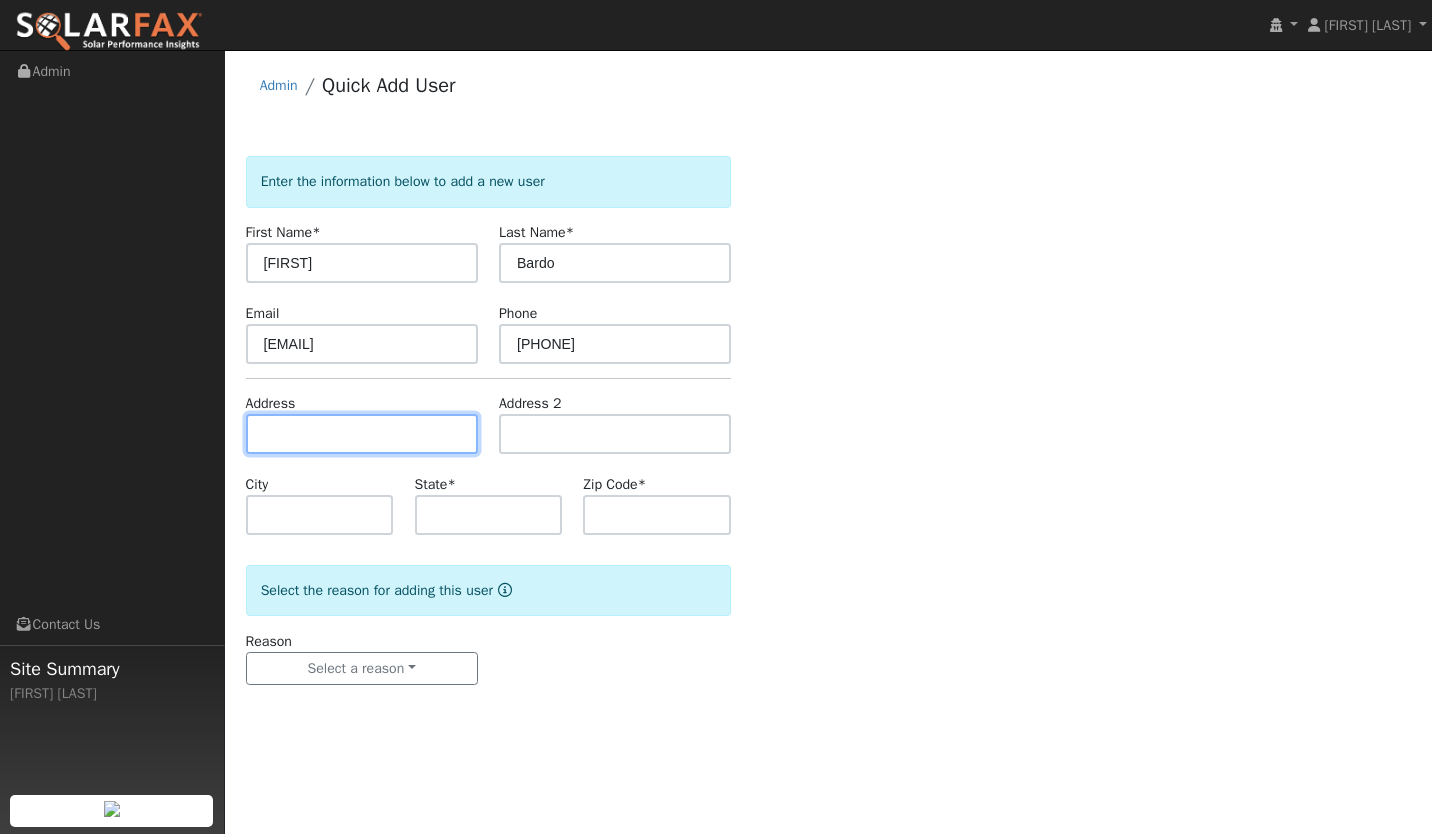 paste on "5458 Bolsa Road, Atascadero, CA, USA" 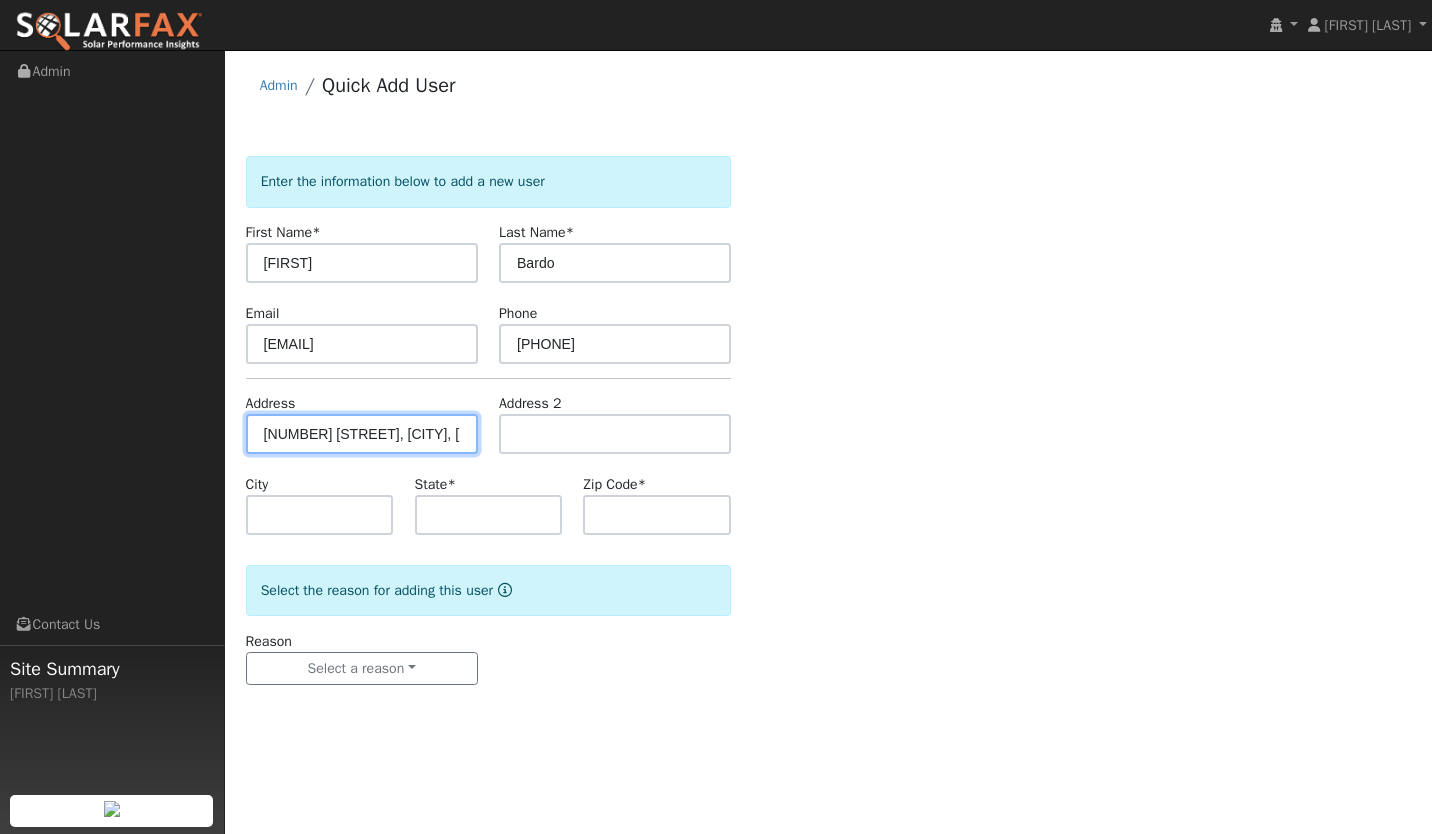 scroll, scrollTop: 0, scrollLeft: 45, axis: horizontal 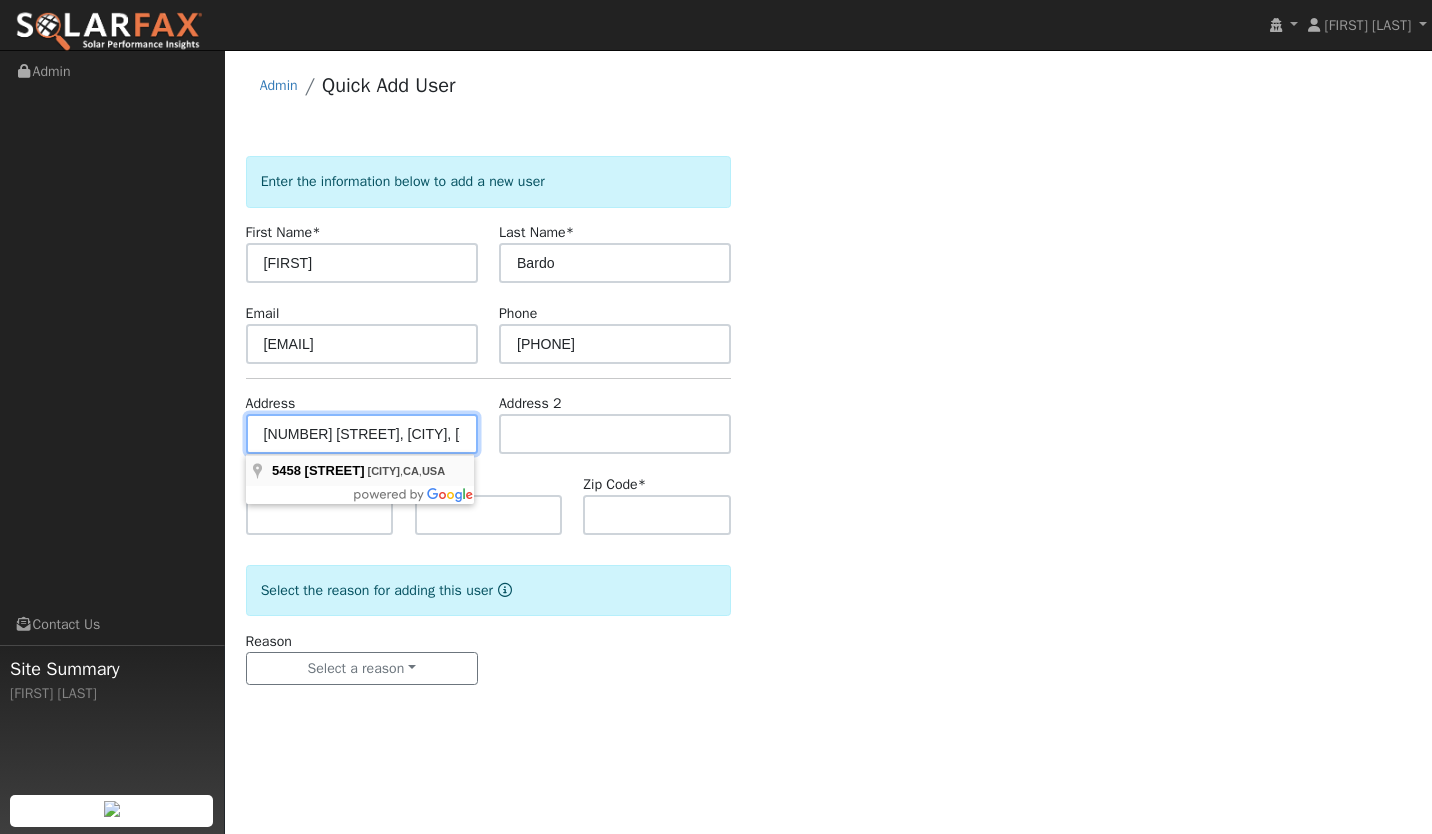 type on "[NUMBER] [STREET]" 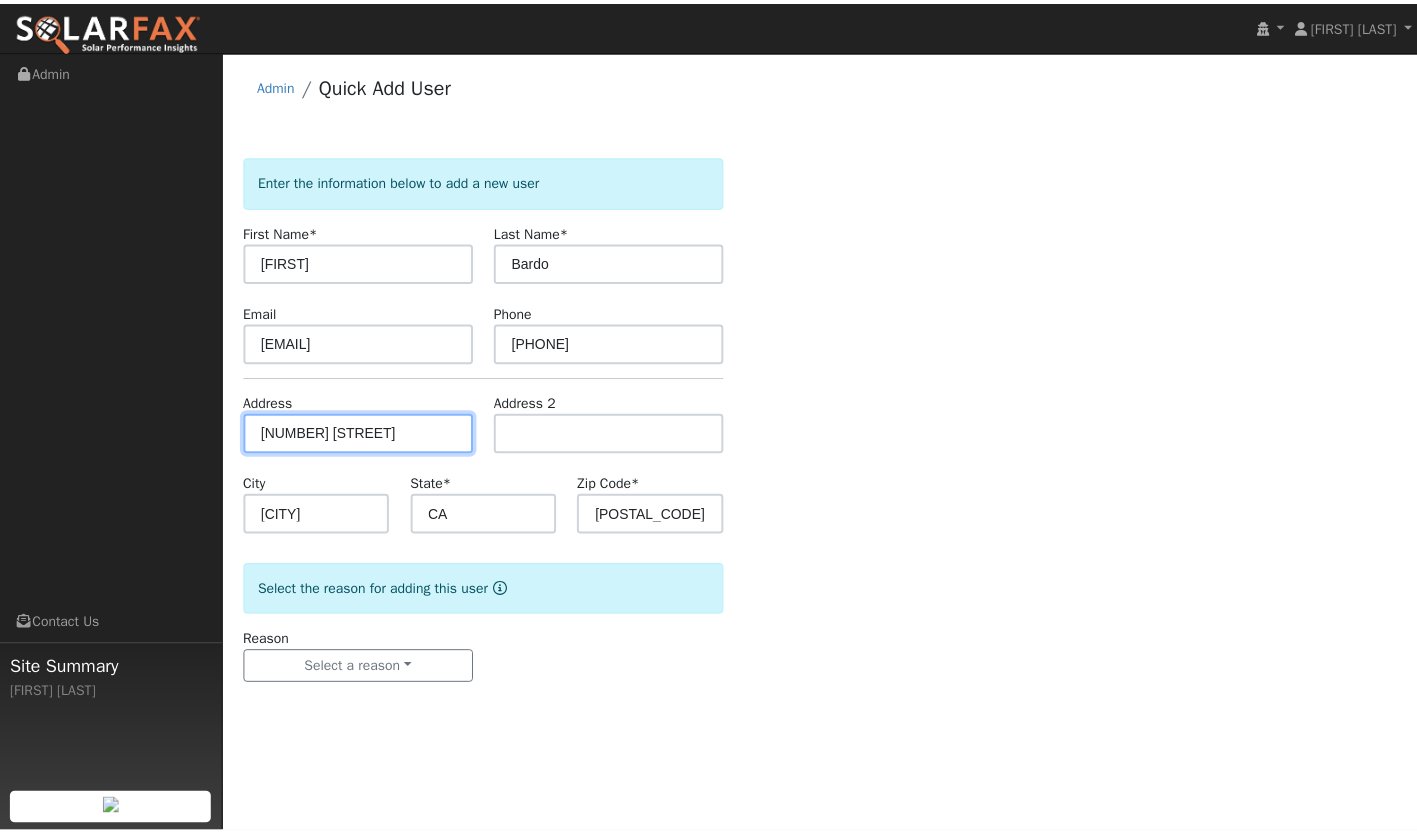 scroll, scrollTop: 0, scrollLeft: 0, axis: both 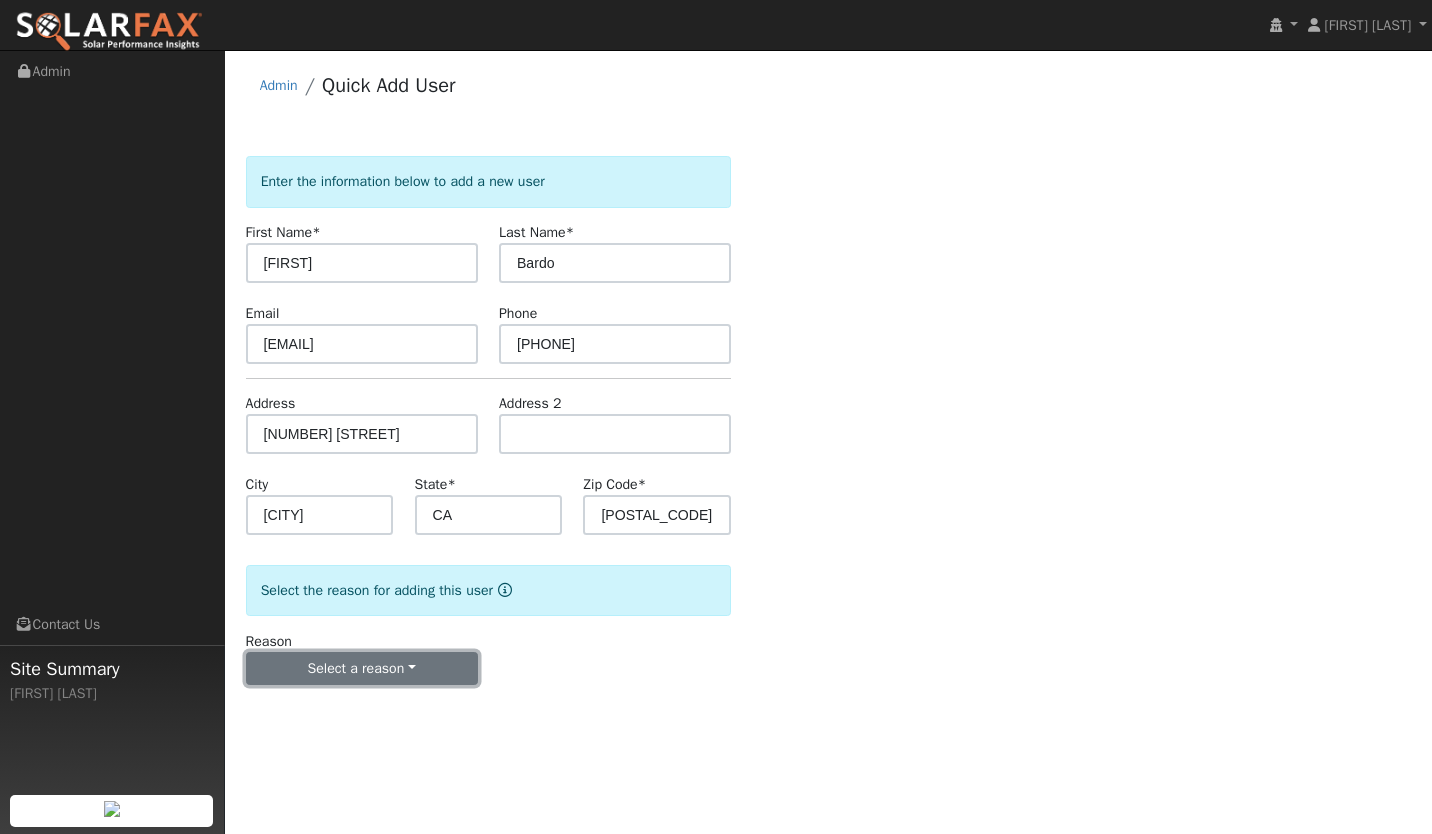 click on "Select a reason" at bounding box center (362, 669) 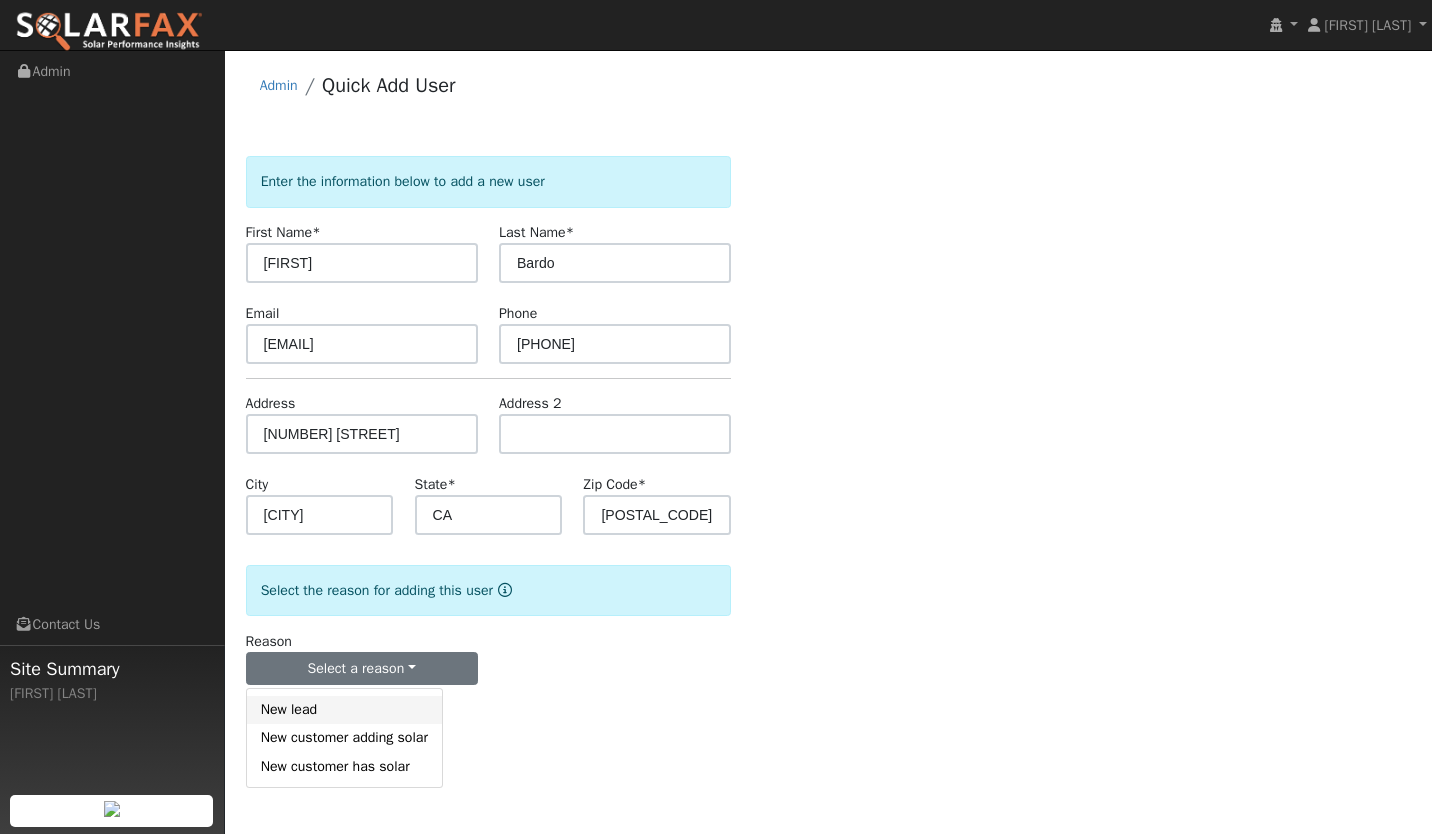 click on "New lead" at bounding box center [344, 710] 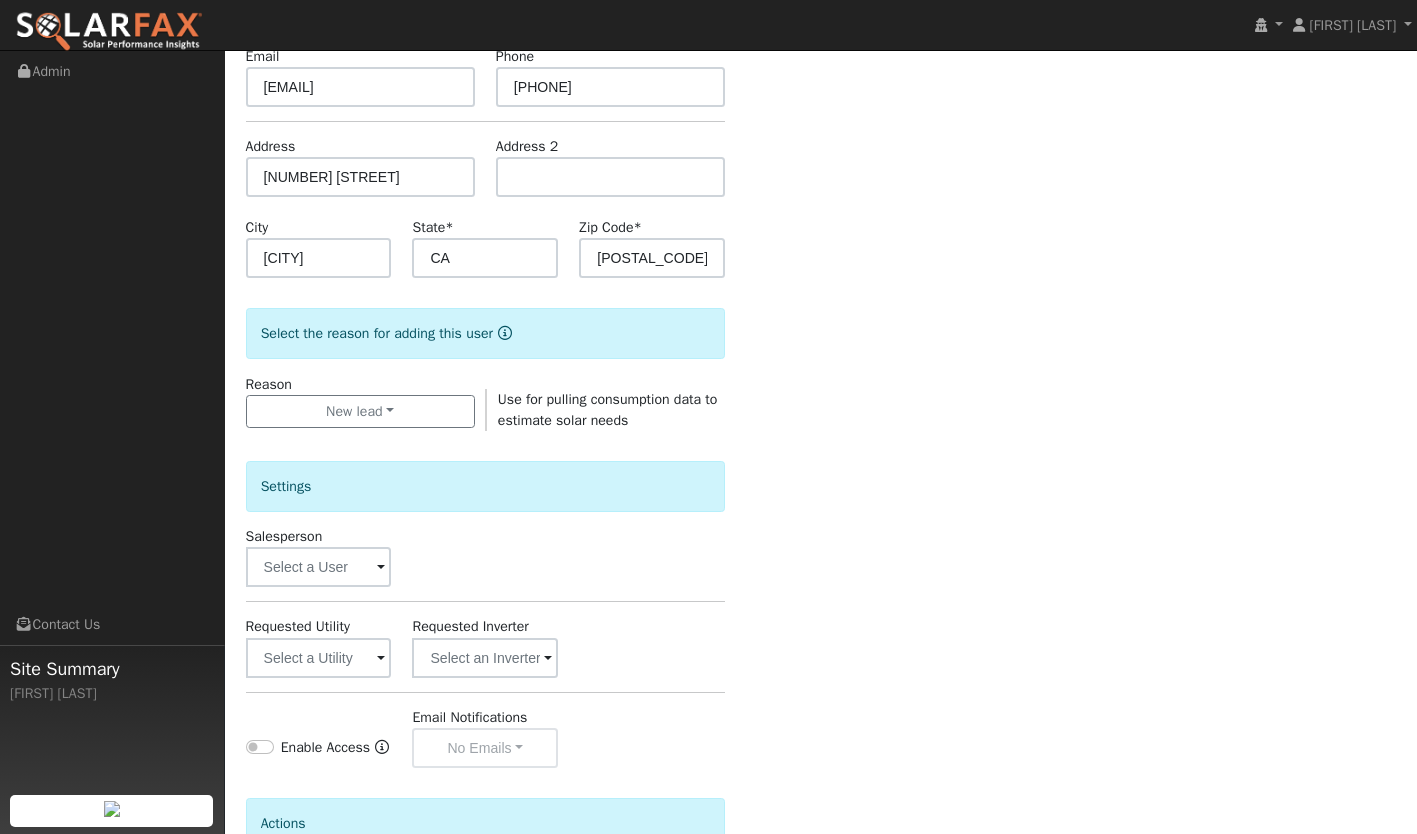 scroll, scrollTop: 258, scrollLeft: 0, axis: vertical 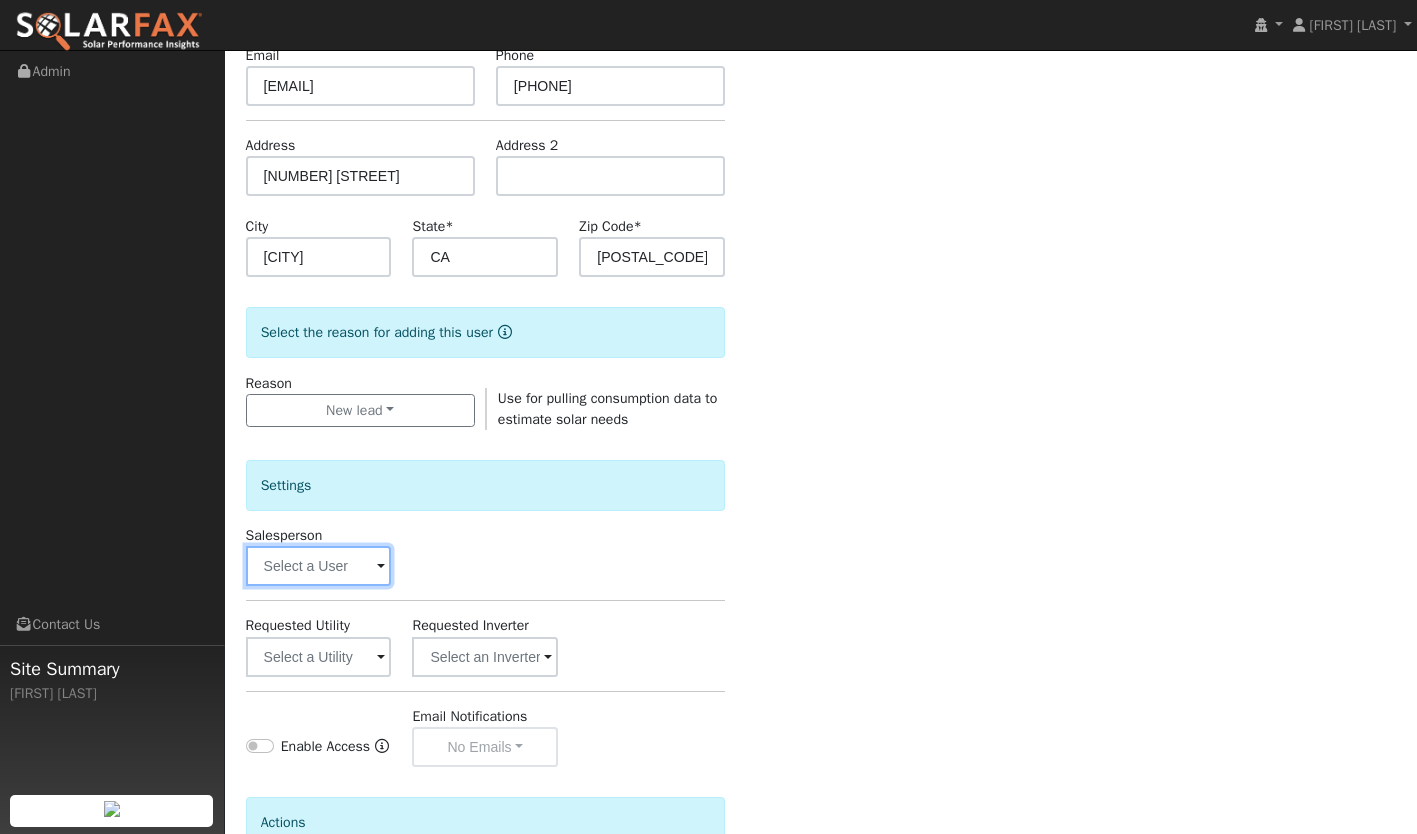 click at bounding box center [319, 566] 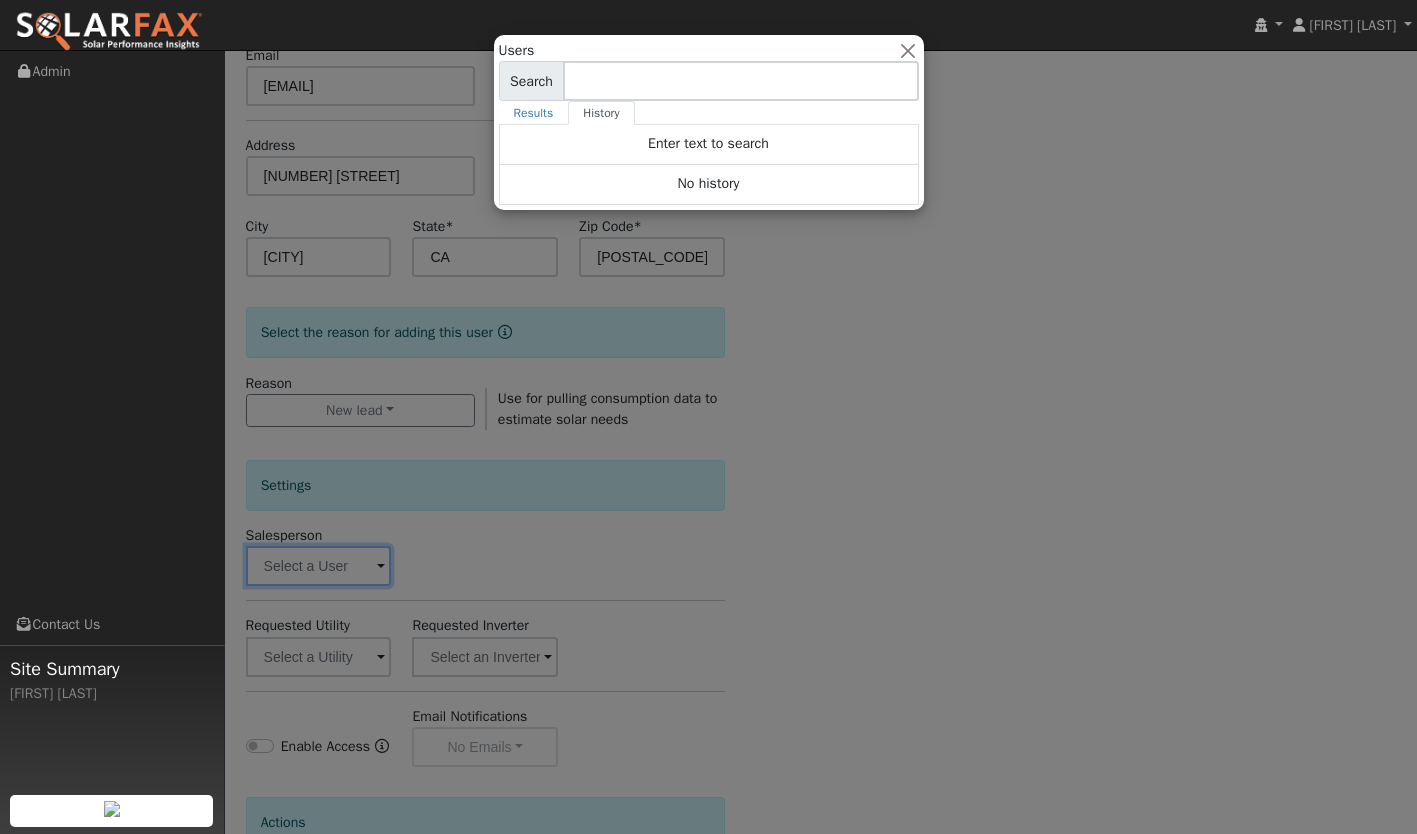 click at bounding box center [708, 417] 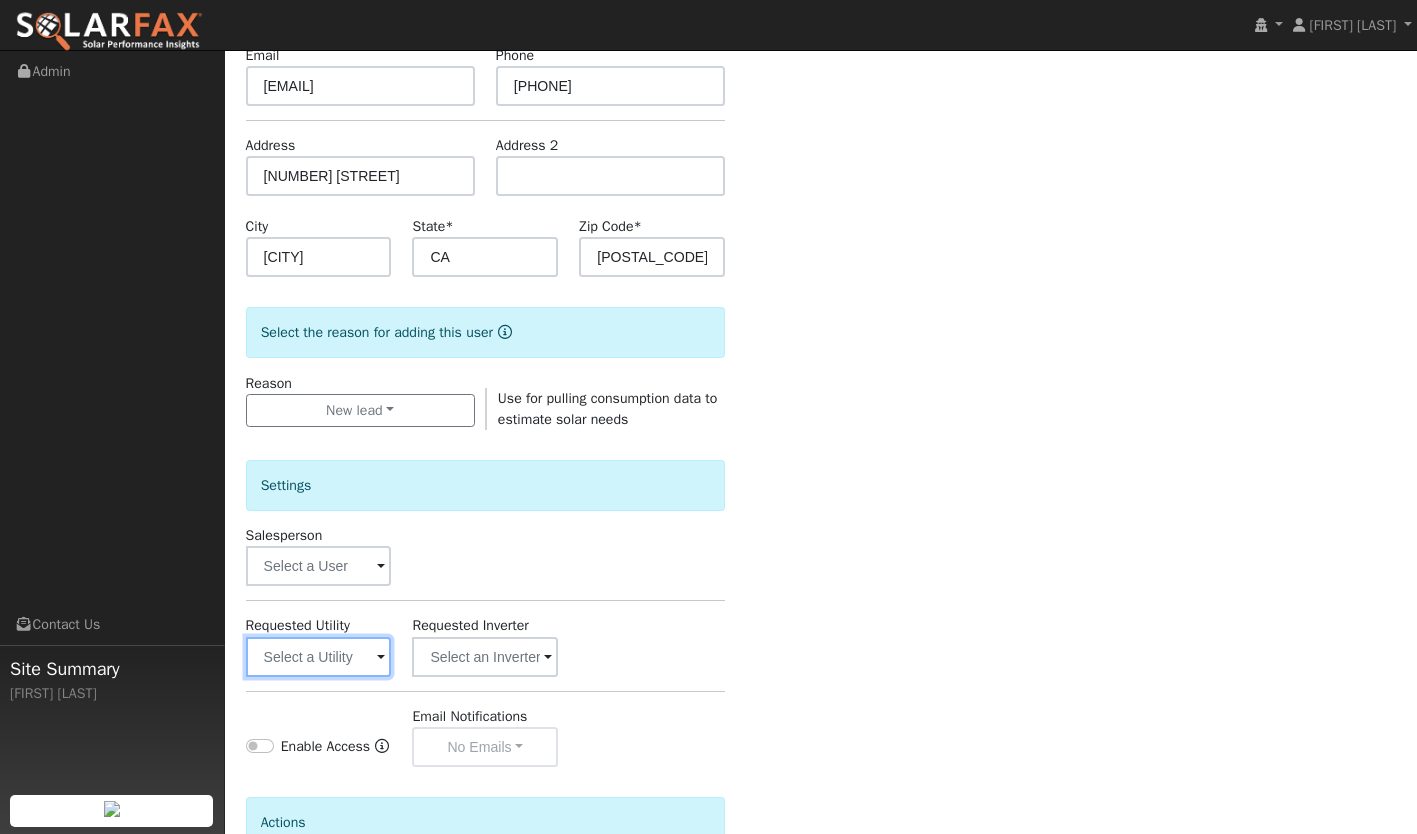 click at bounding box center [319, 657] 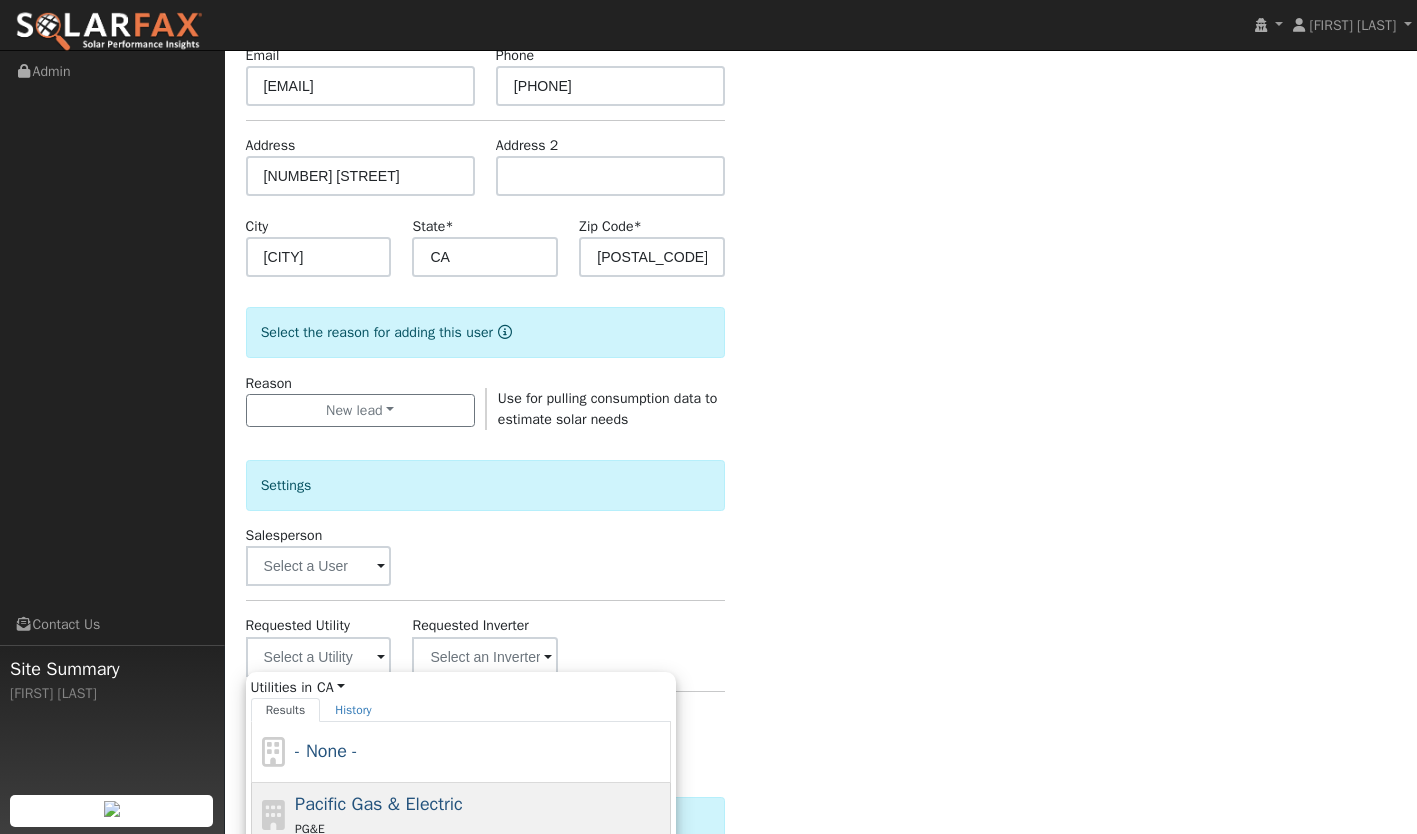 click on "Pacific Gas & Electric" at bounding box center (379, 804) 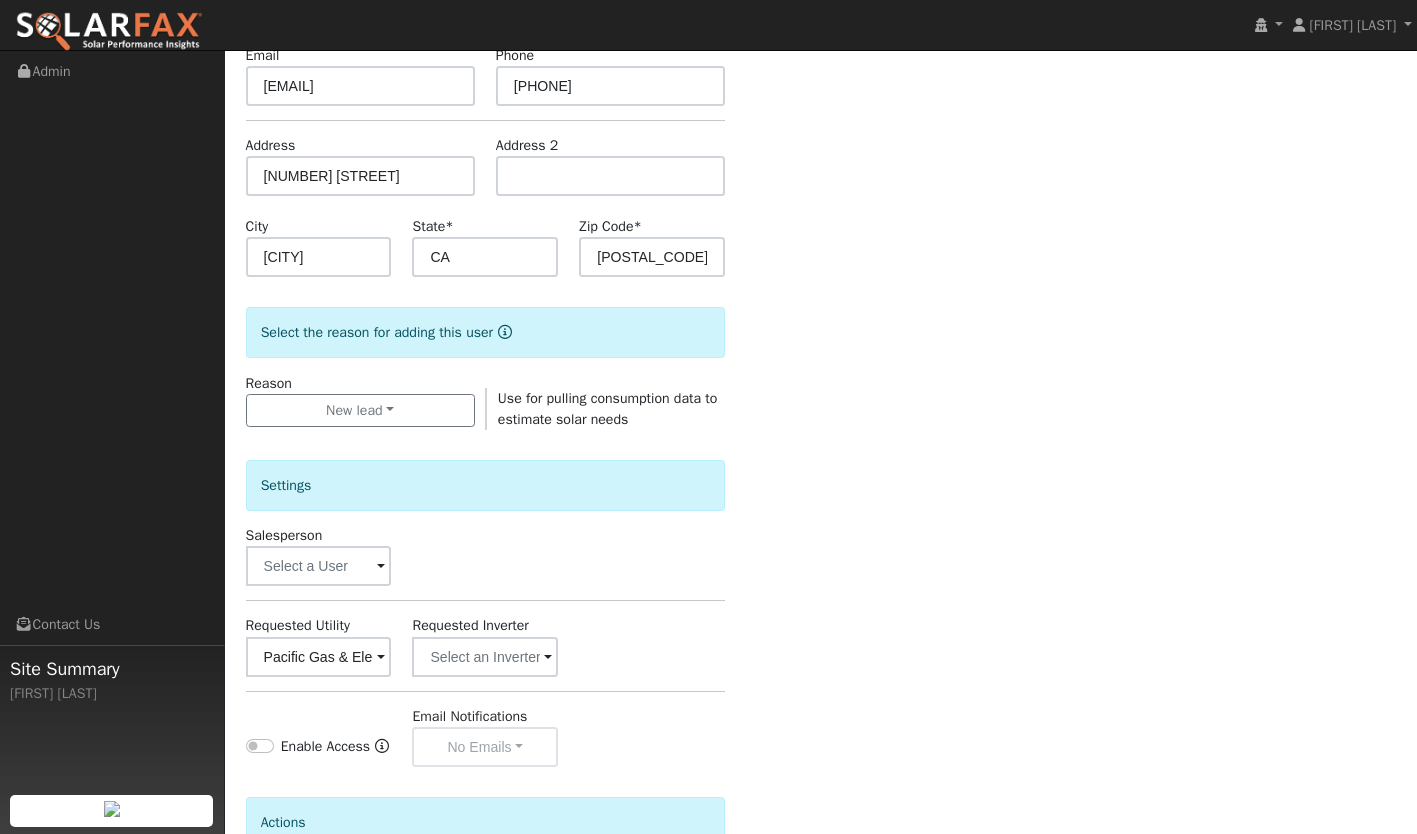 scroll, scrollTop: 461, scrollLeft: 0, axis: vertical 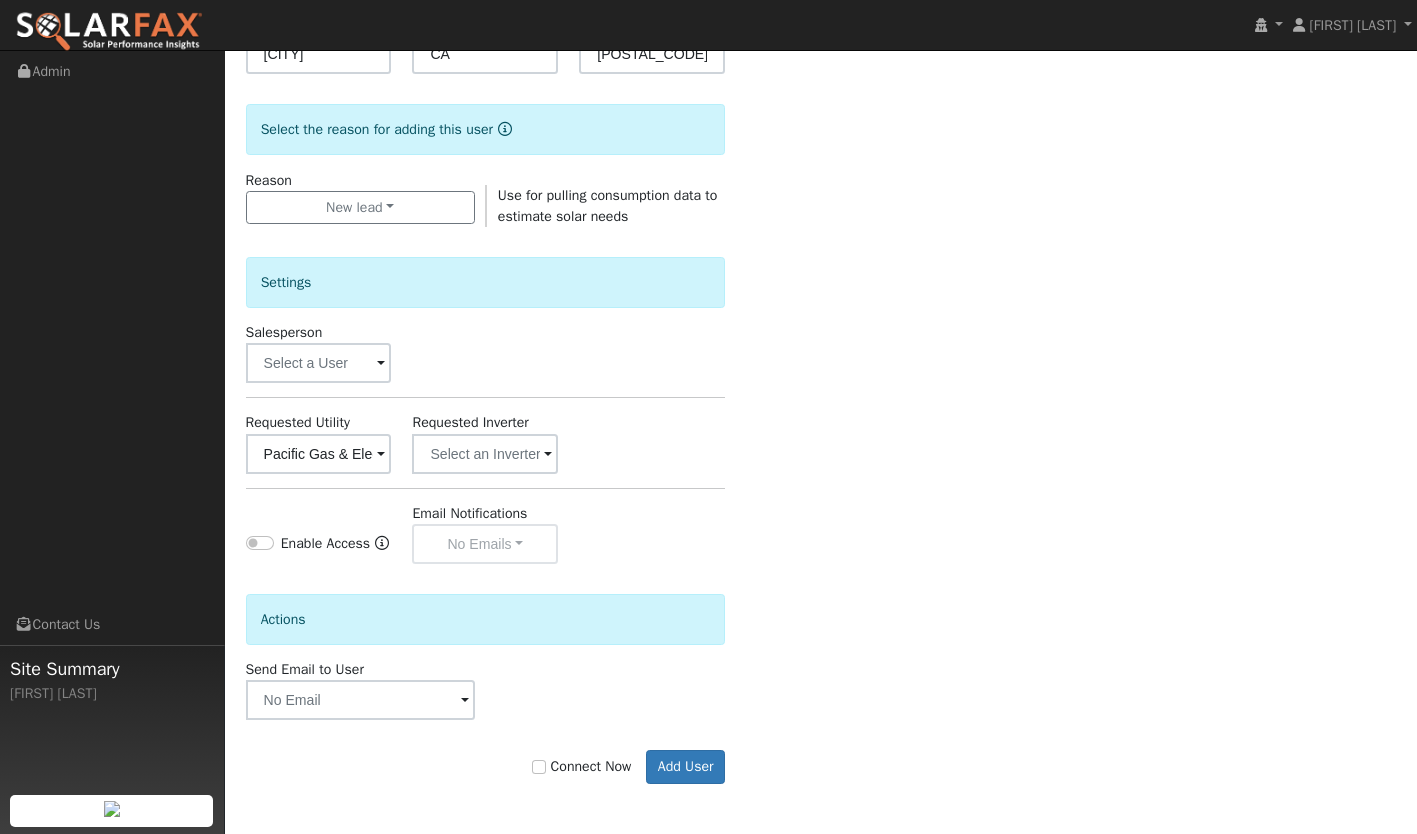 click on "Connect Now" at bounding box center (582, 766) 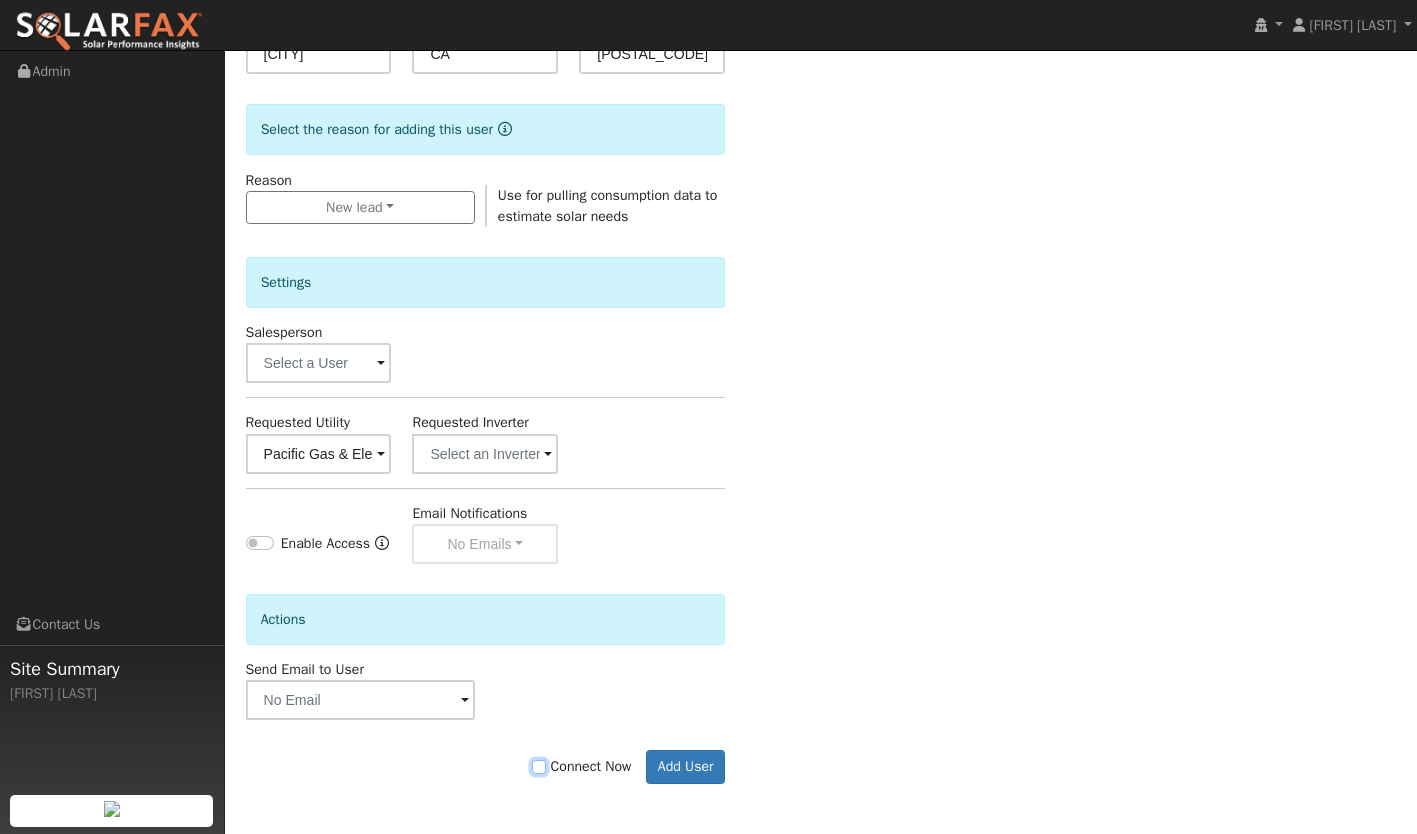 click on "Connect Now" at bounding box center (539, 767) 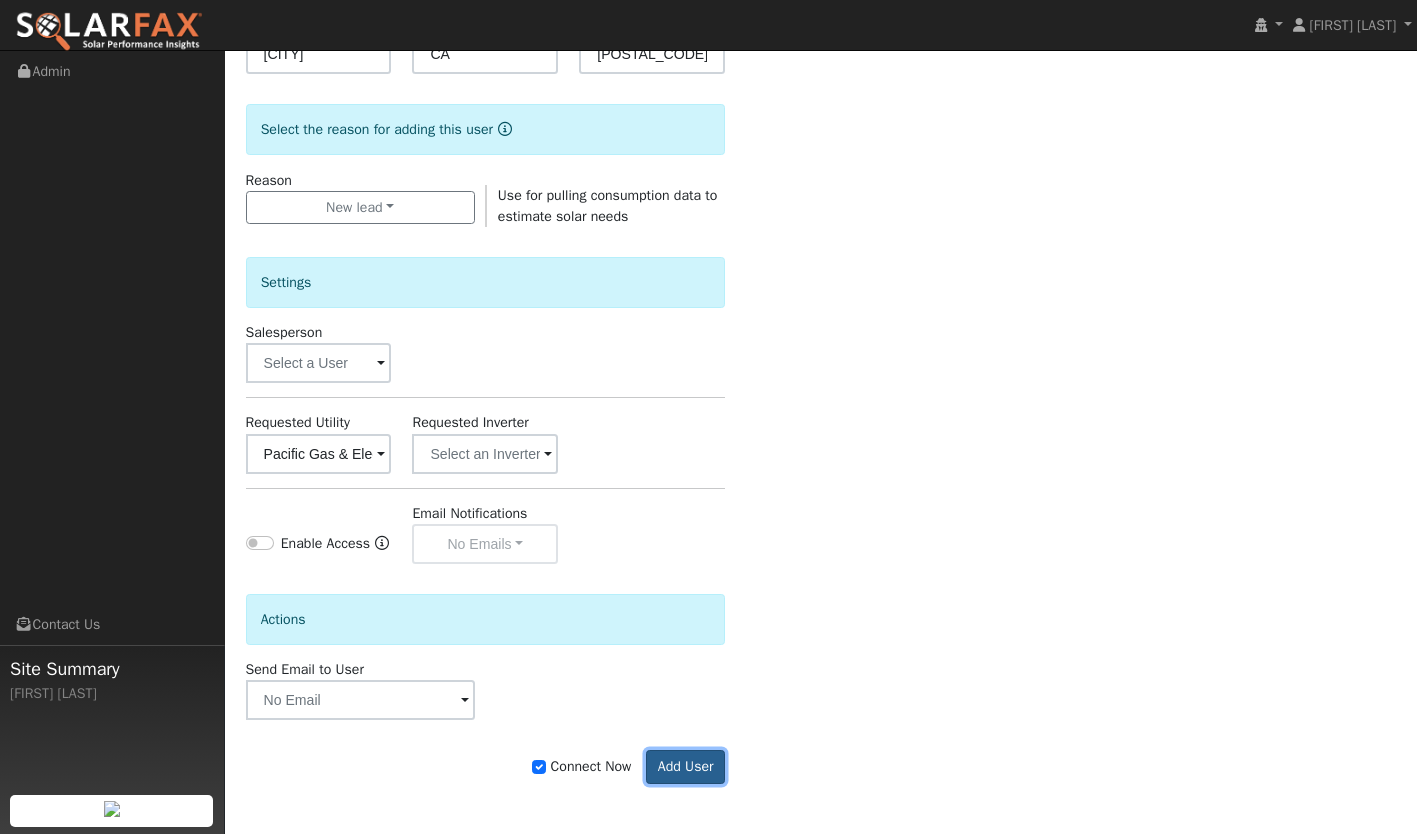 click on "Add User" at bounding box center [685, 767] 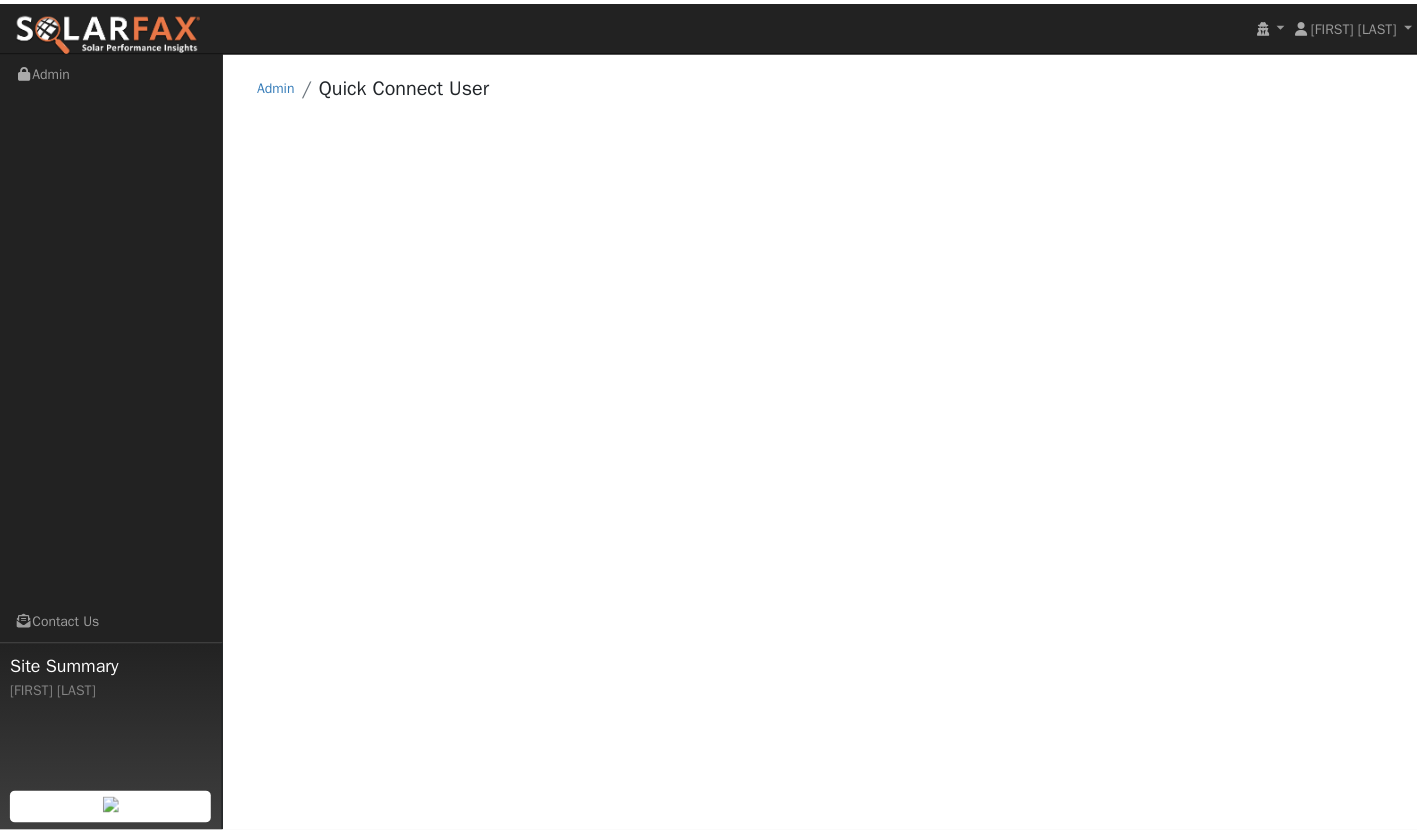 scroll, scrollTop: 0, scrollLeft: 0, axis: both 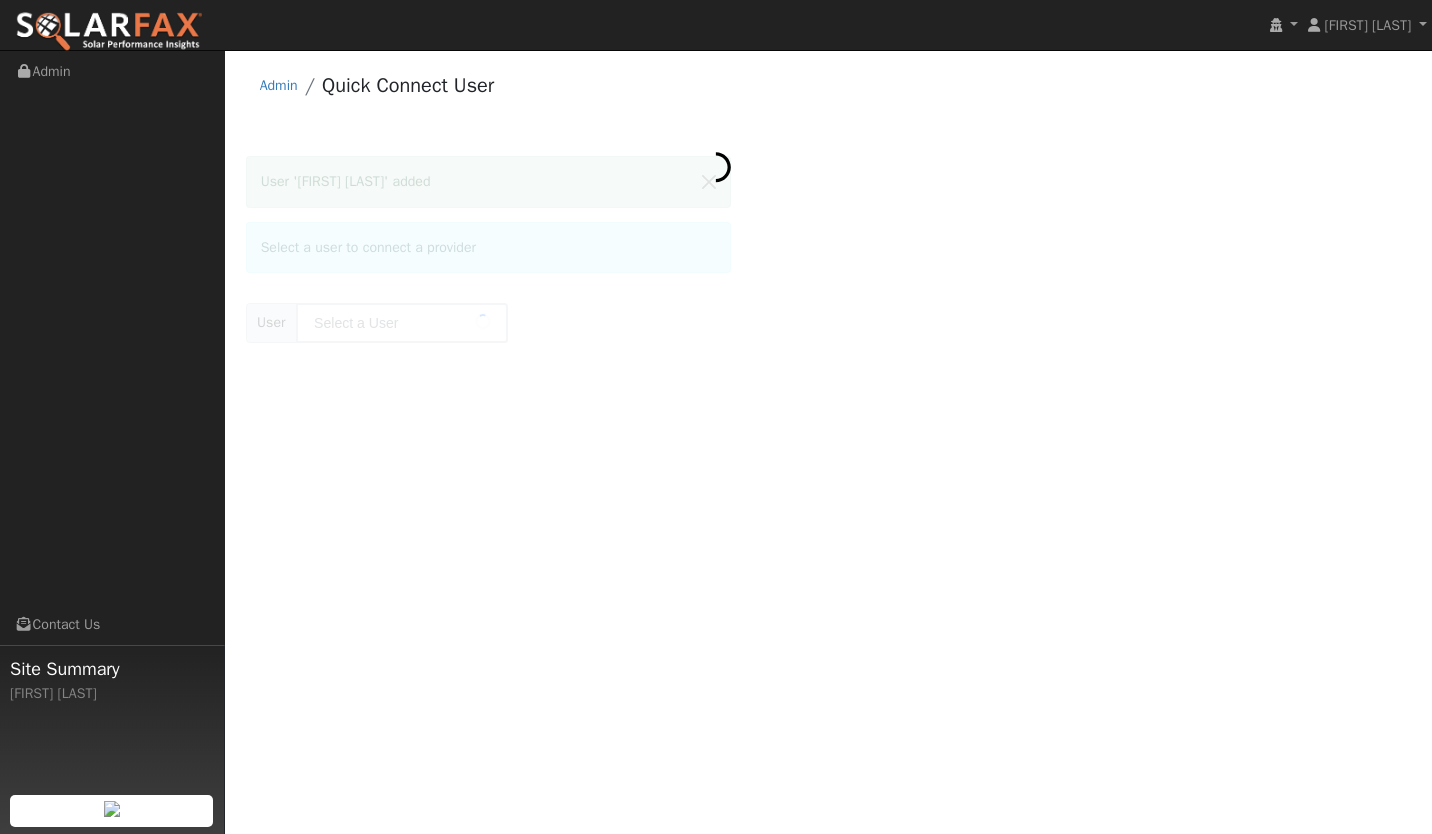type on "[FIRST] [LAST]" 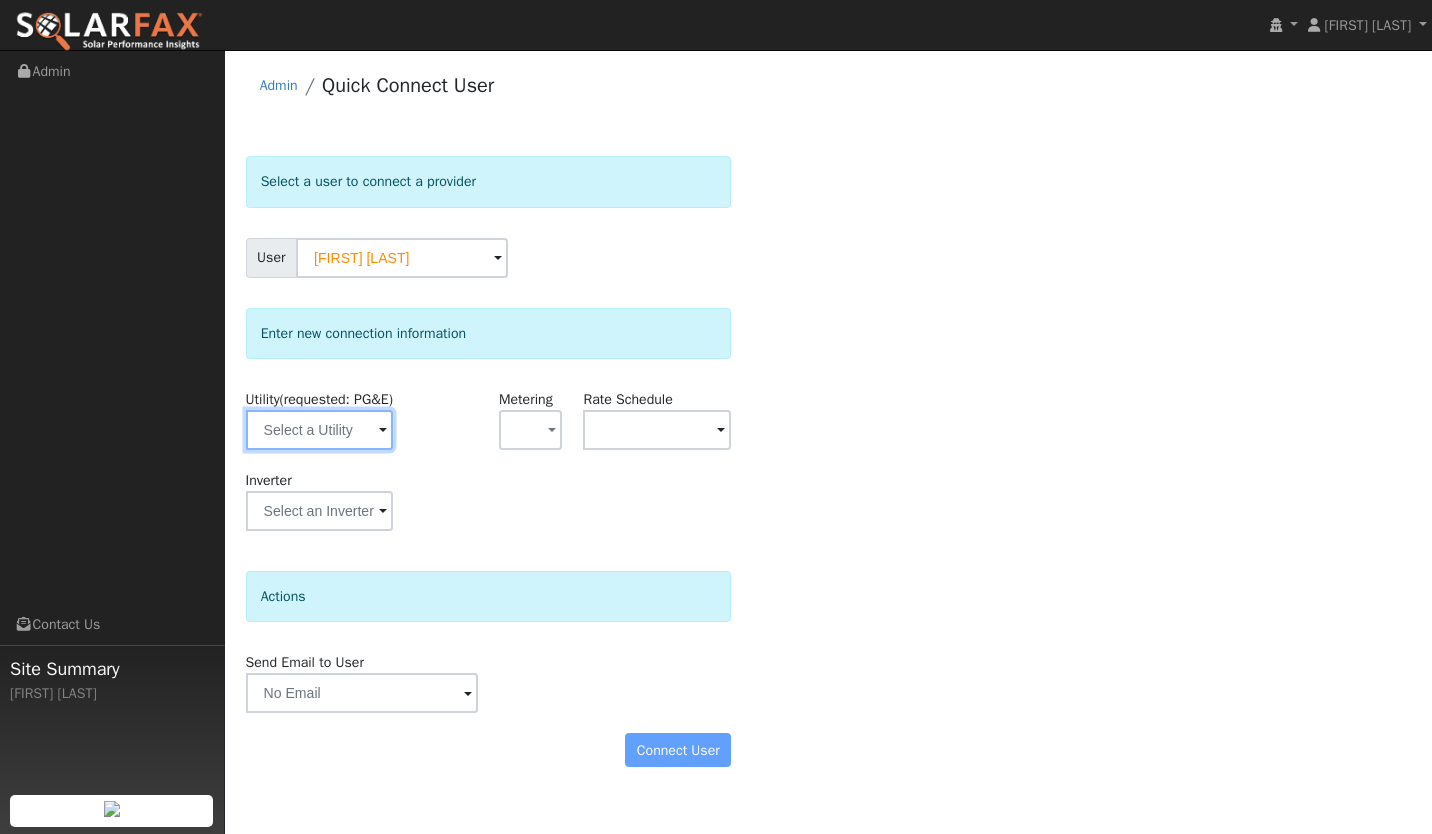 click at bounding box center [320, 430] 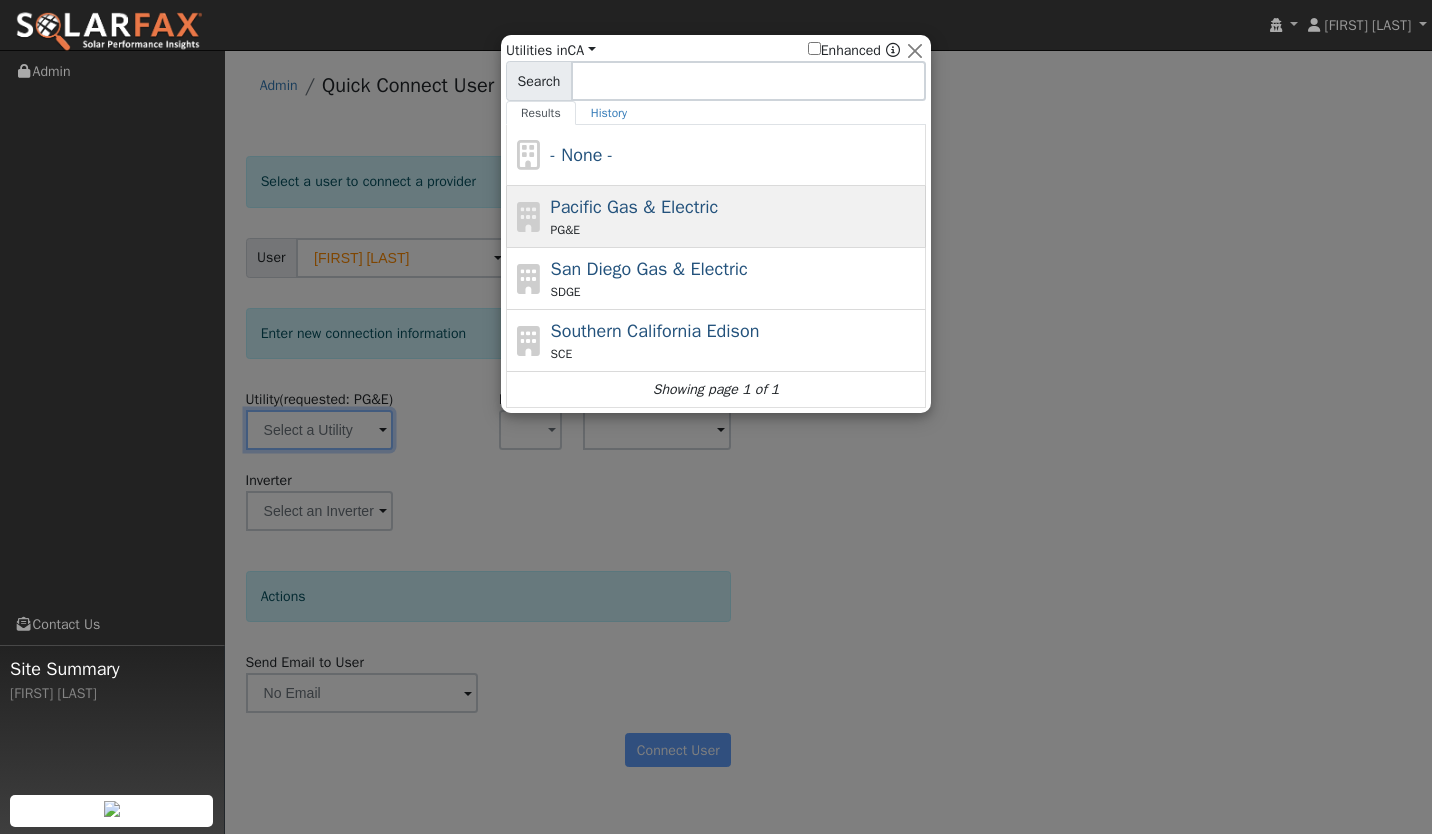 click on "Pacific Gas & Electric" at bounding box center (635, 207) 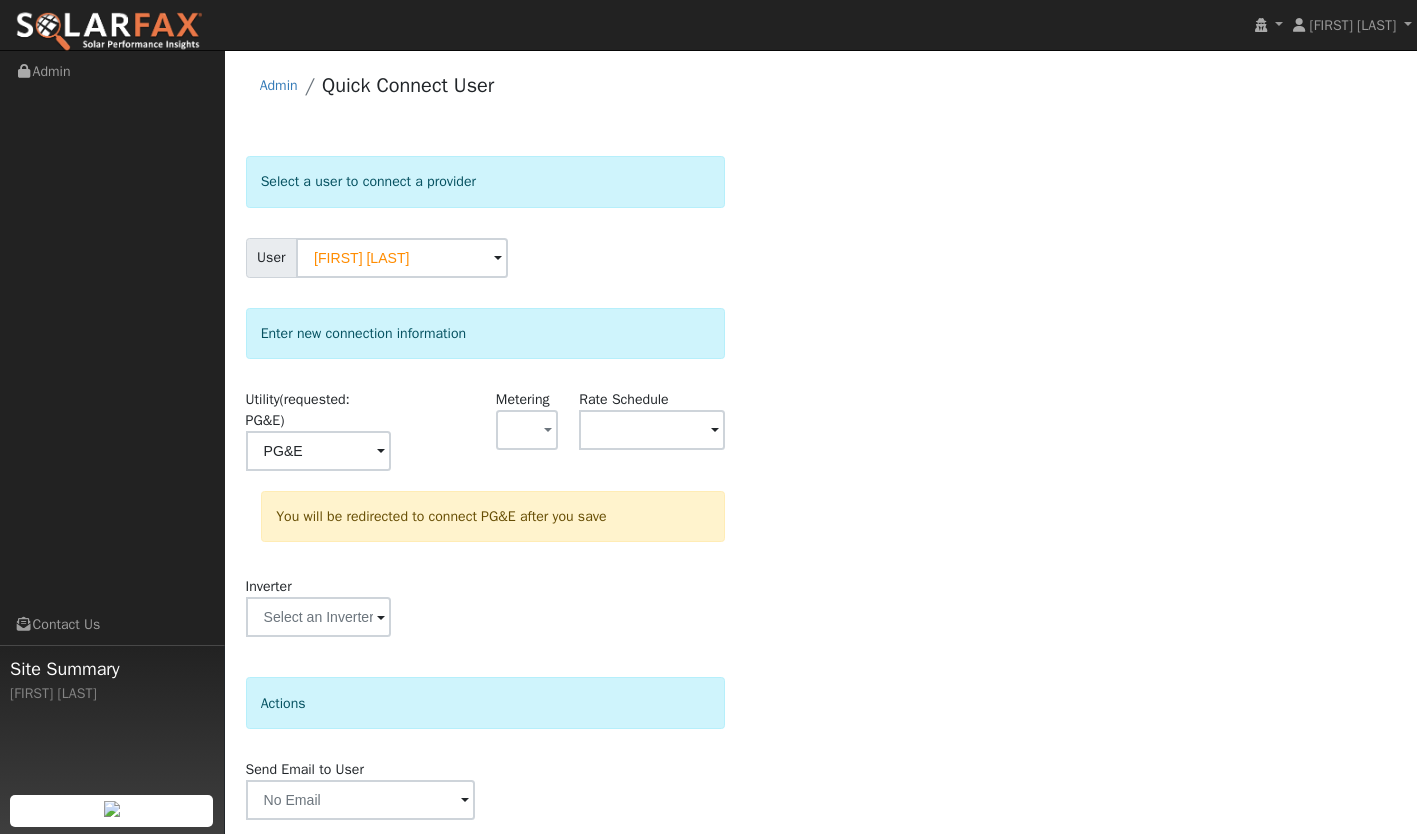 scroll, scrollTop: 69, scrollLeft: 0, axis: vertical 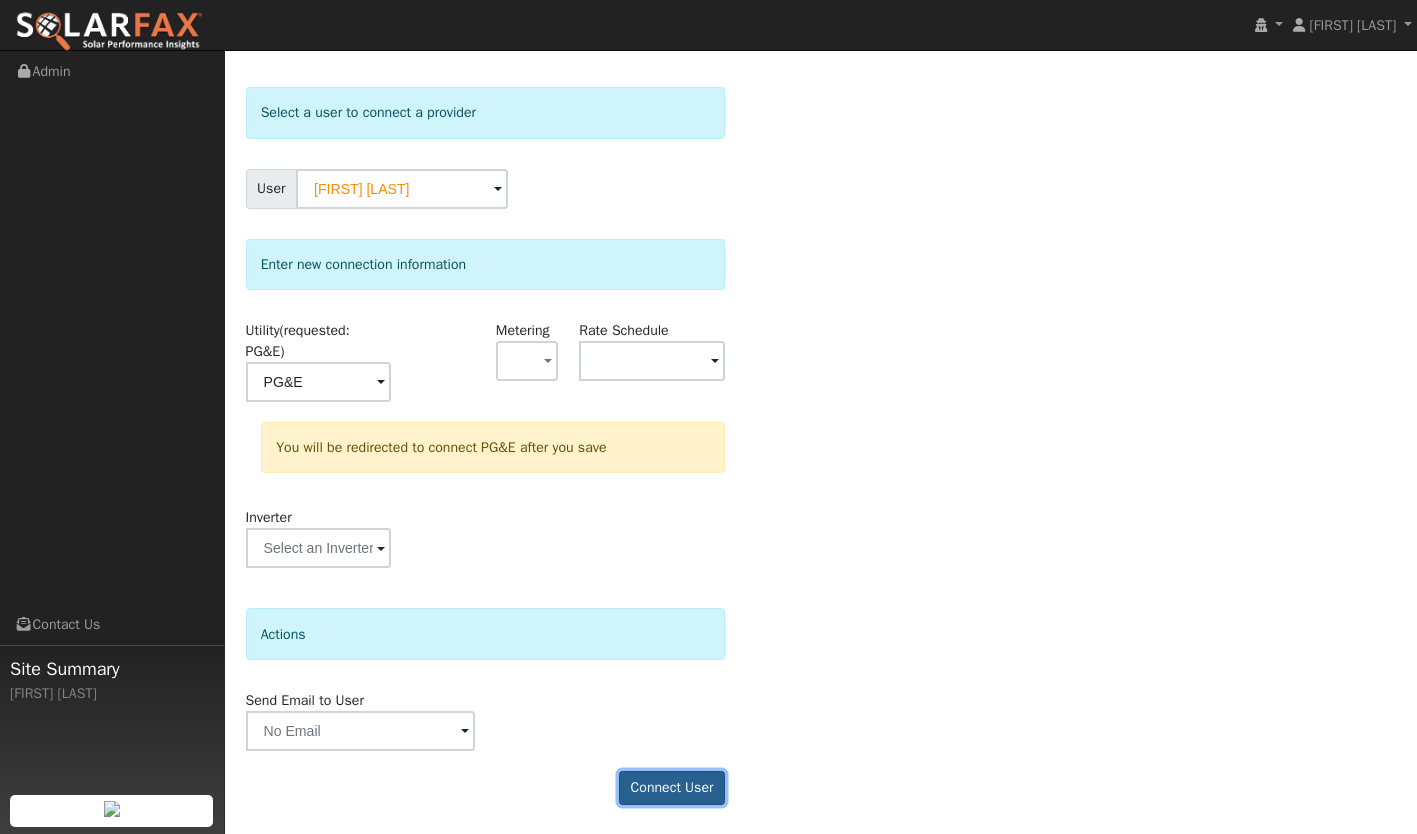 click on "Connect User" at bounding box center (672, 788) 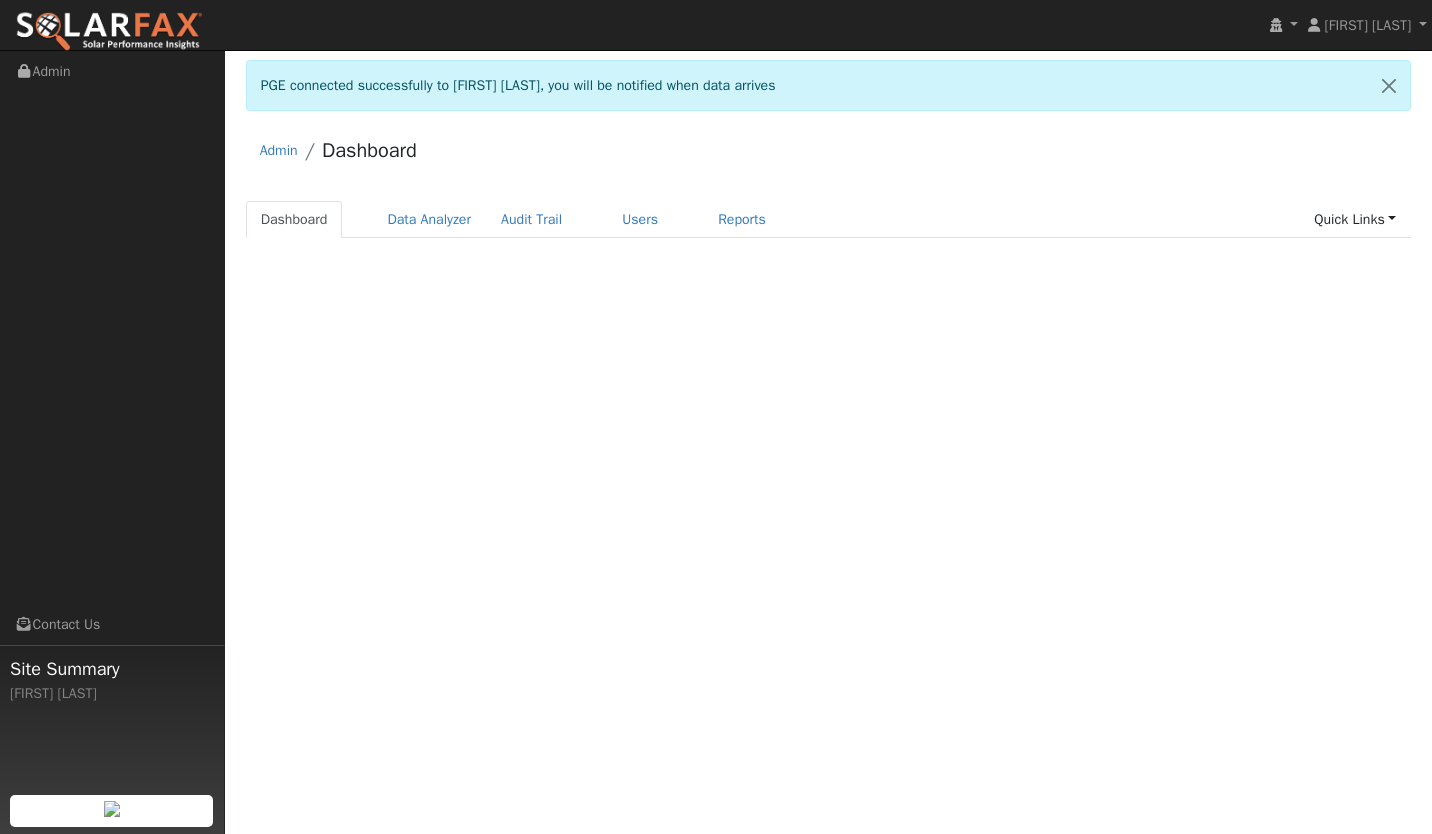 scroll, scrollTop: 0, scrollLeft: 0, axis: both 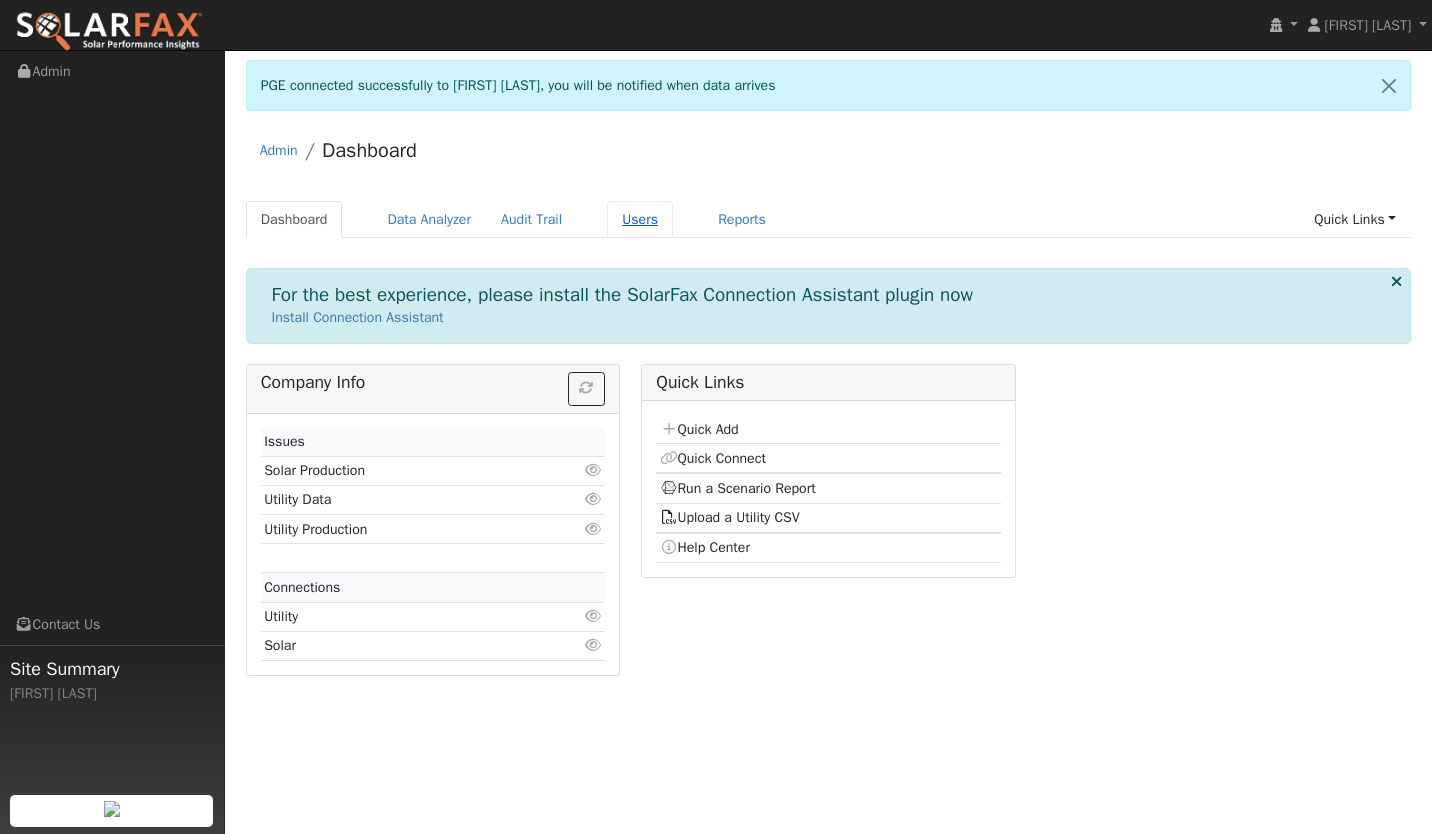 click on "Users" at bounding box center (640, 219) 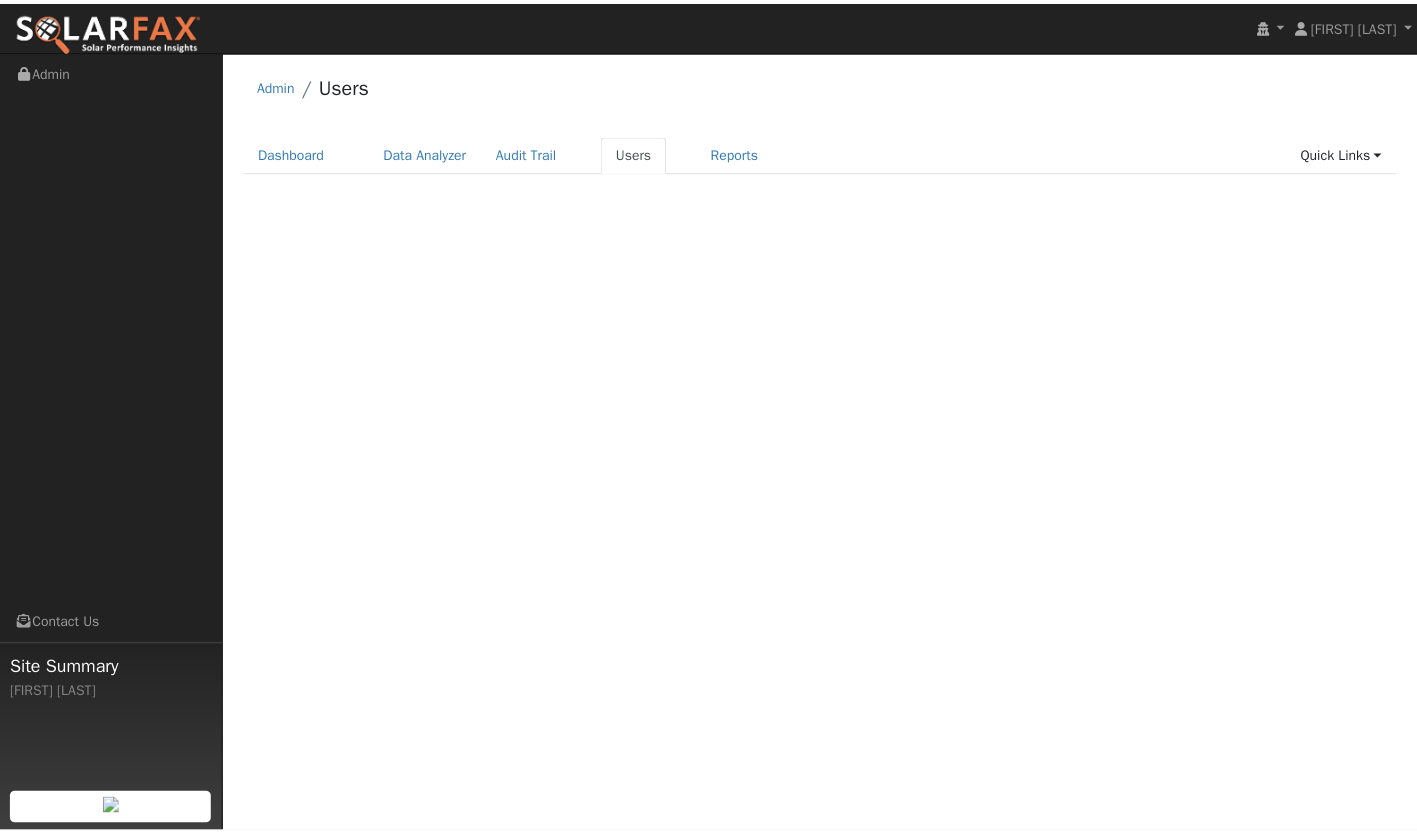 scroll, scrollTop: 0, scrollLeft: 0, axis: both 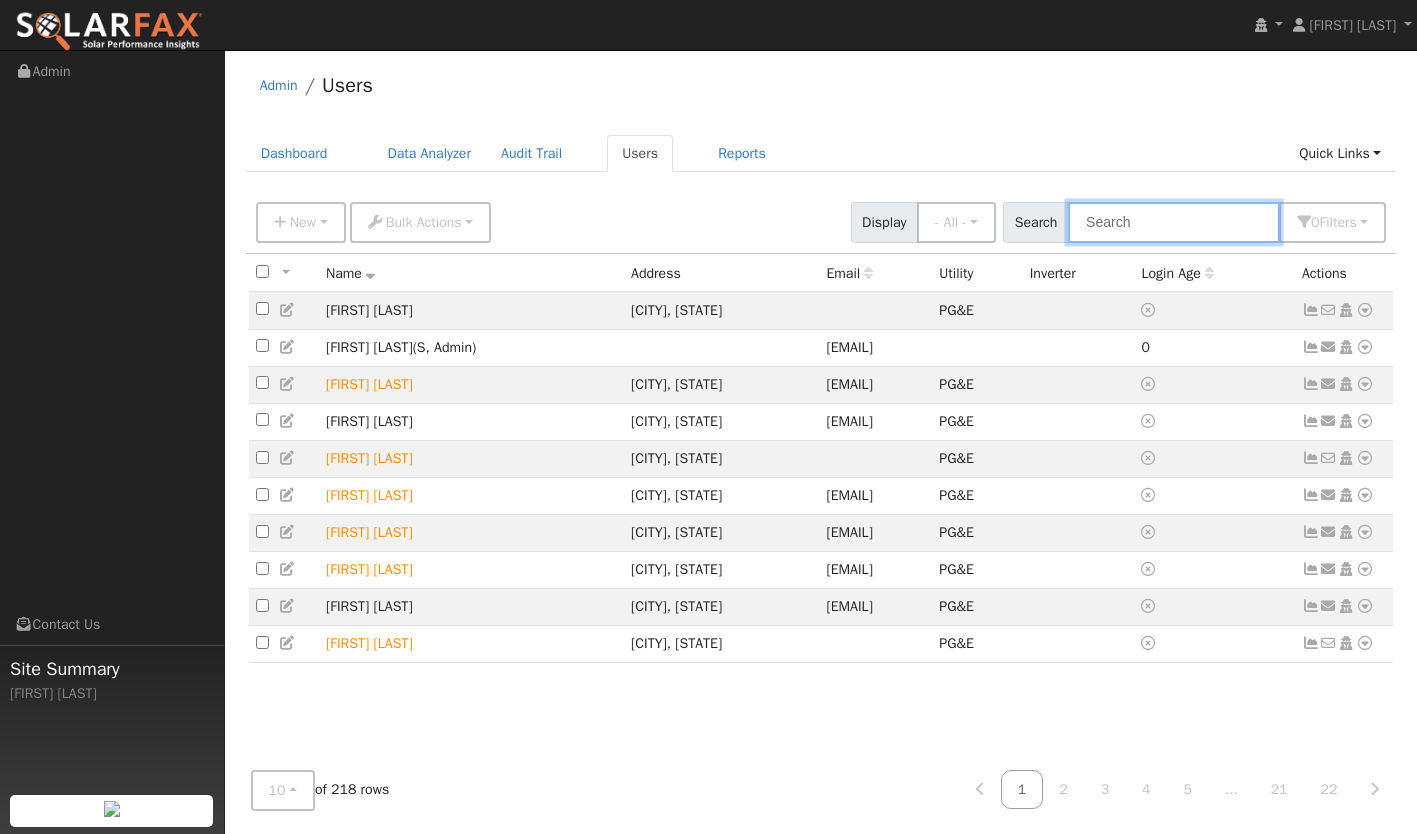 click at bounding box center [1174, 222] 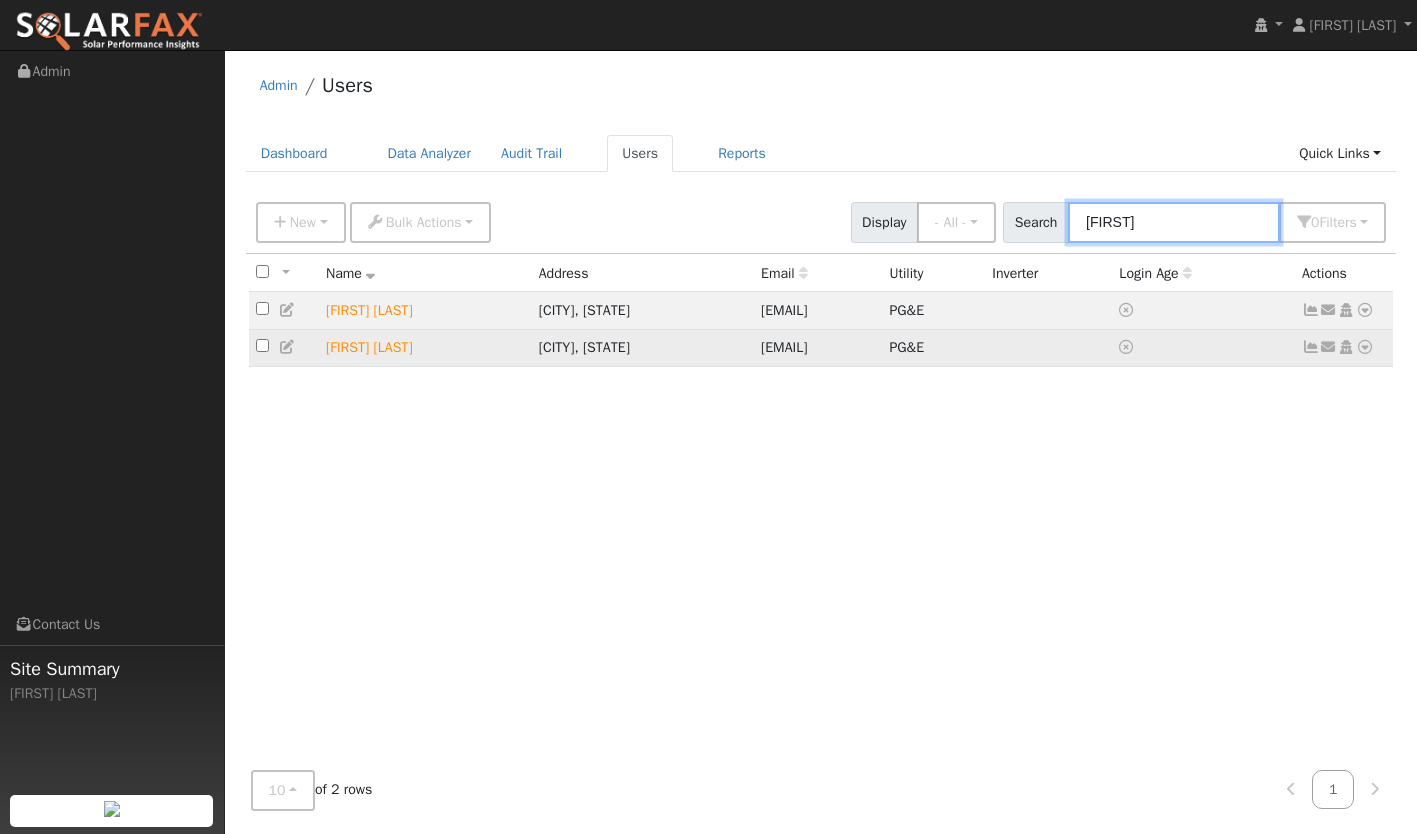 type on "[FIRST]" 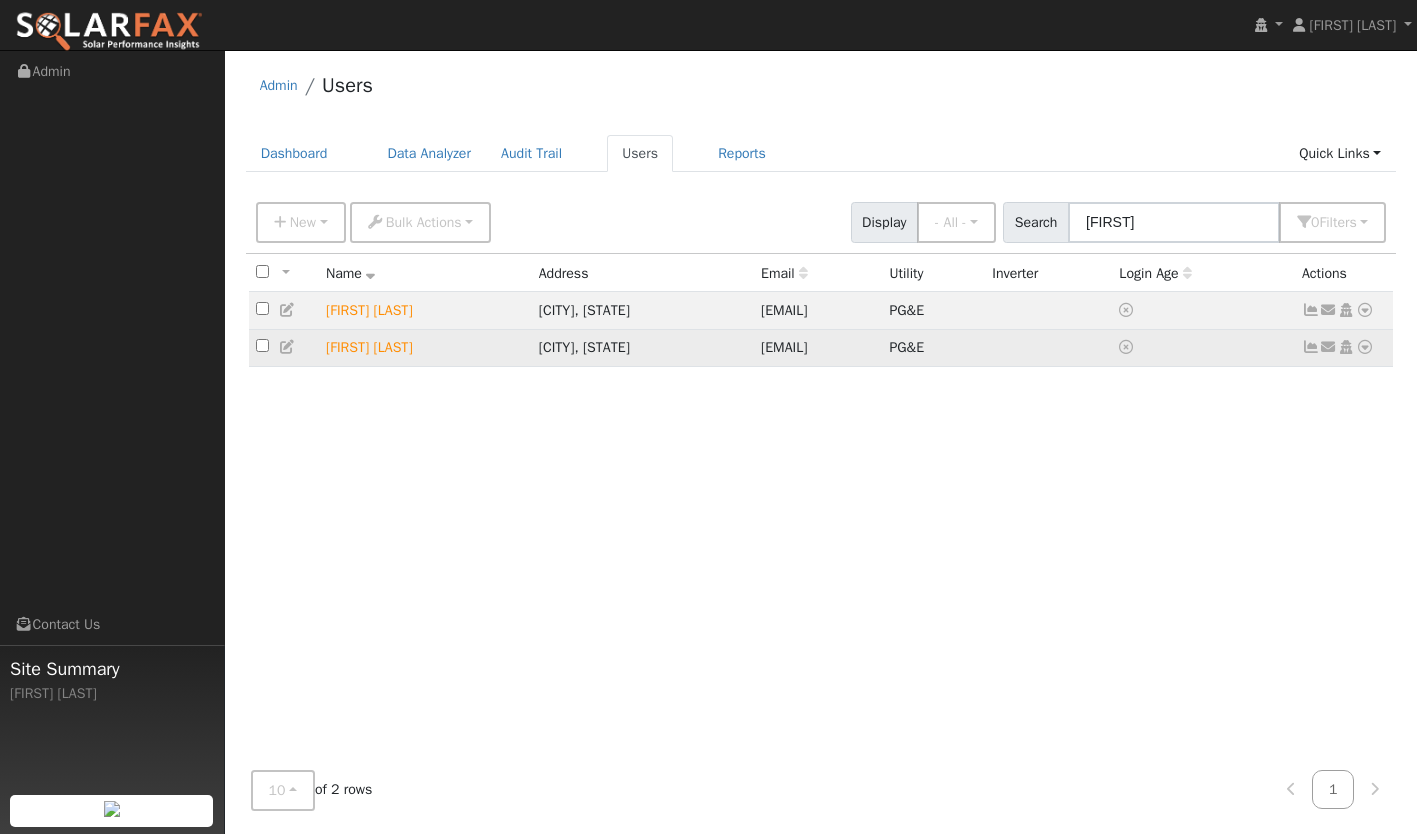 click at bounding box center [1311, 347] 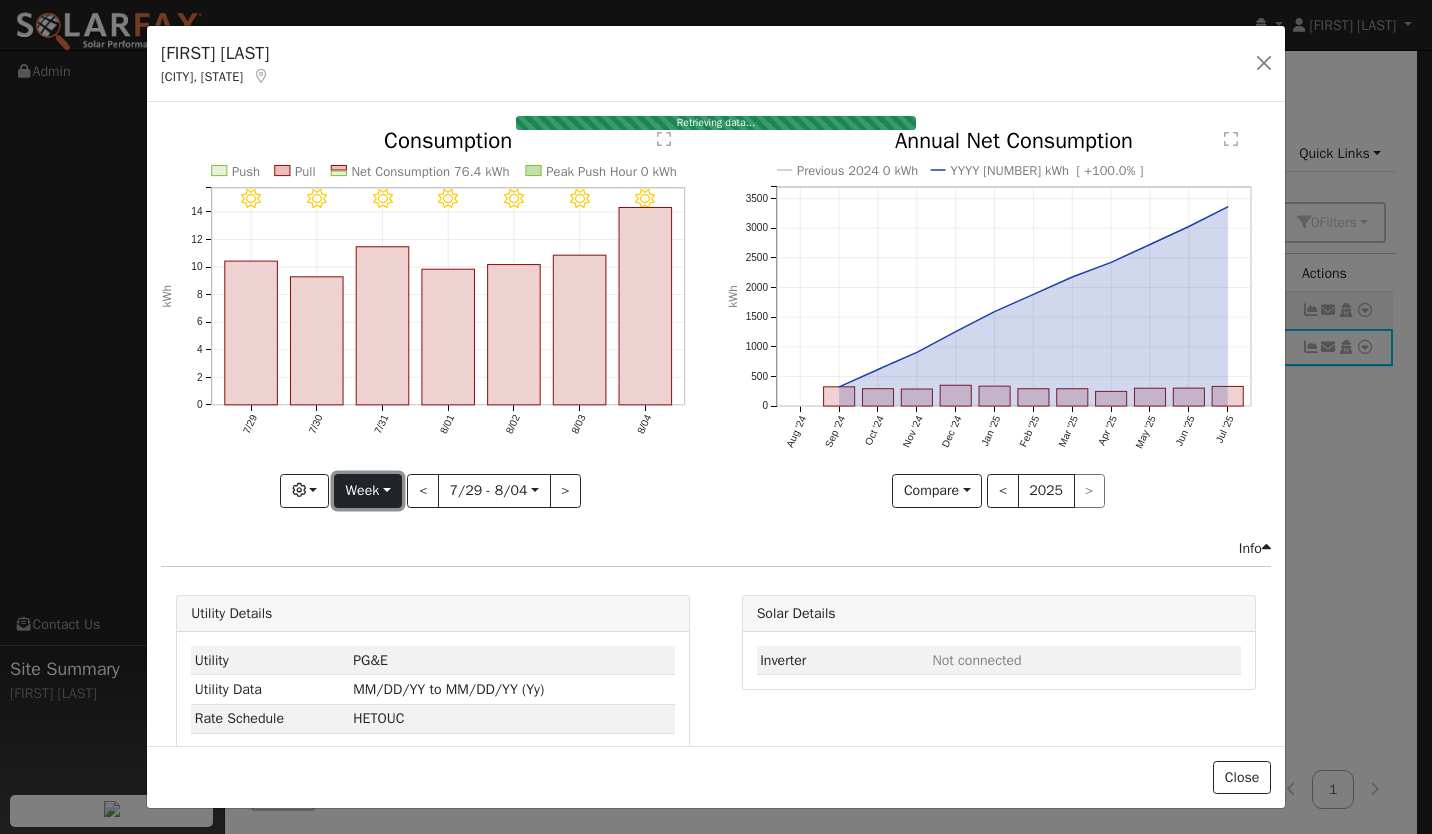 click on "Week" at bounding box center (368, 491) 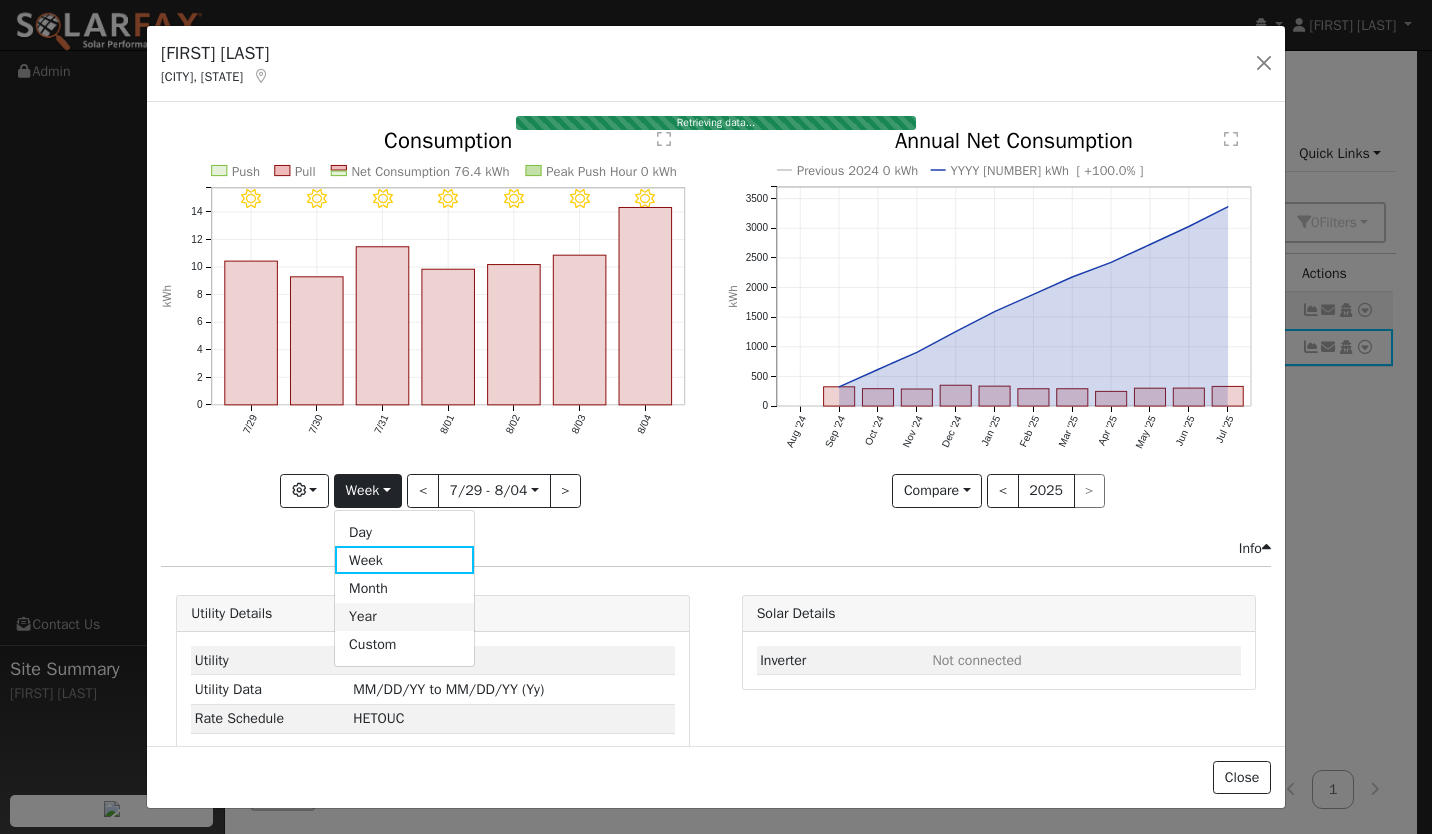 click on "Year" at bounding box center (404, 617) 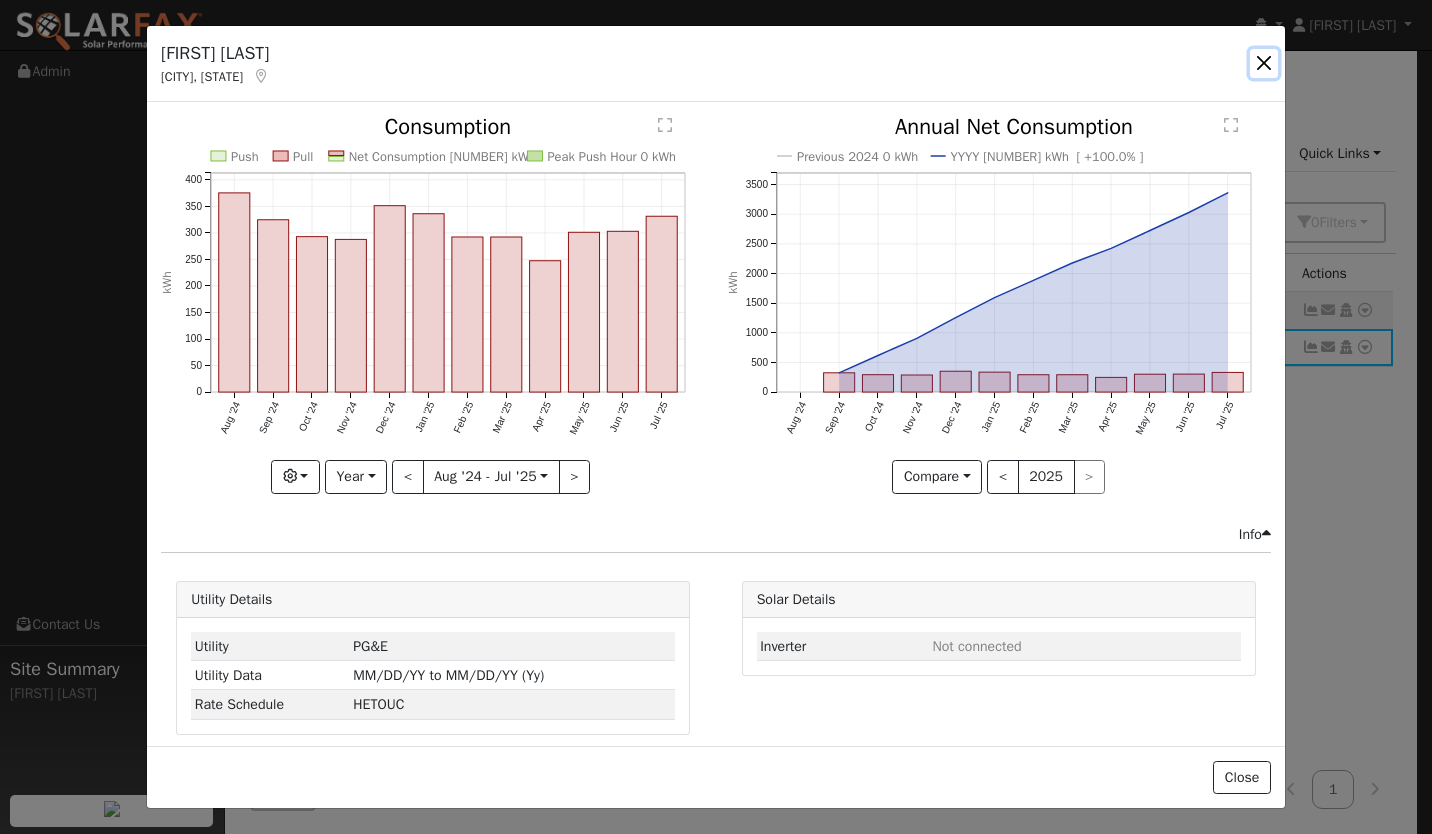click at bounding box center [1264, 63] 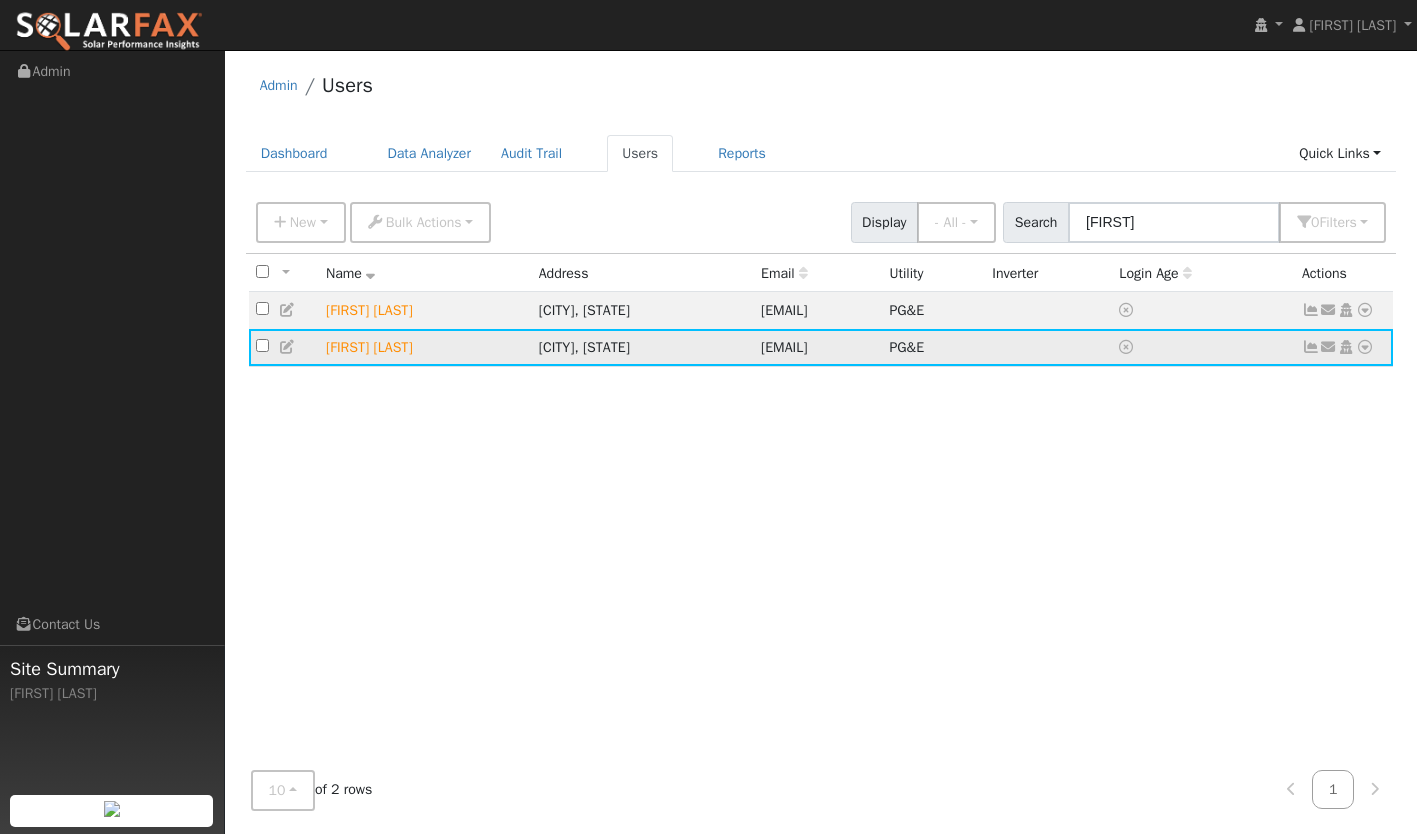 click at bounding box center (1365, 347) 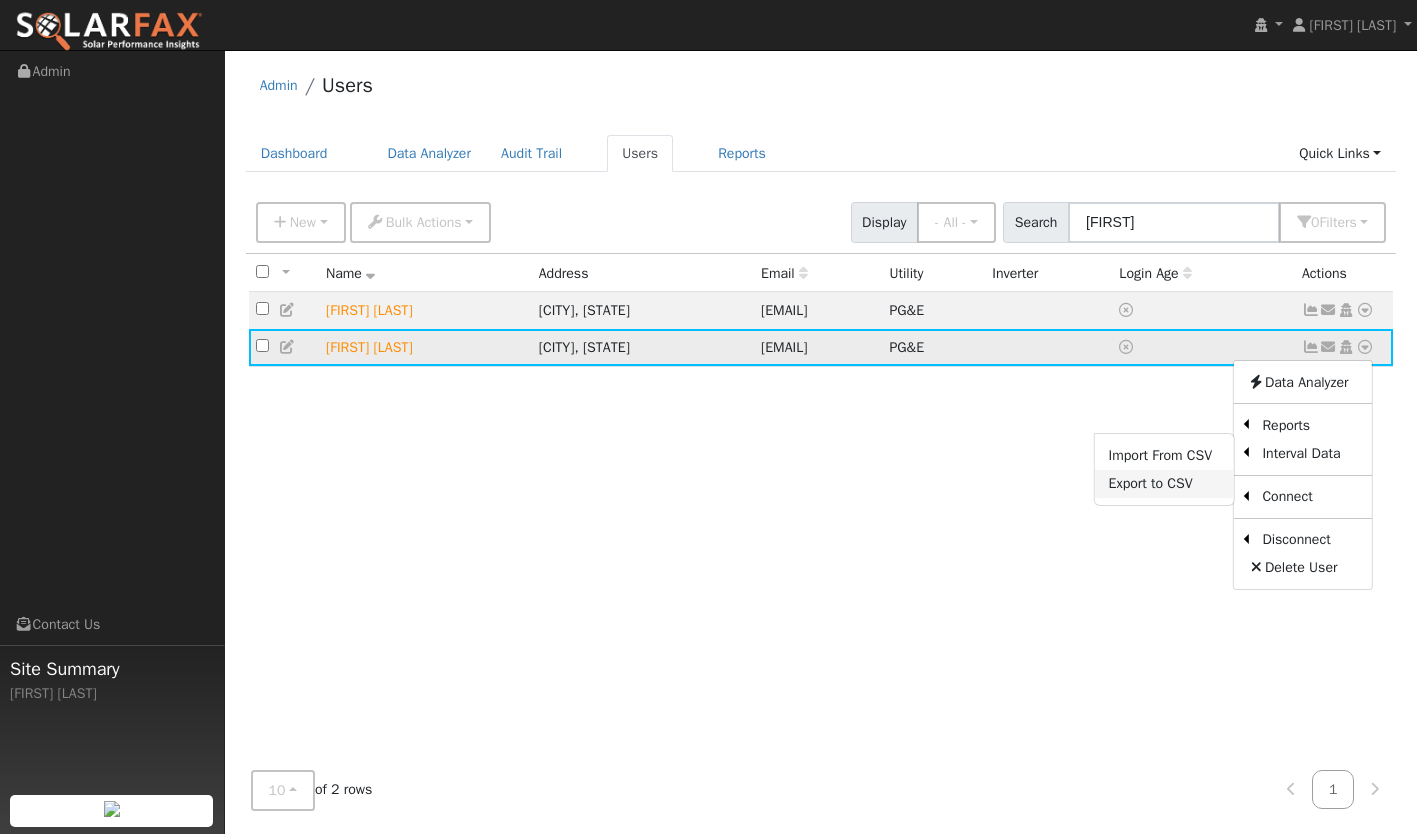 click on "Export to CSV" at bounding box center [1164, 484] 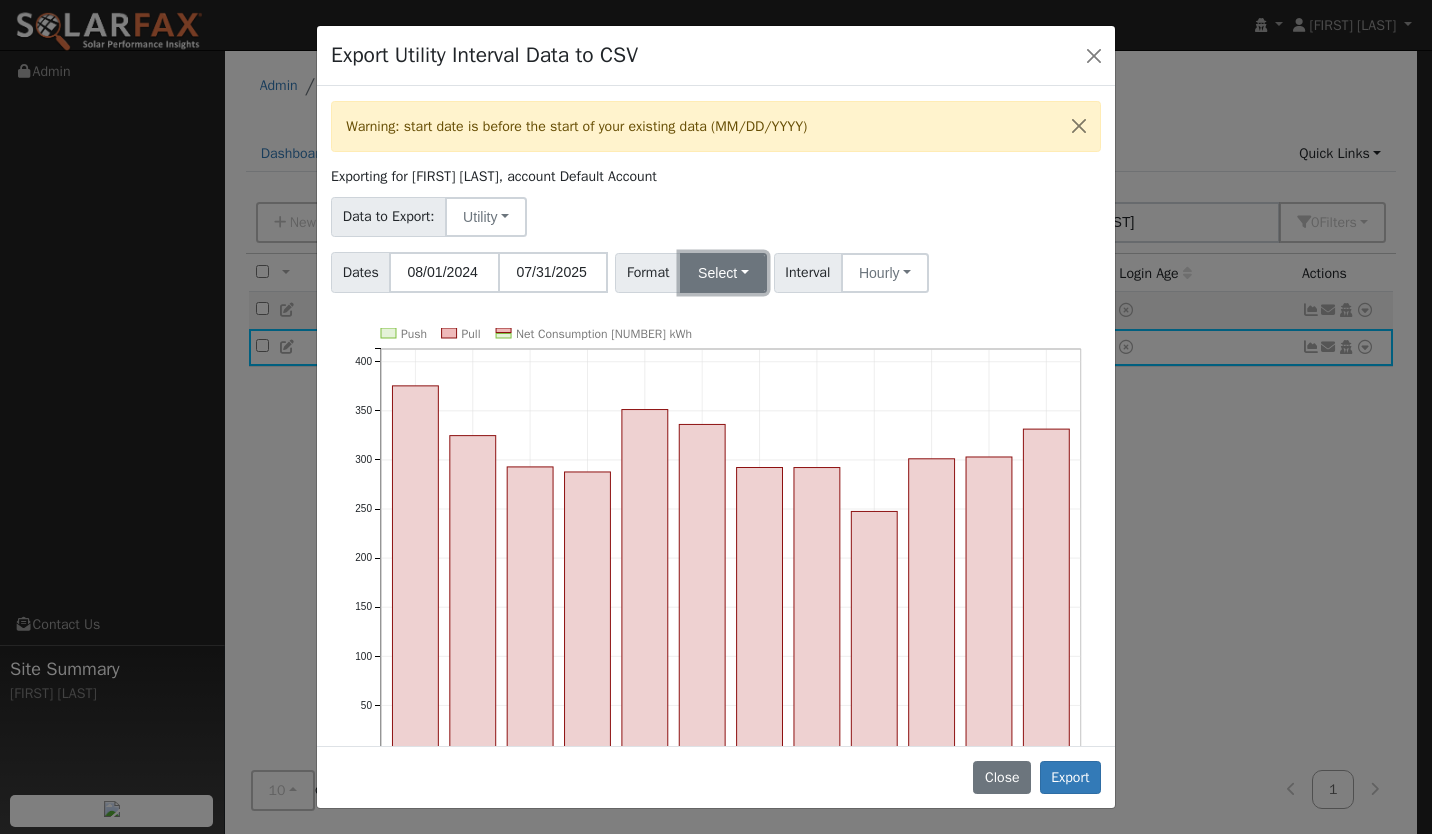 click on "Select" at bounding box center (723, 273) 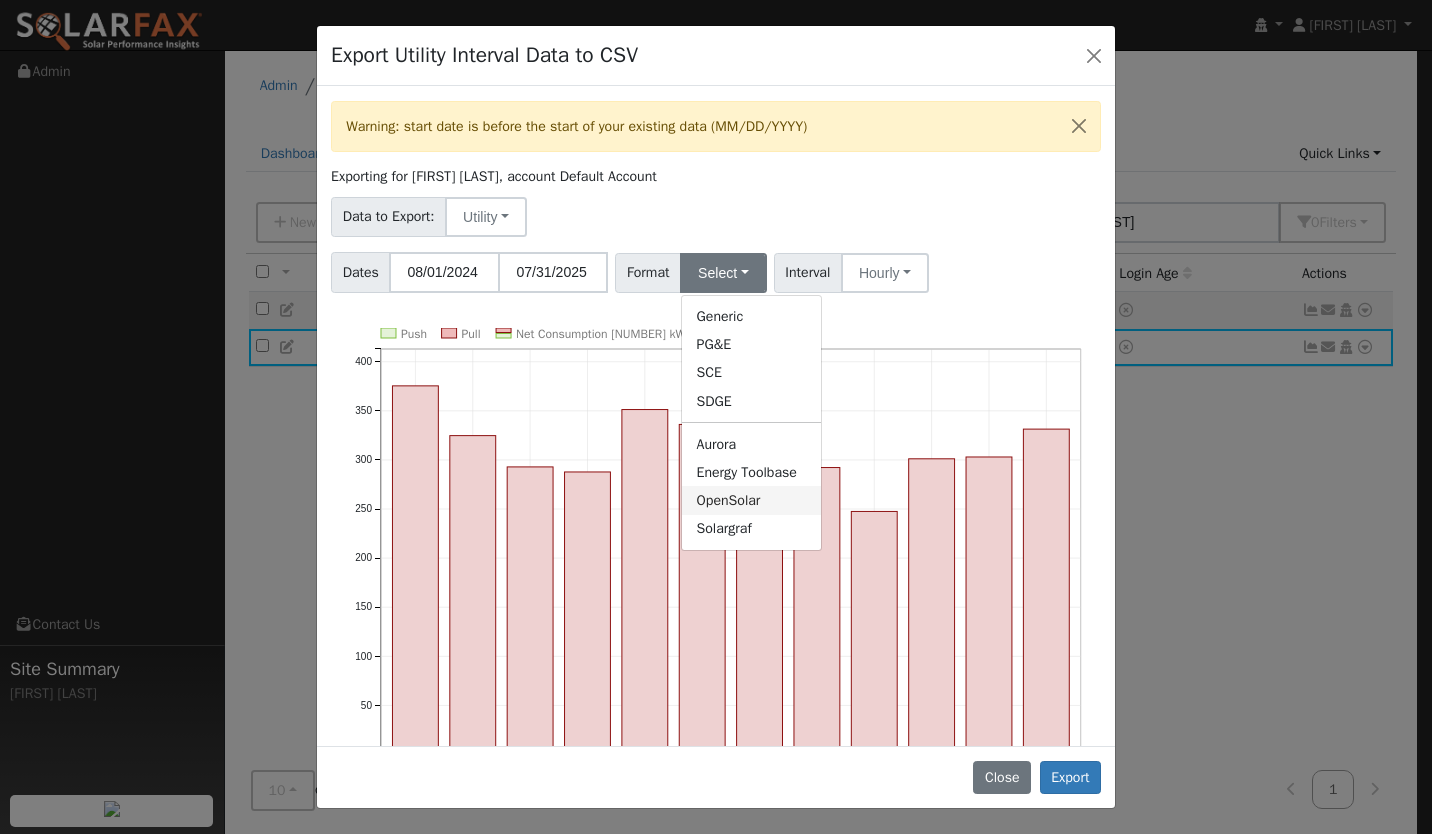 click on "OpenSolar" at bounding box center [751, 500] 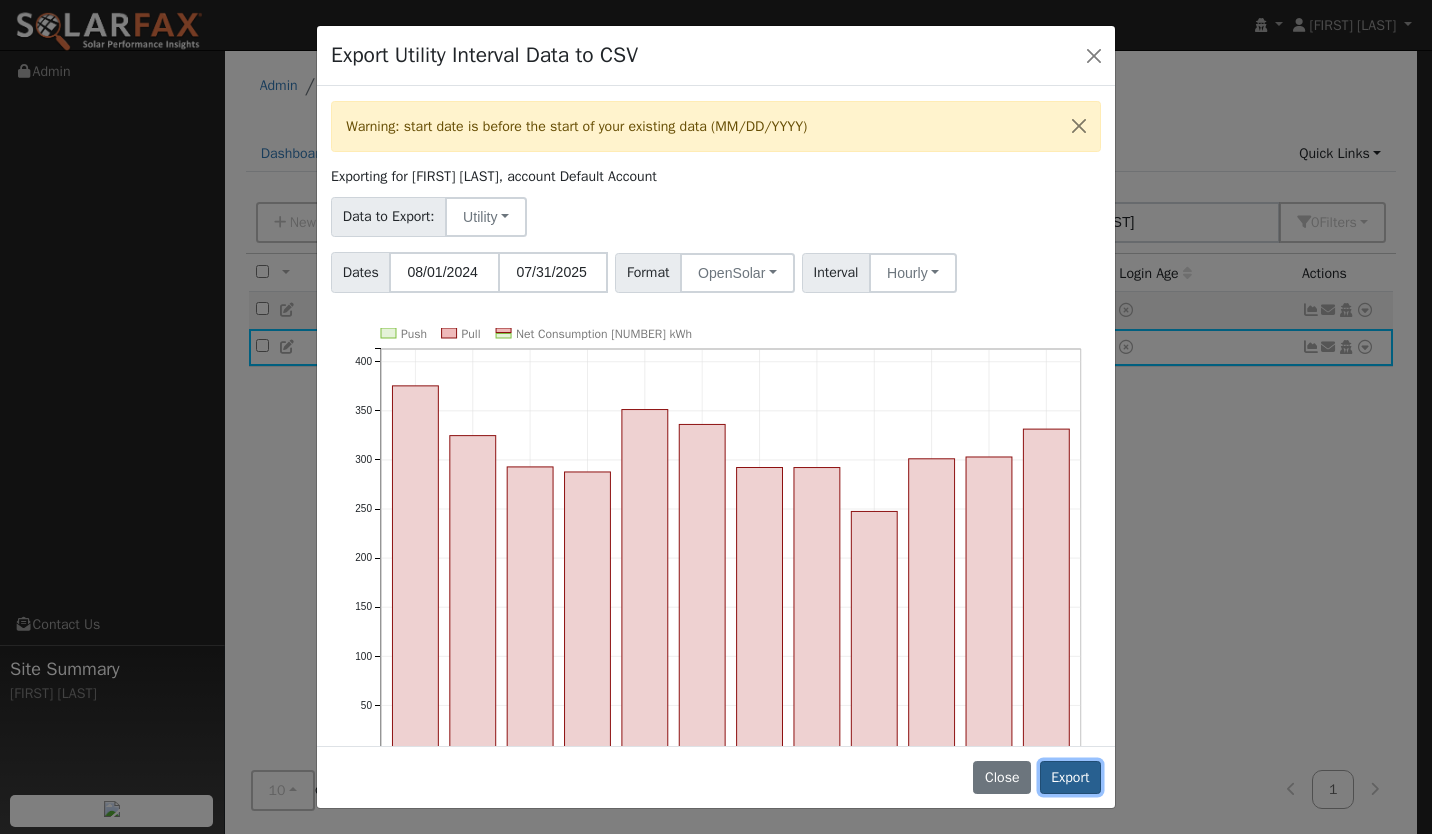 click on "Export" at bounding box center (1070, 778) 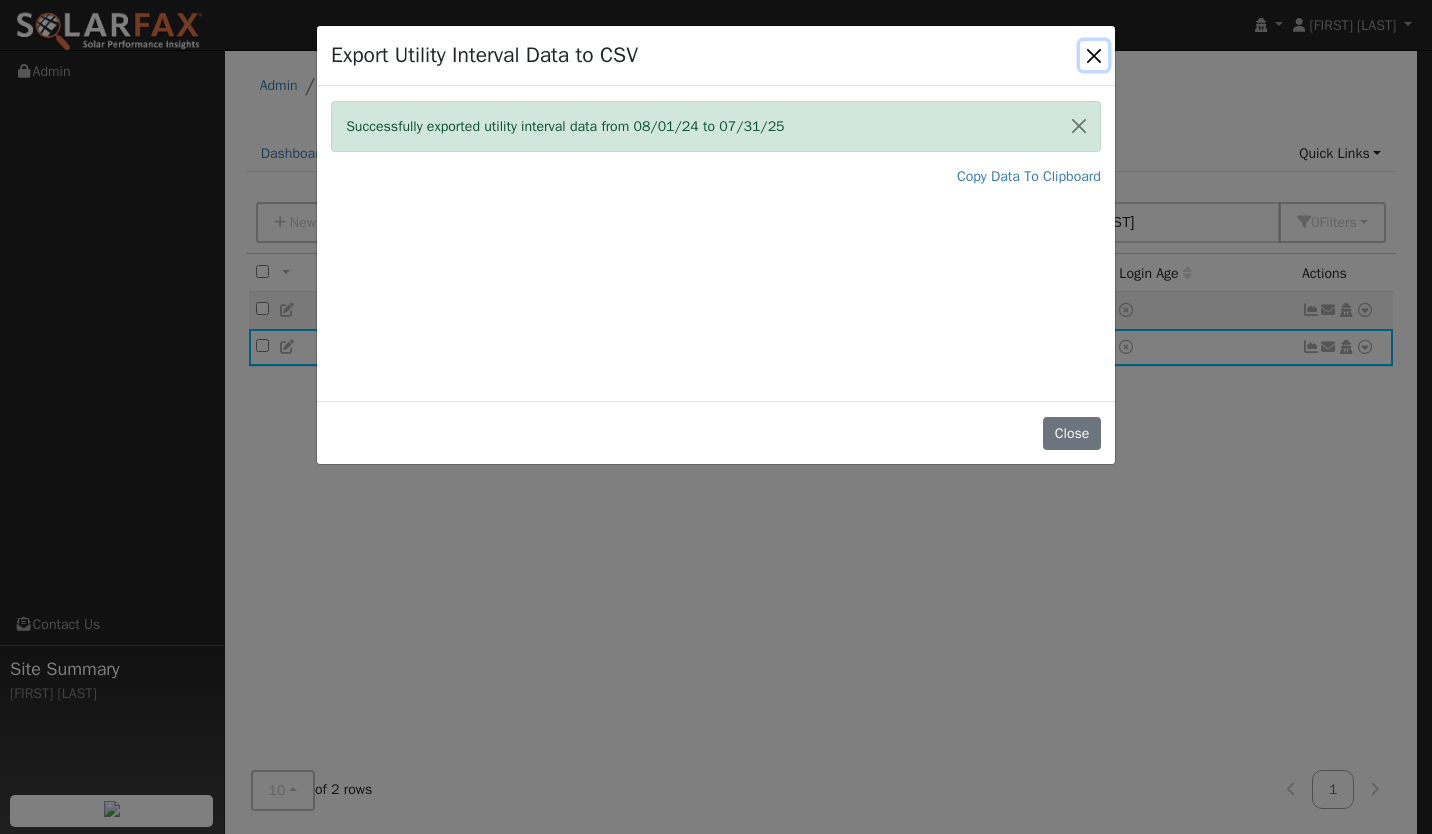 click at bounding box center (1094, 55) 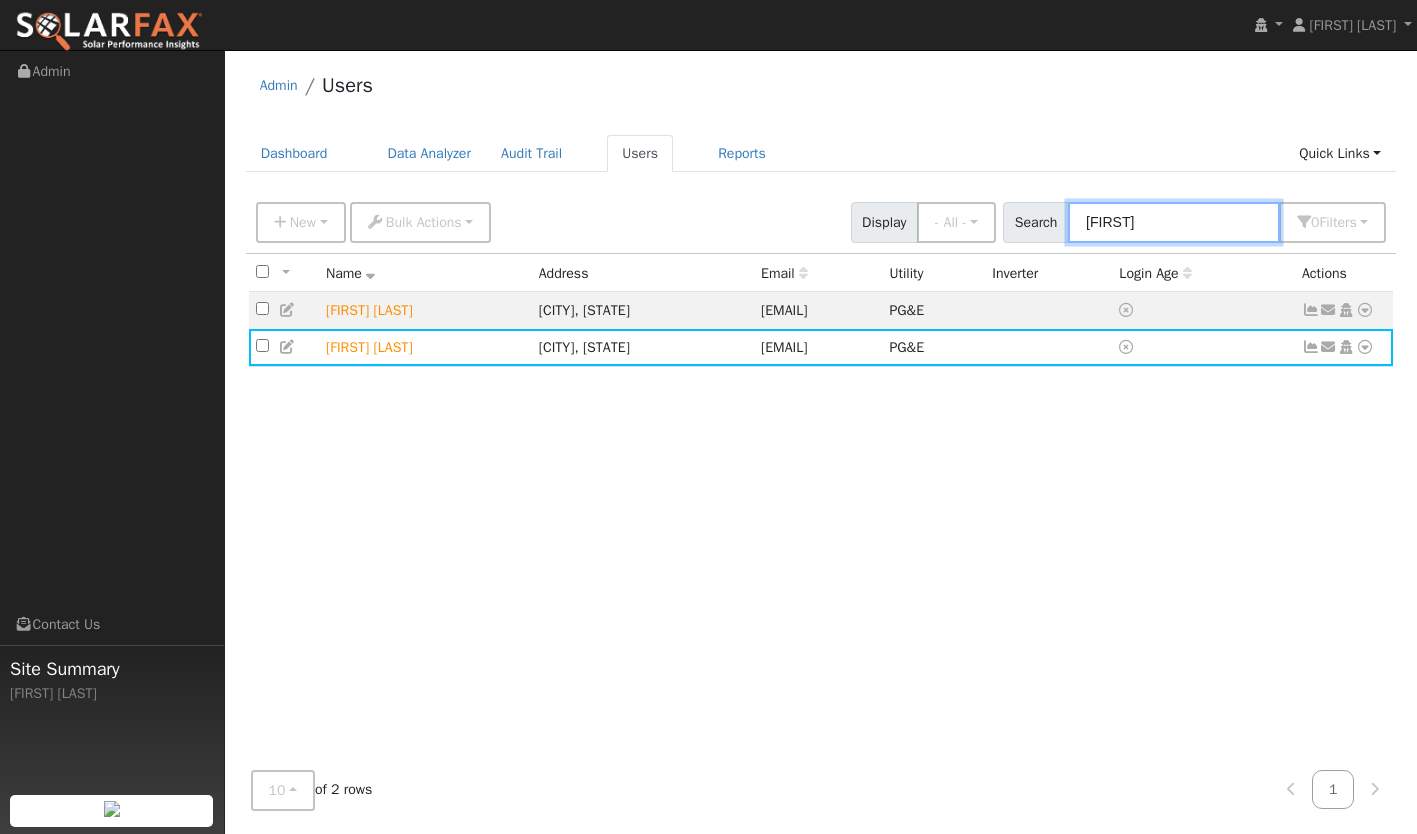 click on "[FIRST]" at bounding box center (1174, 222) 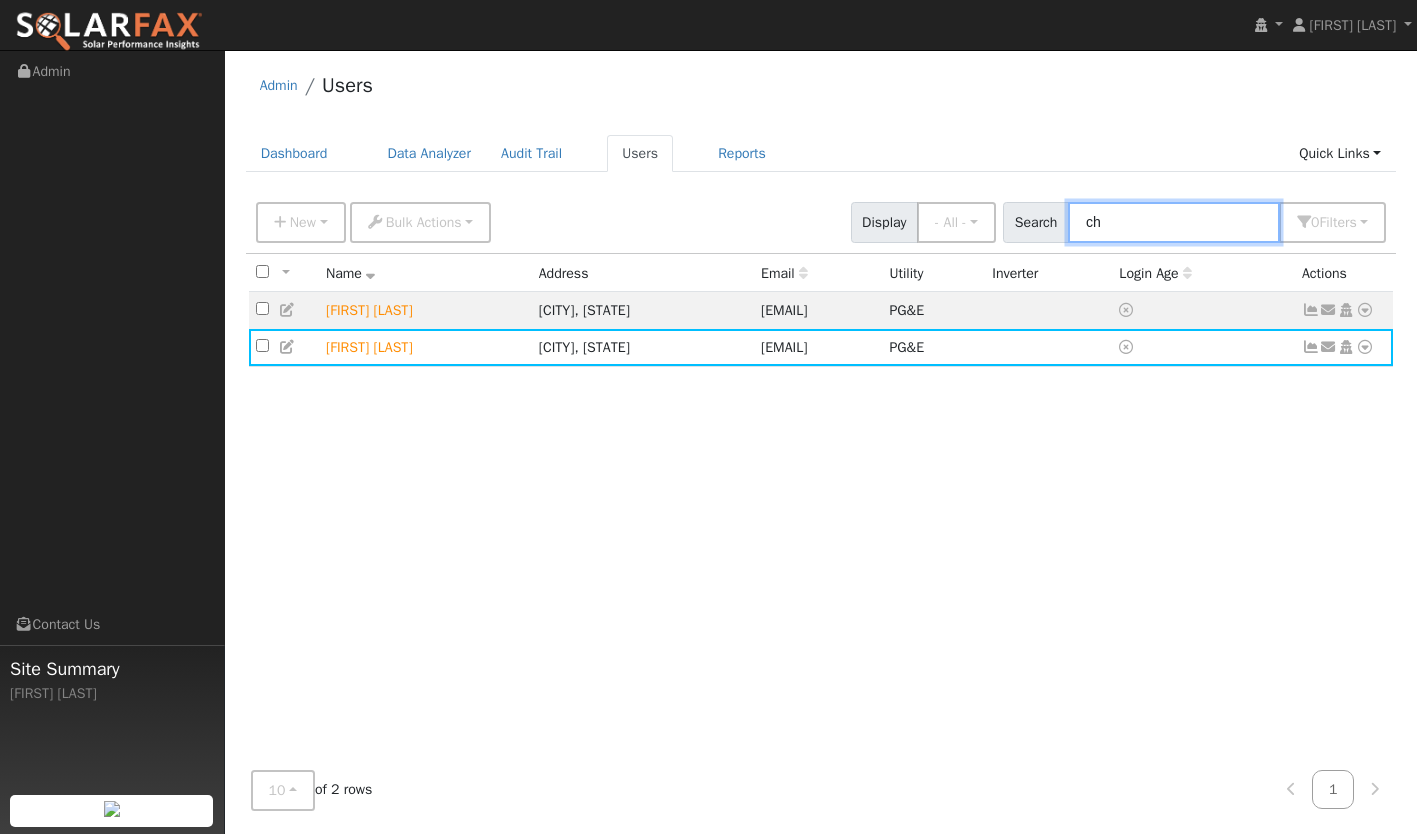 type on "c" 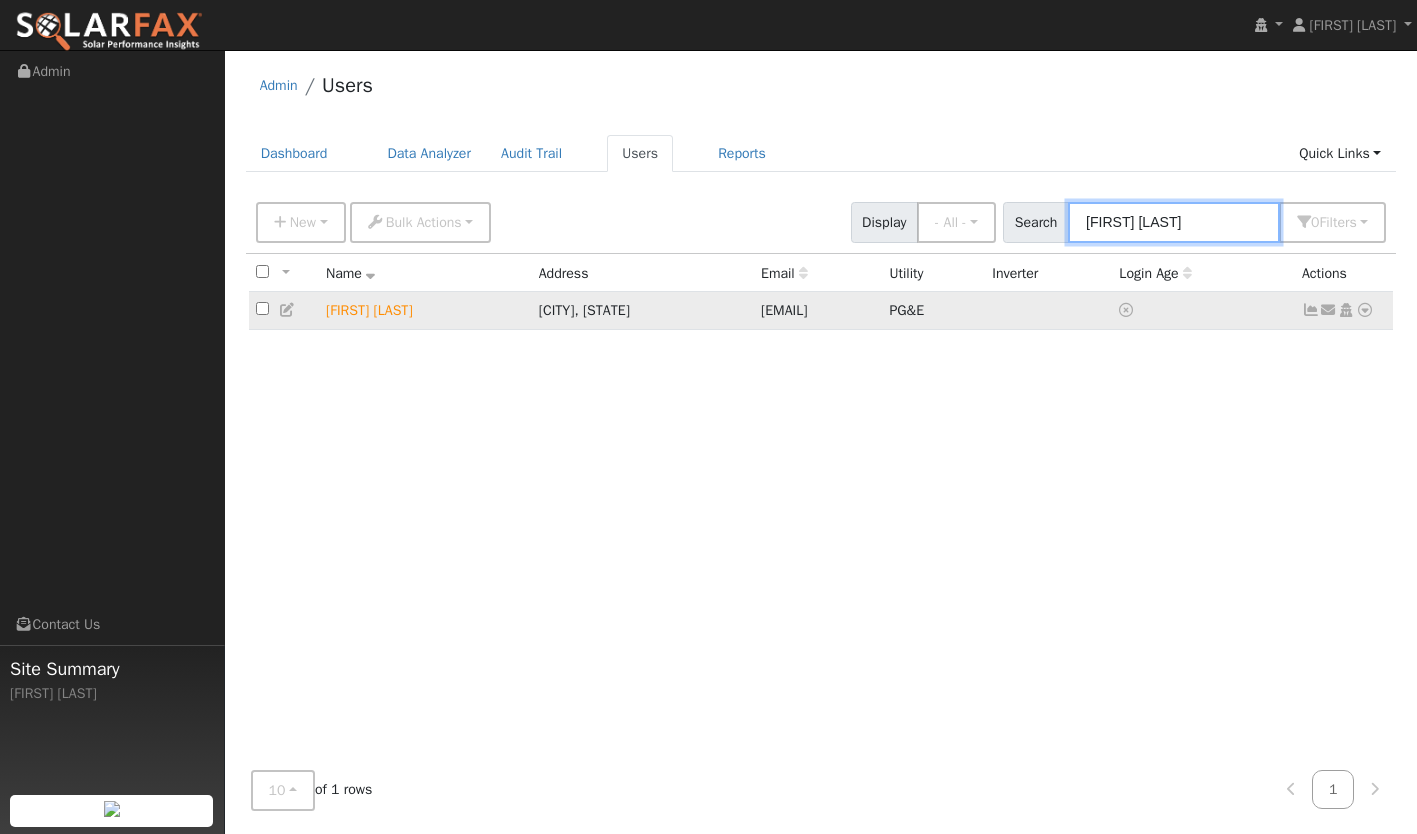 type on "[FIRST] [LAST]" 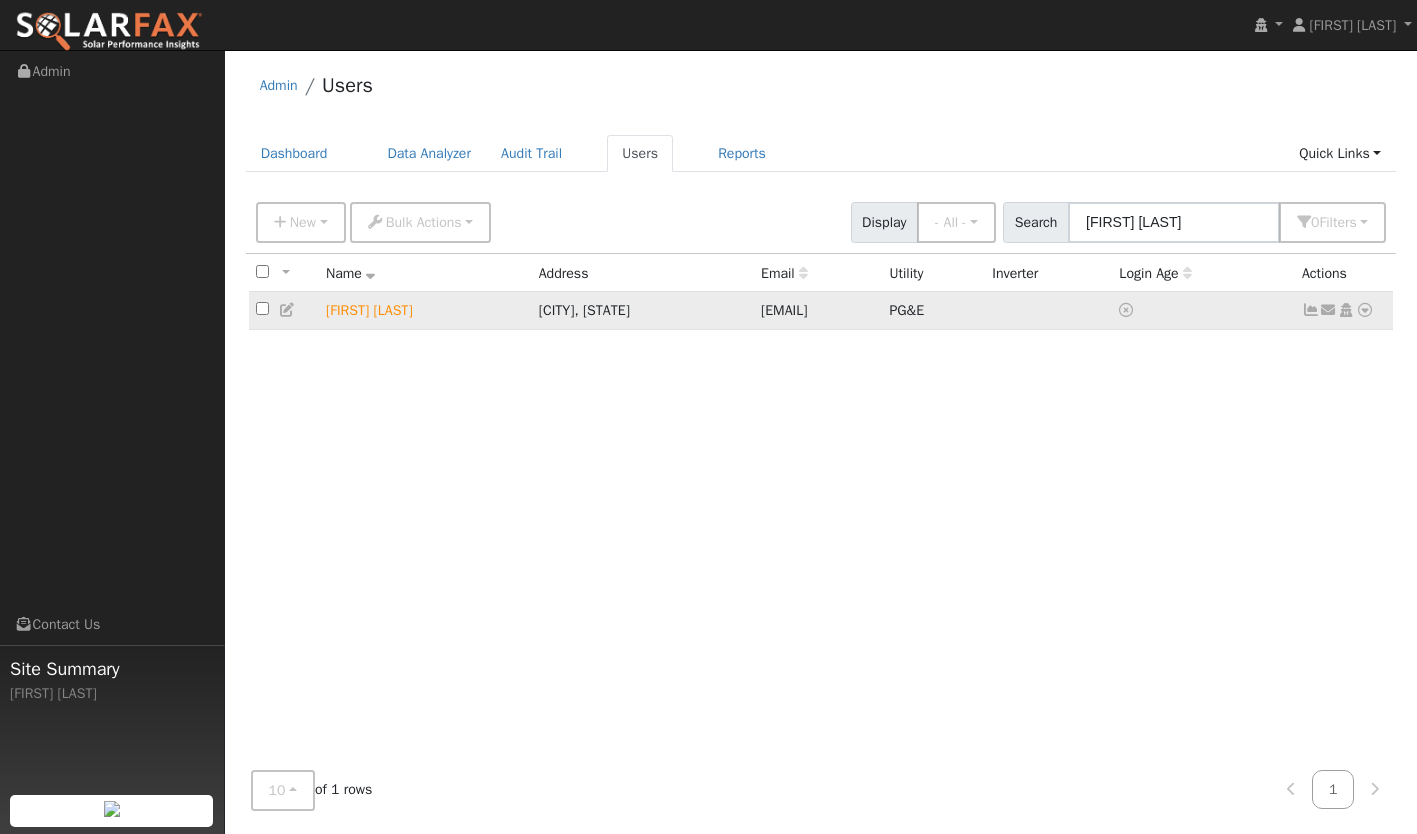 click at bounding box center [1311, 310] 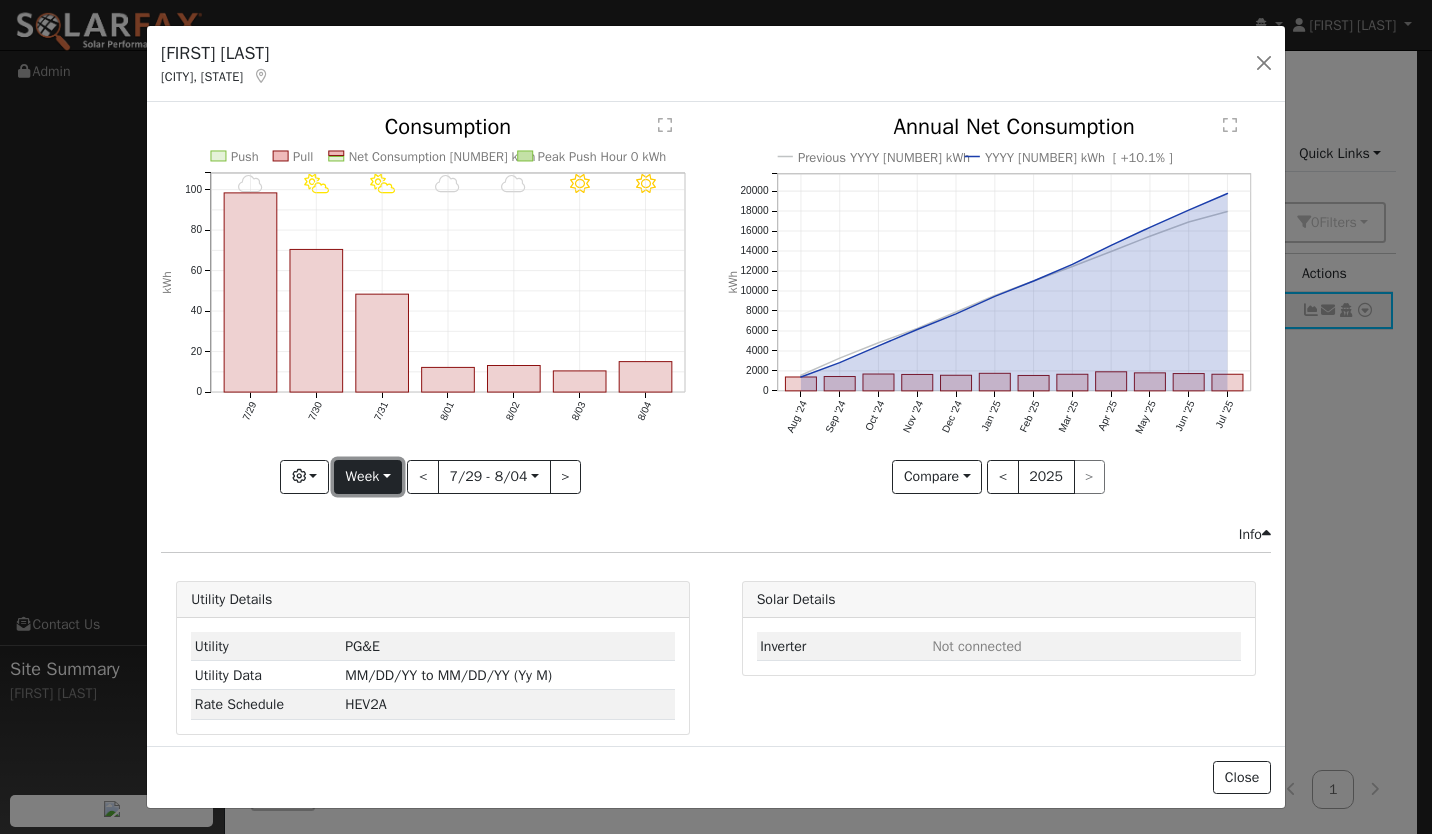 click on "Week" at bounding box center [368, 477] 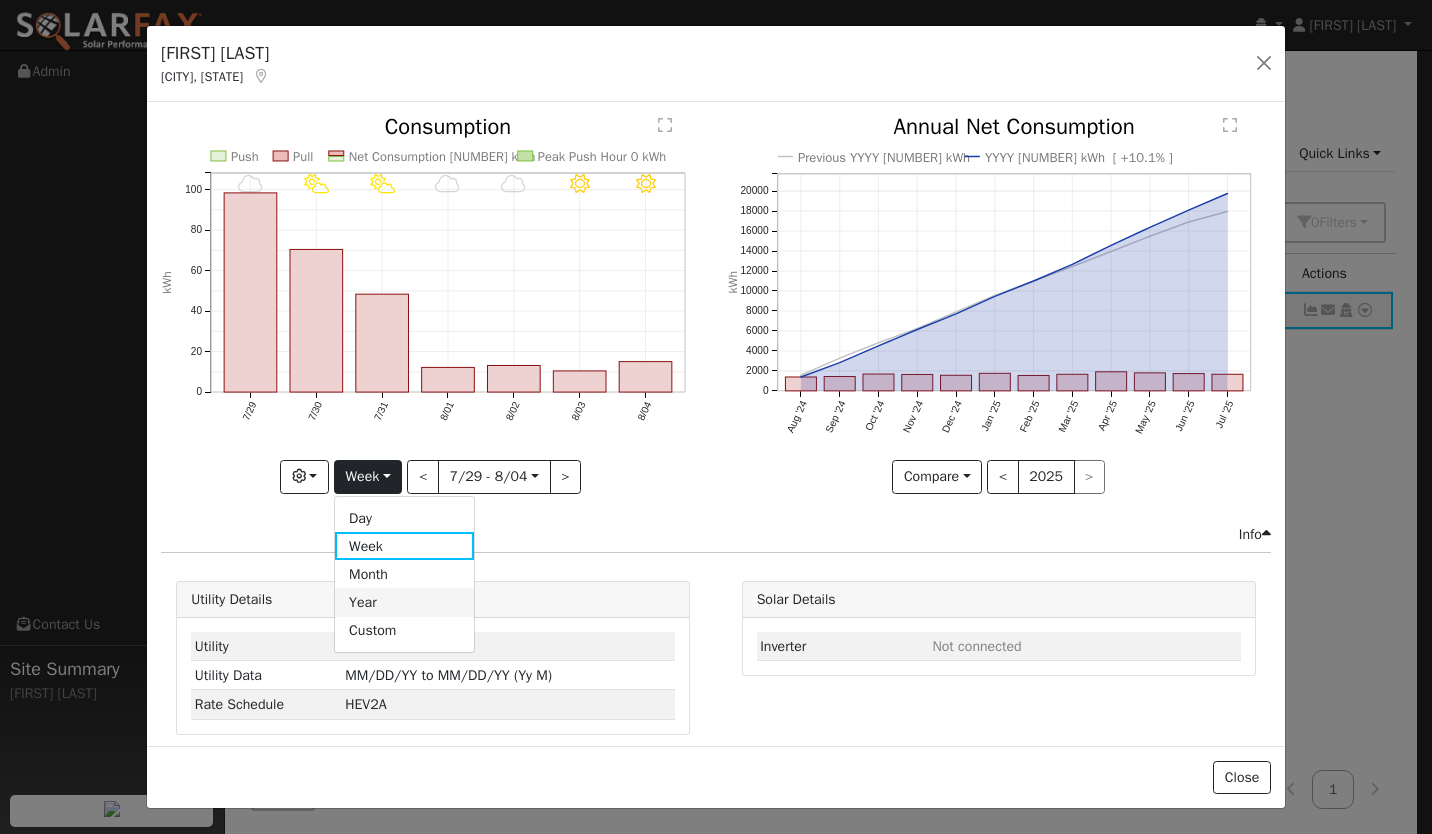 click on "Year" at bounding box center [404, 602] 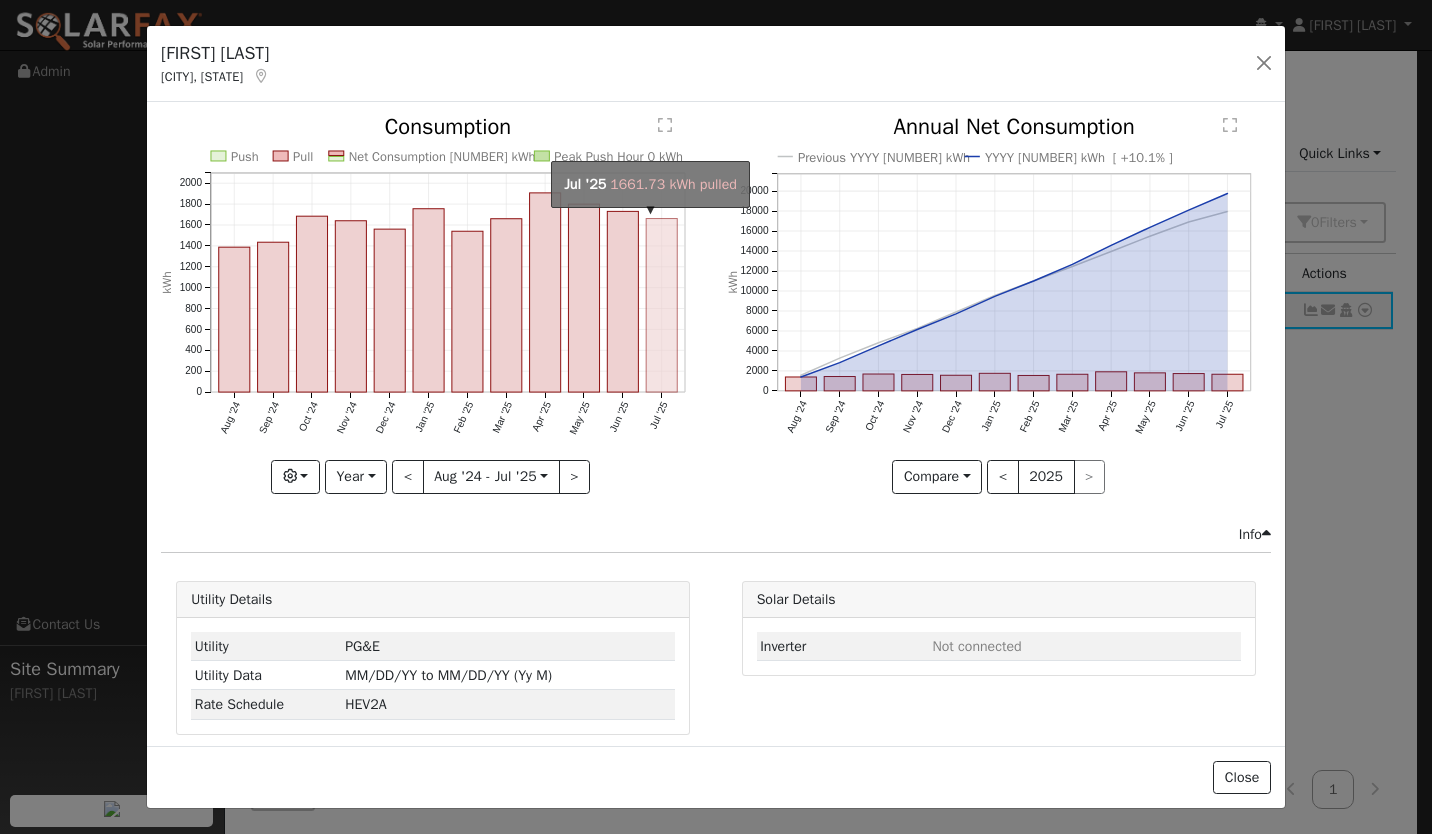 click on "onclick=""" 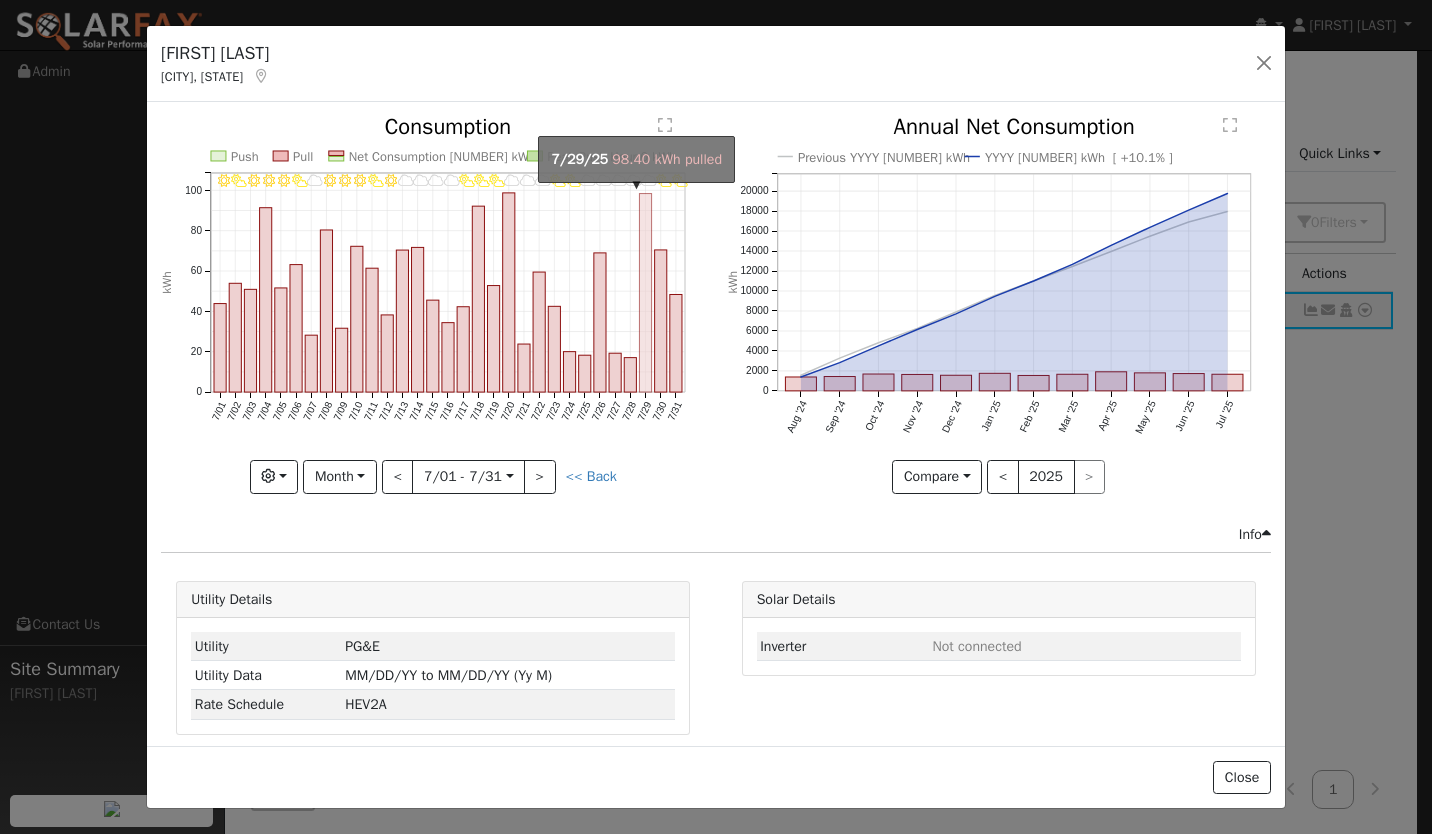 click on "onclick=""" 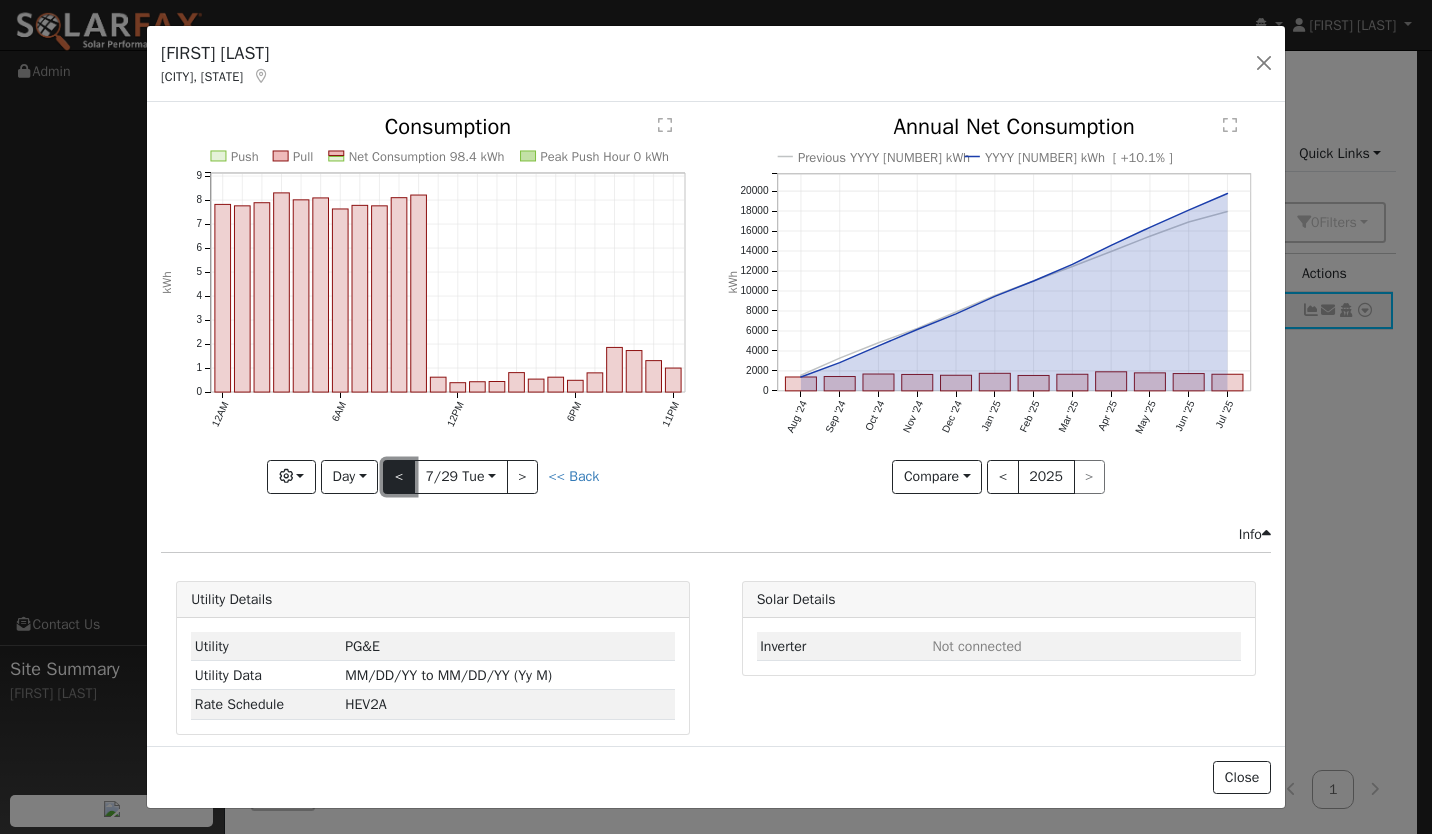 click on "<" at bounding box center (399, 477) 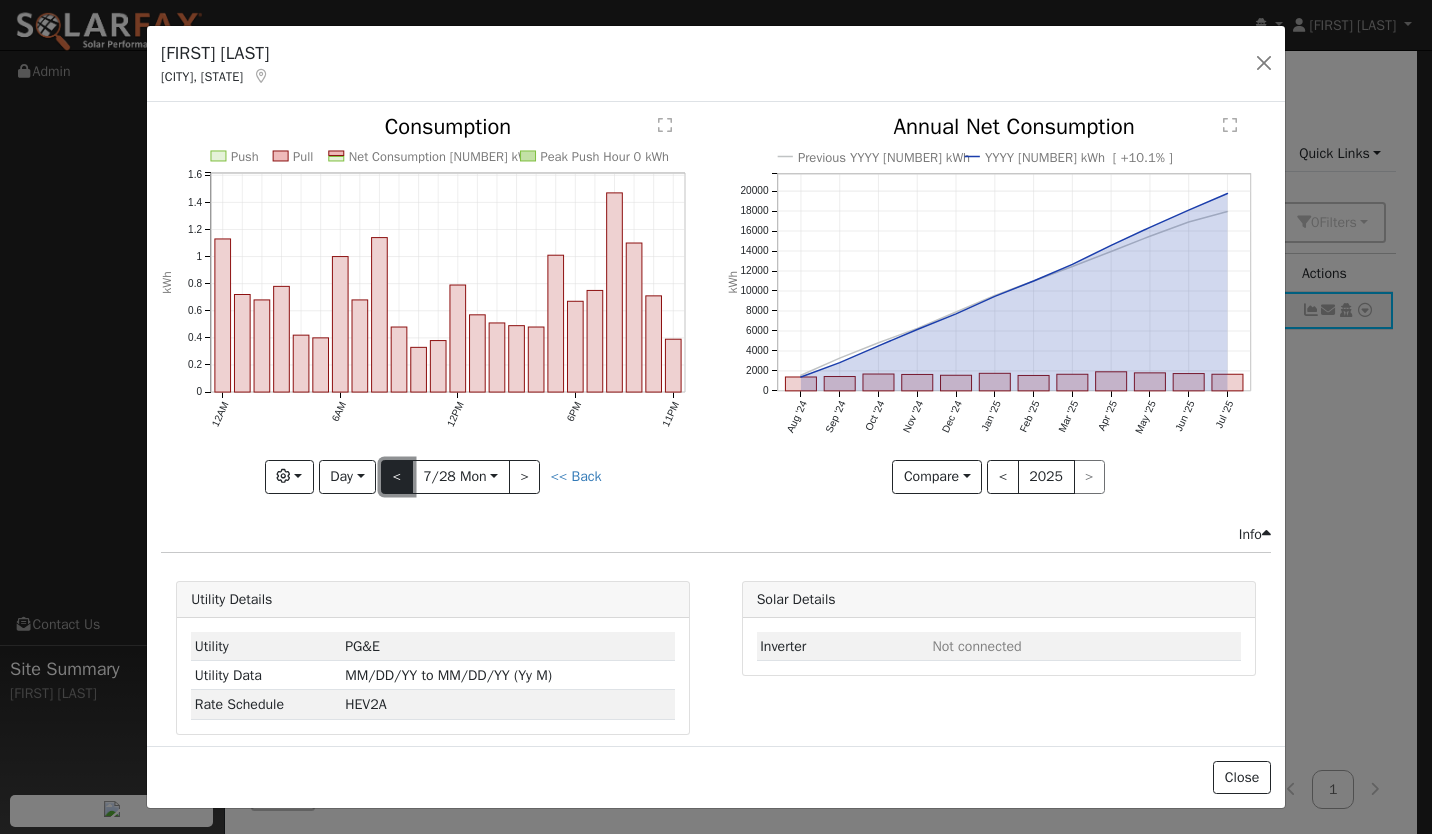 click on "<" at bounding box center [397, 477] 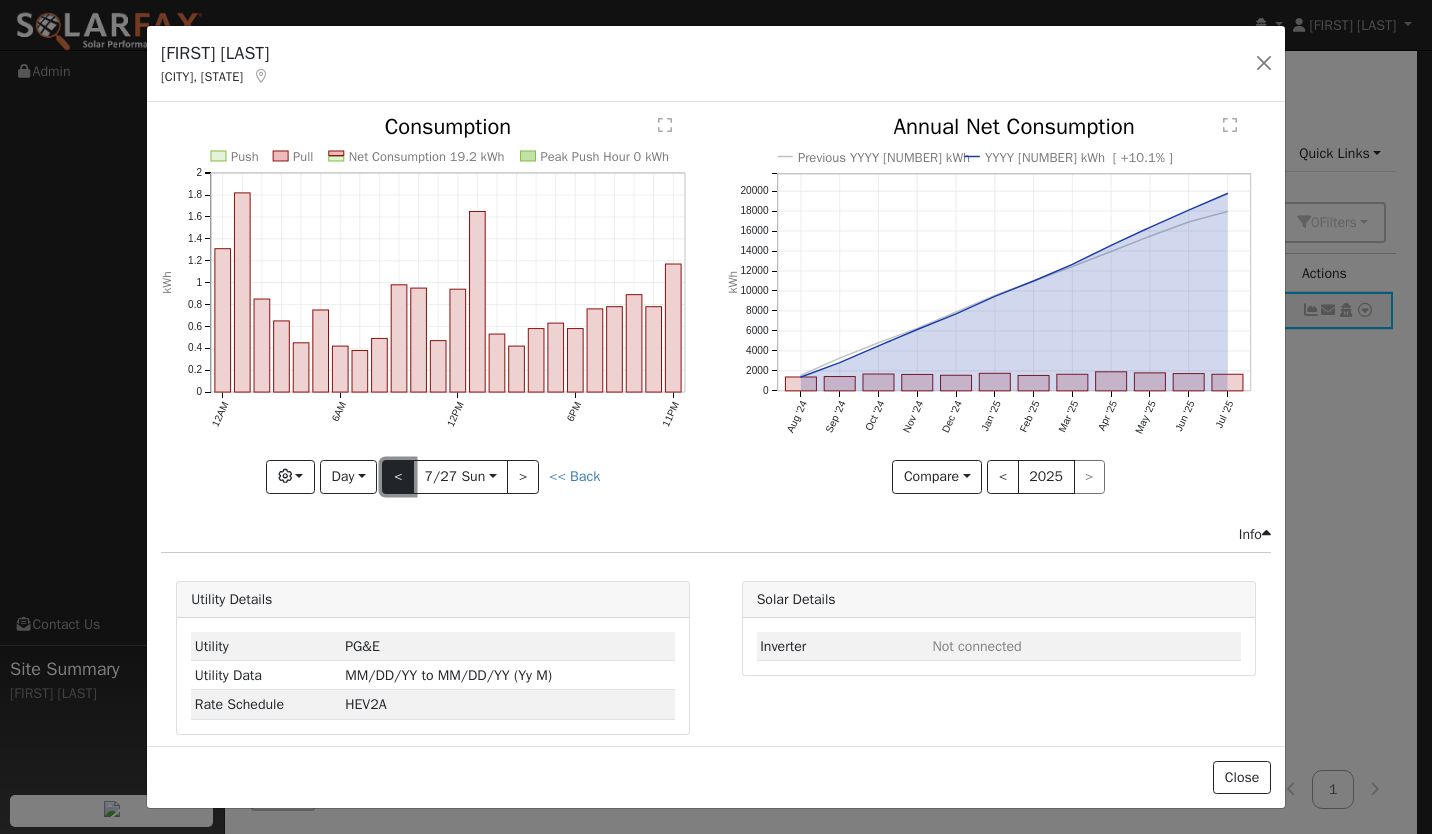 click on "<" at bounding box center (398, 477) 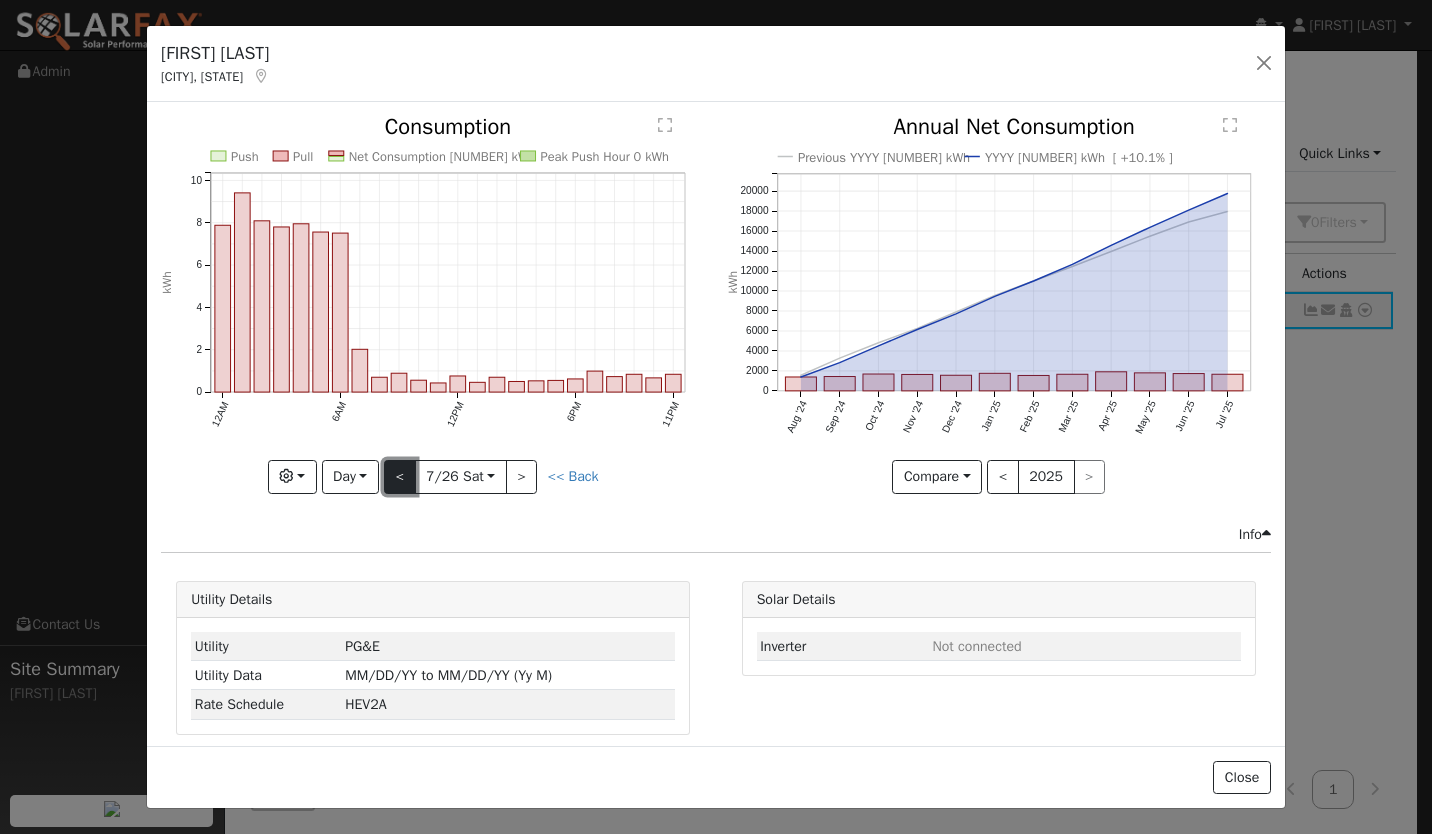 click on "<" at bounding box center (400, 477) 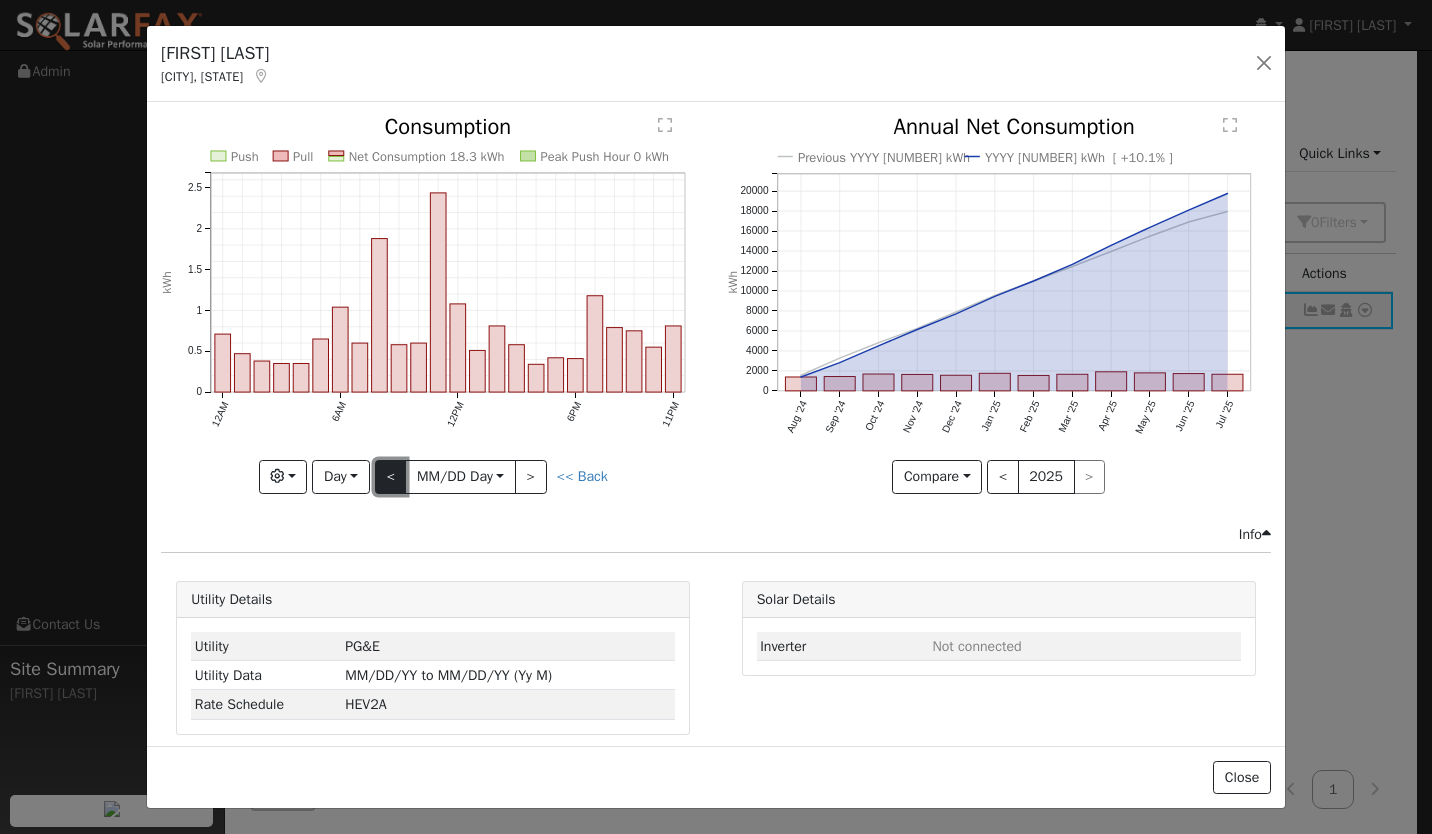 click on "<" at bounding box center (391, 477) 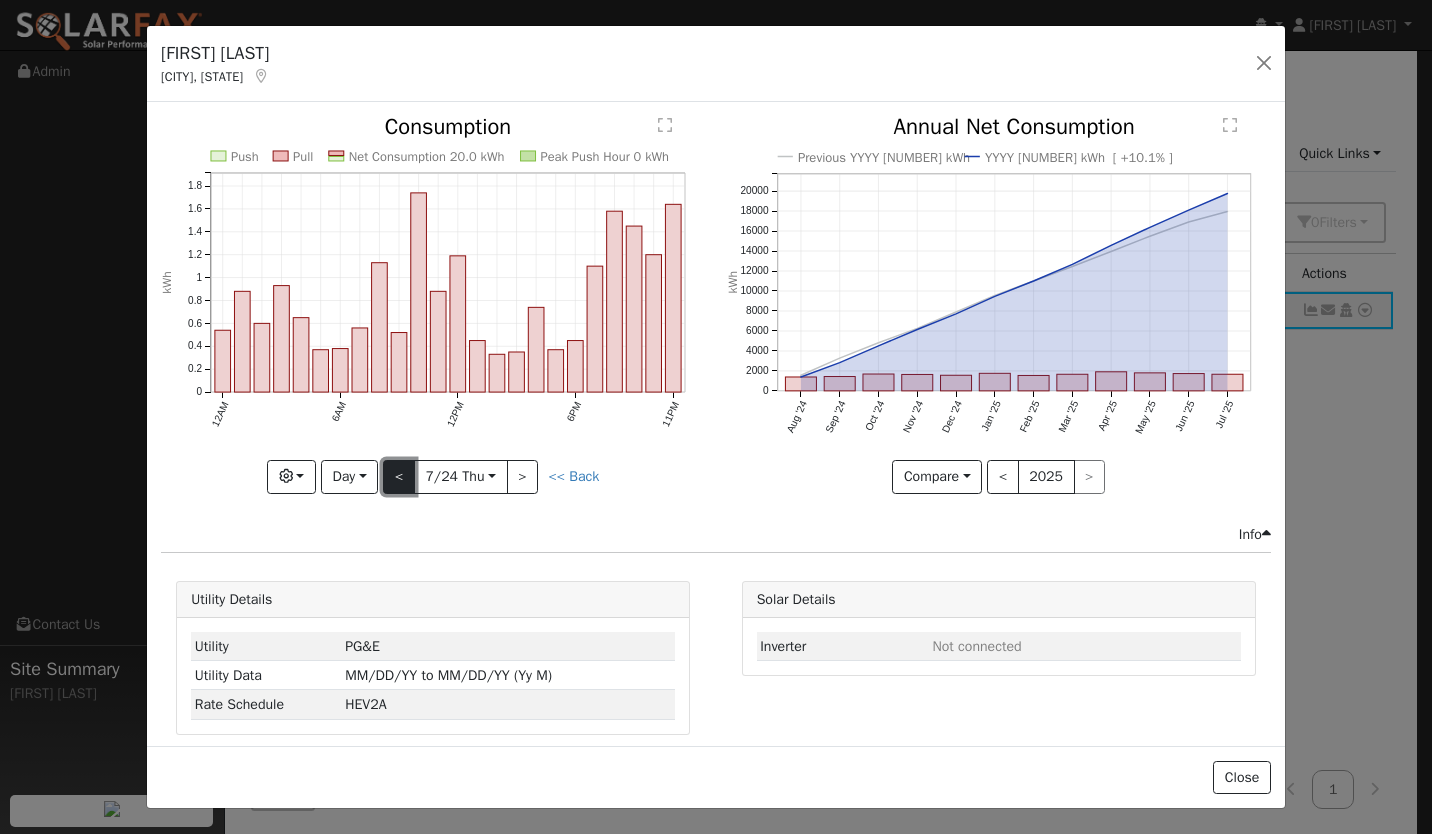 click on "<" at bounding box center (399, 477) 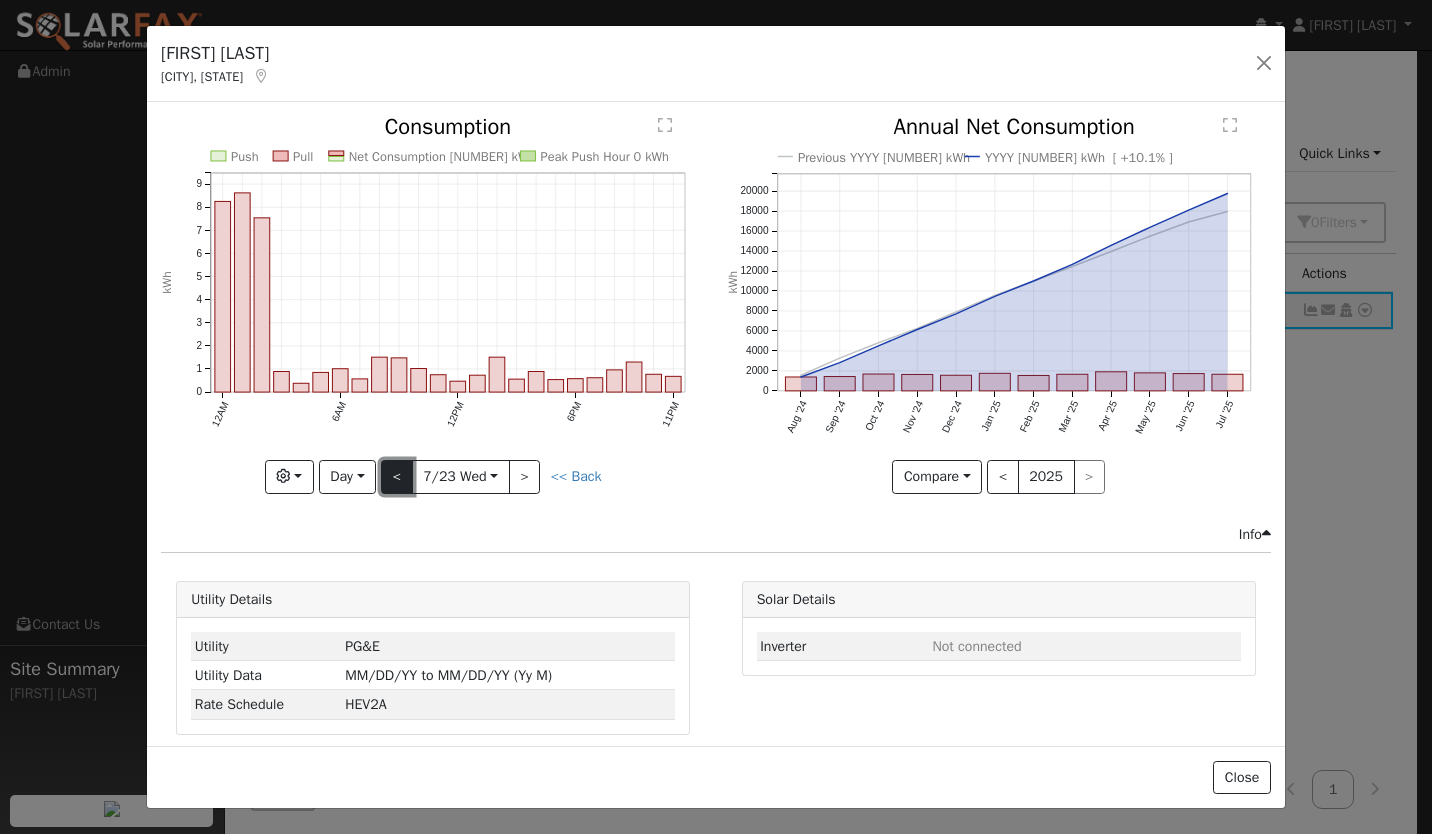 click on "<" at bounding box center (397, 477) 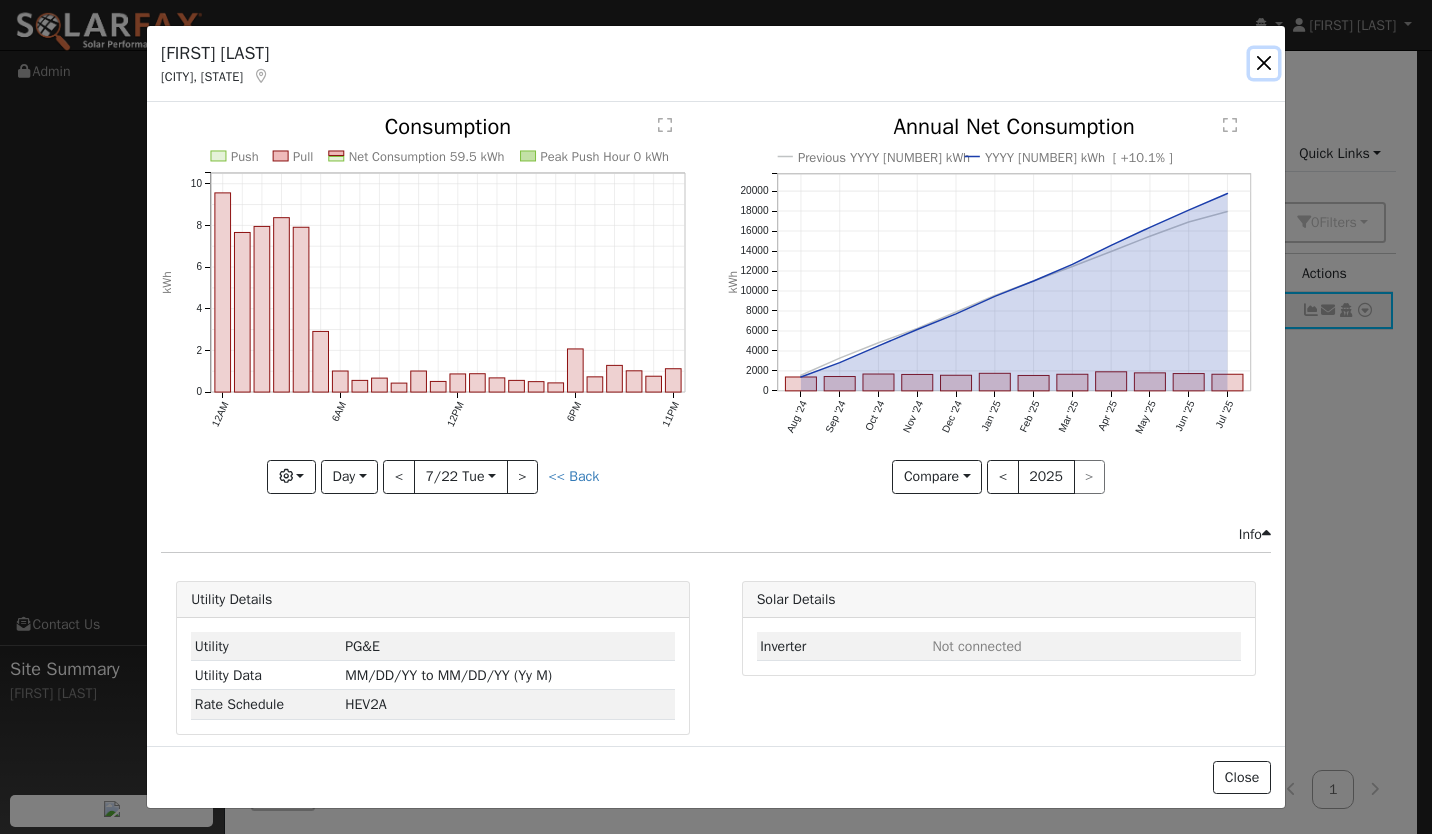 click at bounding box center (1264, 63) 